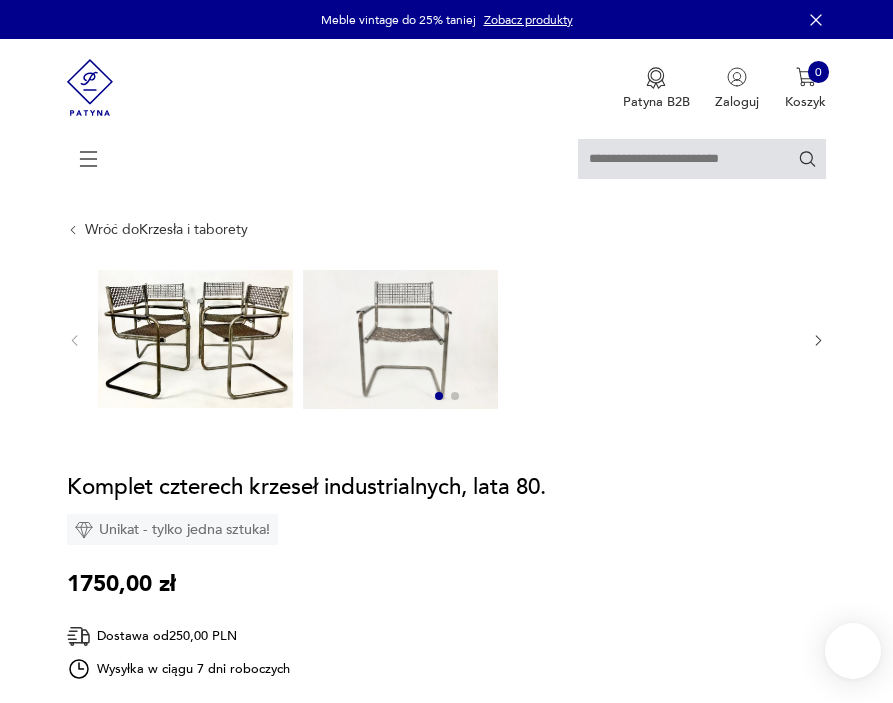 scroll, scrollTop: 0, scrollLeft: 0, axis: both 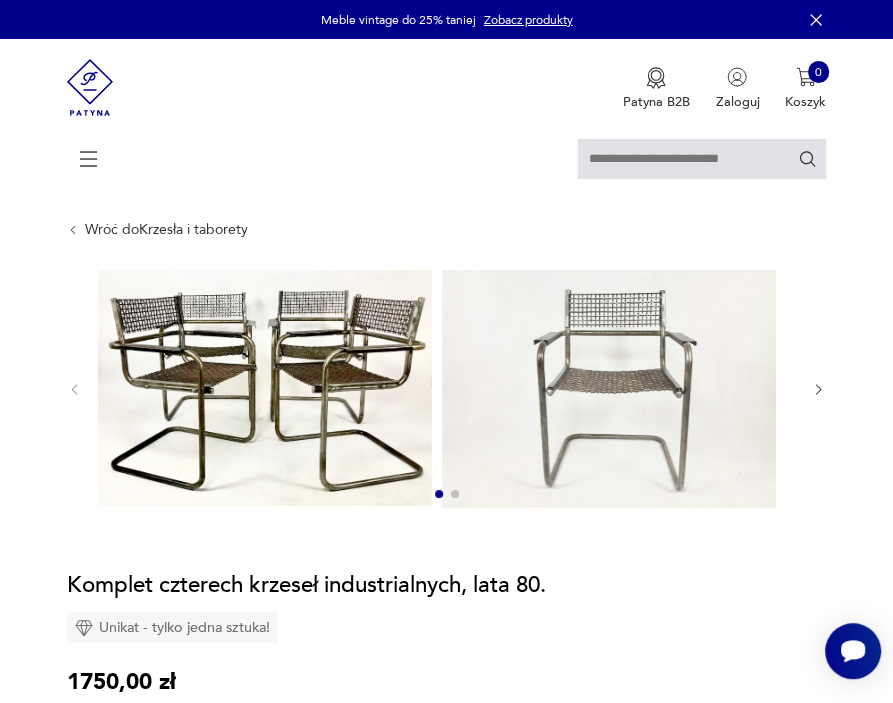 click at bounding box center [455, 494] 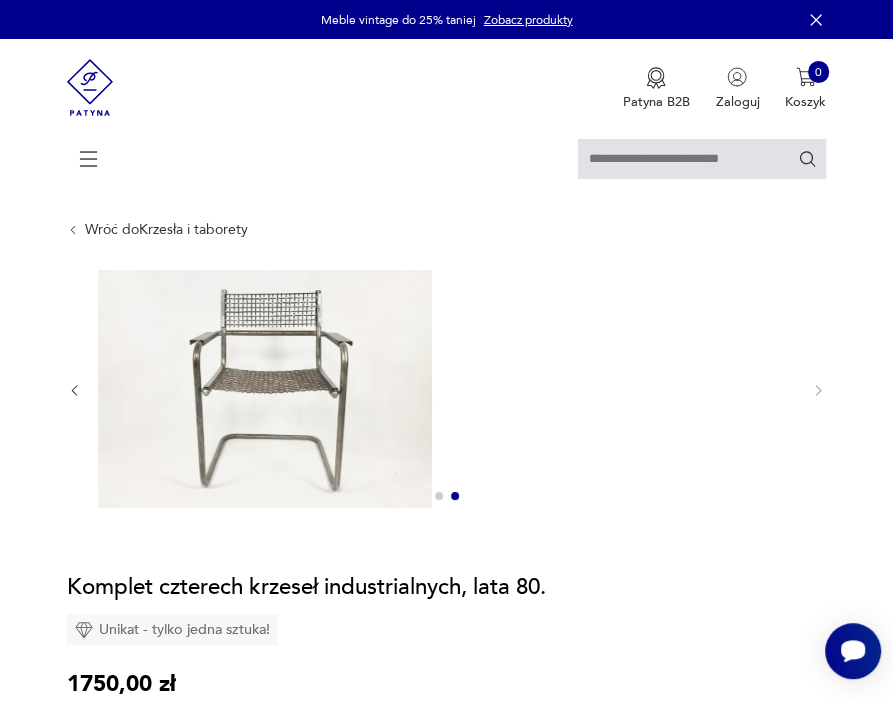 click at bounding box center (265, 388) 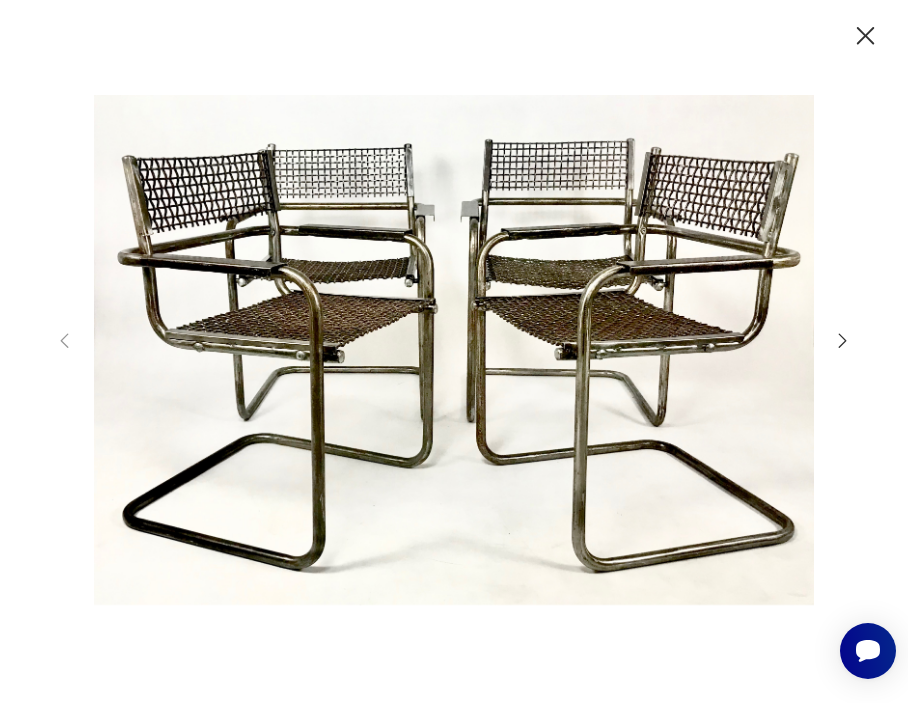 click at bounding box center [454, 350] 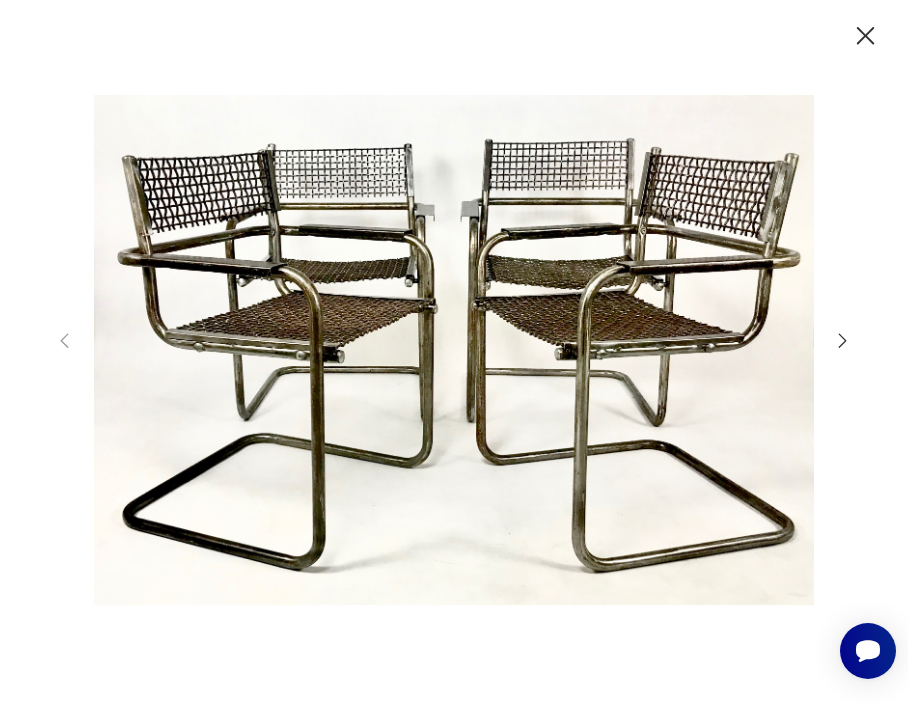 click 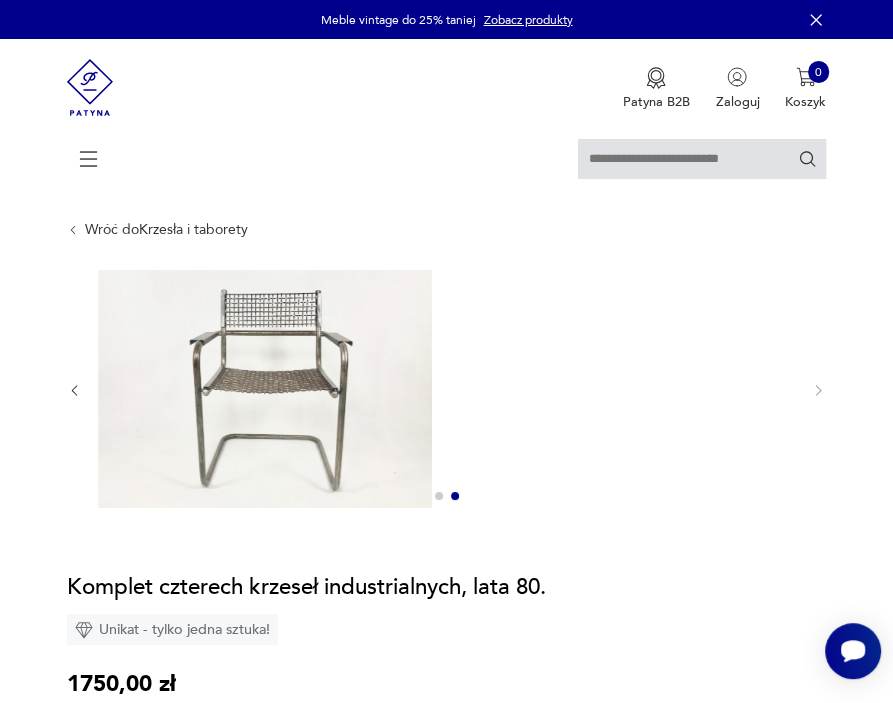 click at bounding box center [90, 87] 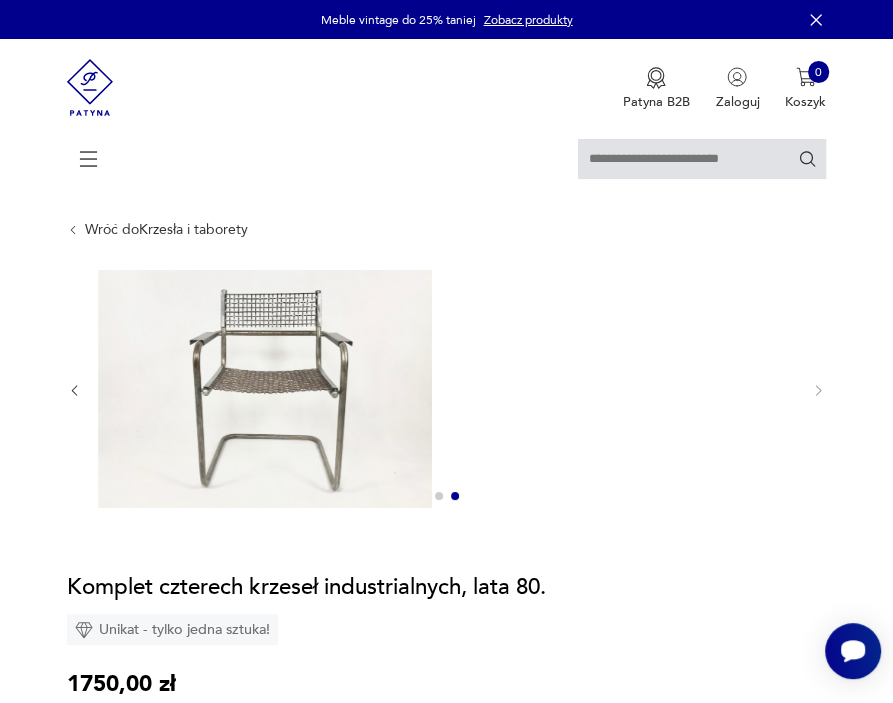 click 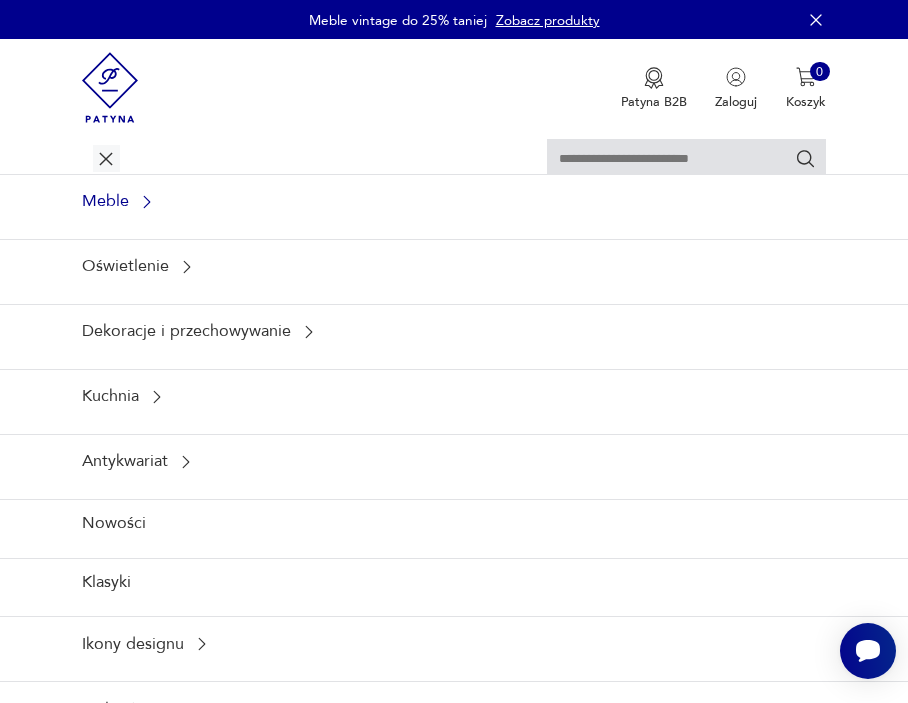 click 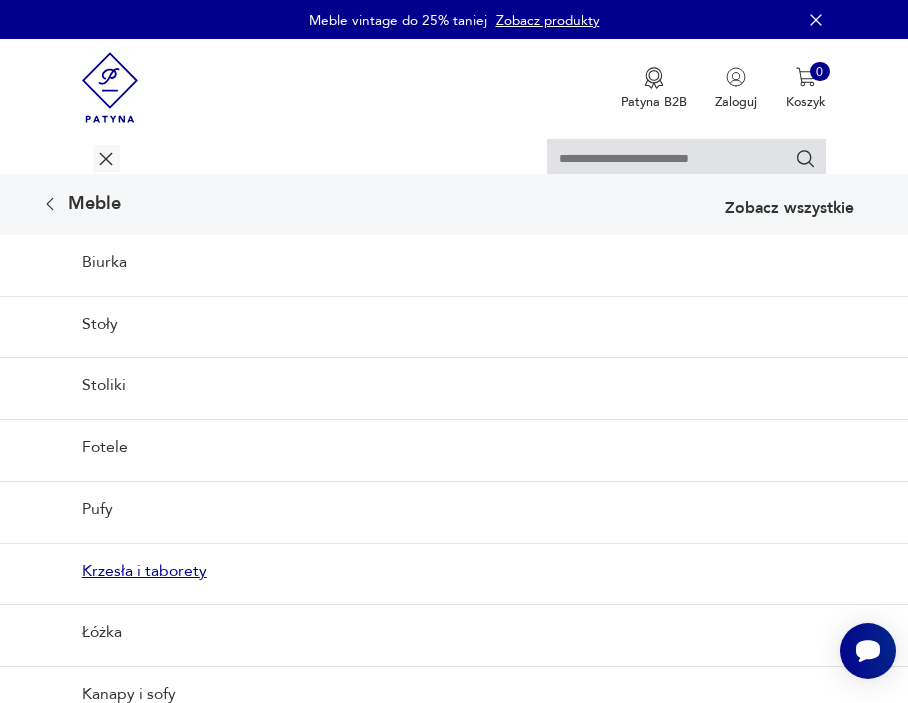 click on "Krzesła i taborety" at bounding box center [454, 570] 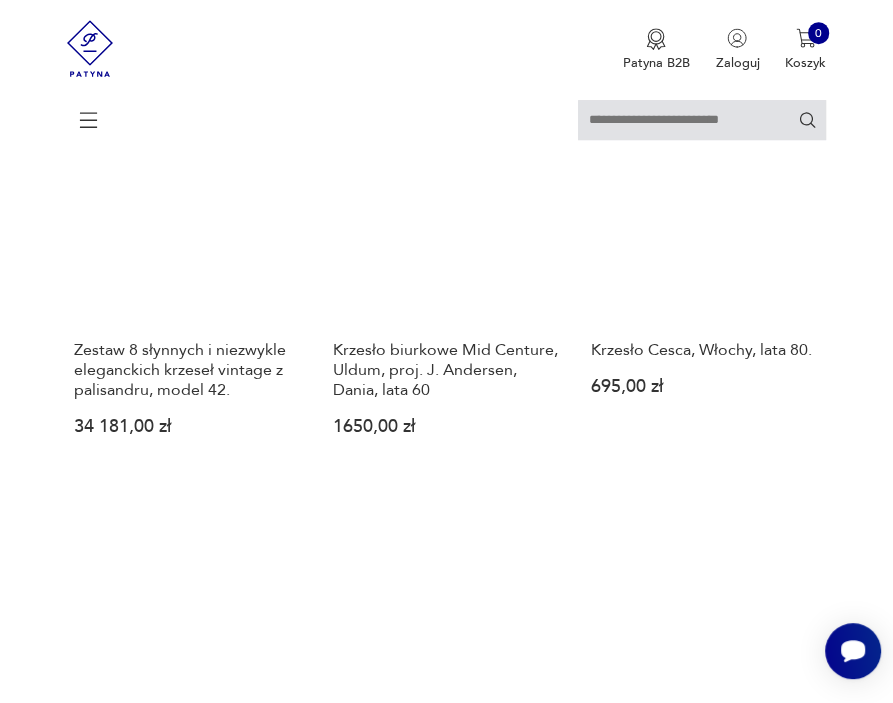 scroll, scrollTop: 746, scrollLeft: 0, axis: vertical 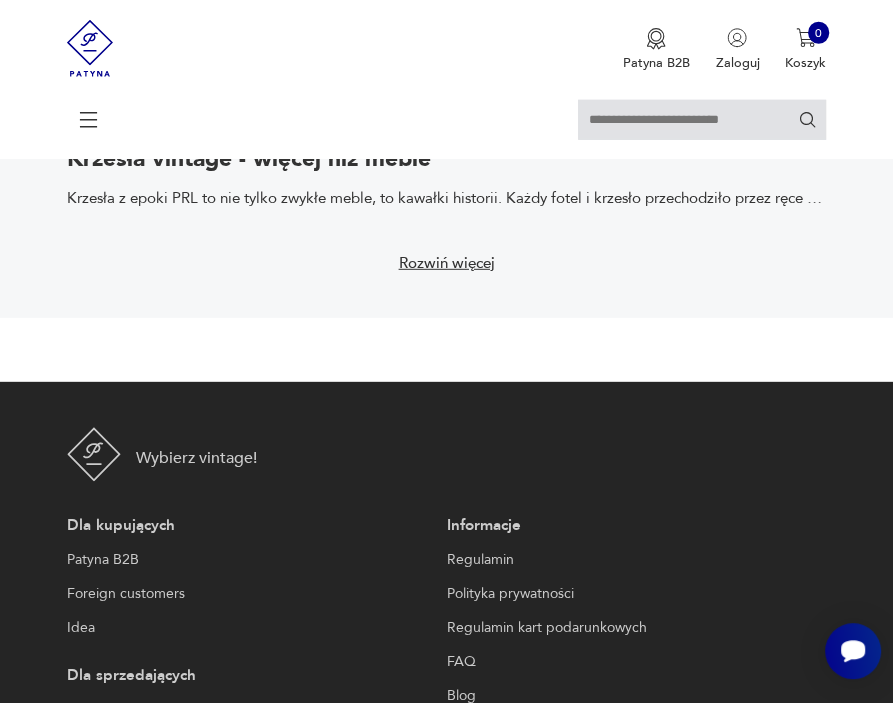 click on "2" at bounding box center (325, -138) 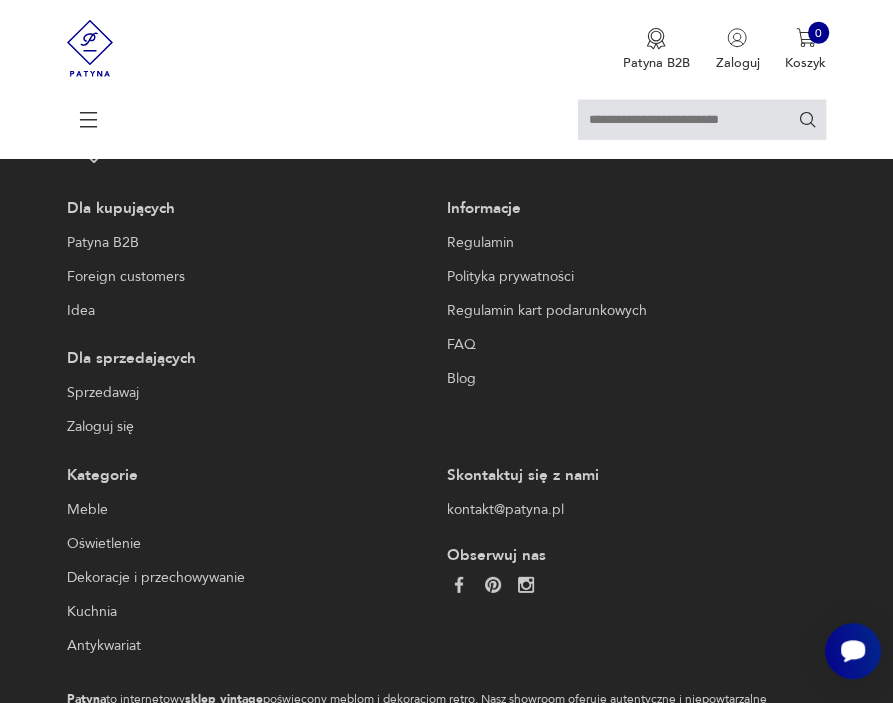 scroll, scrollTop: 3191, scrollLeft: 0, axis: vertical 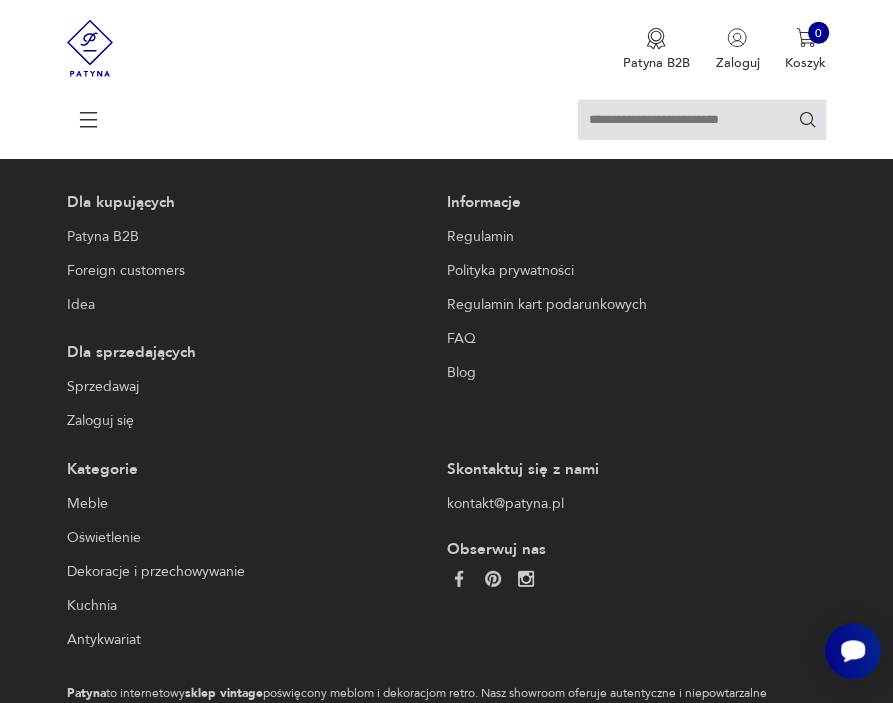 click on "3" at bounding box center (369, -36) 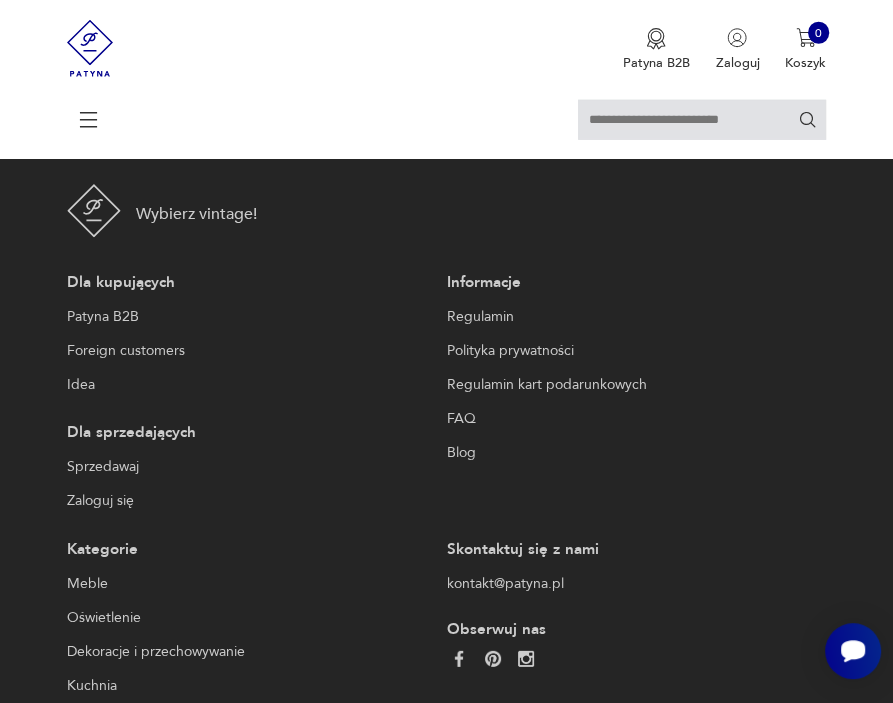 scroll, scrollTop: 3214, scrollLeft: 0, axis: vertical 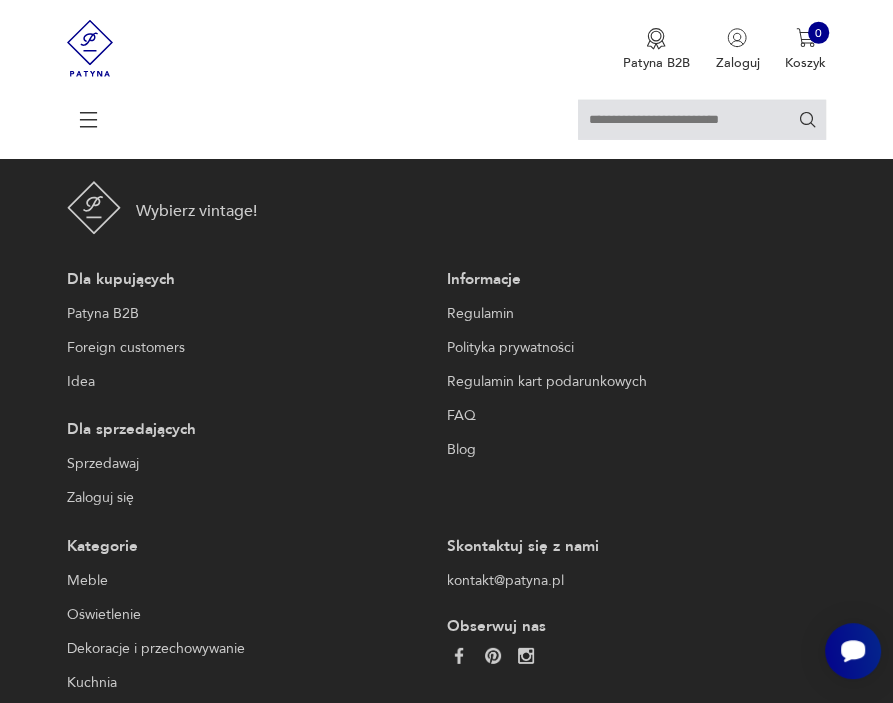 click on "4" at bounding box center (413, 41) 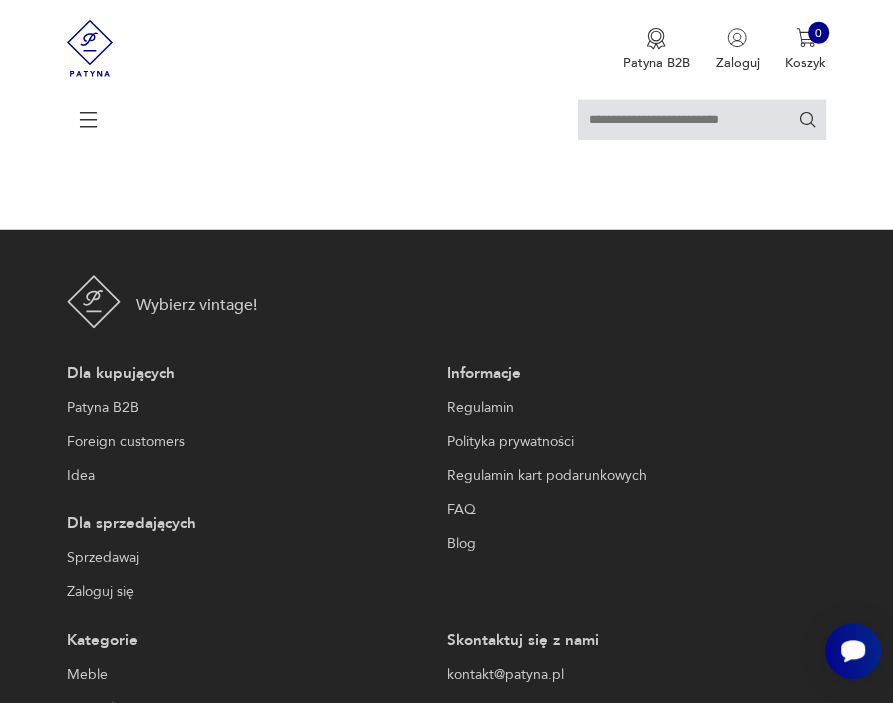 scroll, scrollTop: 3159, scrollLeft: 0, axis: vertical 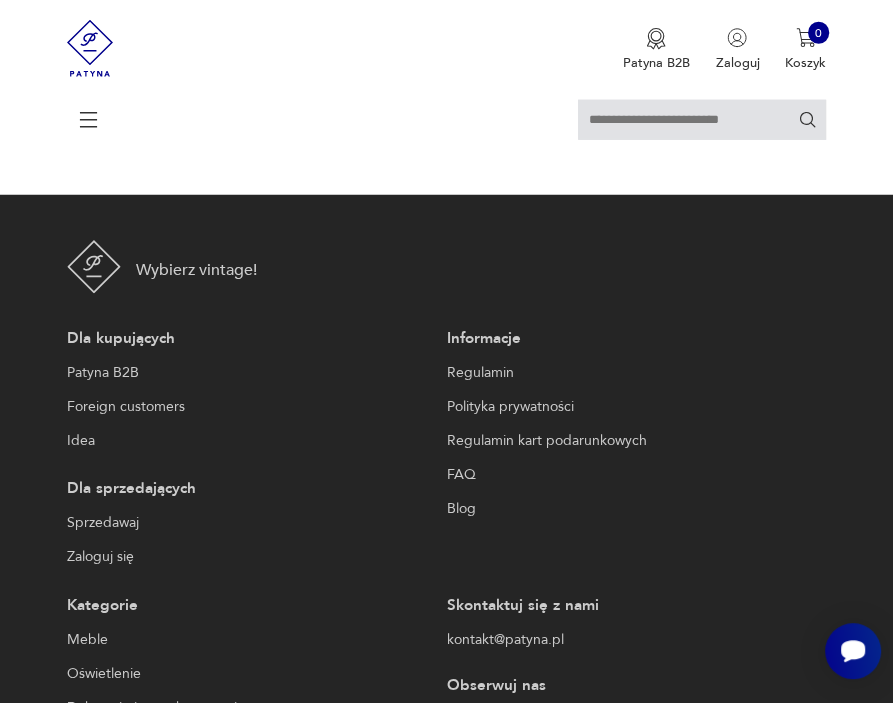 click on "Klasyk IKEA Hestra, Tord Bjorklund z 1991 r. – kultowe krzesła ogrodowe 1100,00 zł" at bounding box center (188, -165) 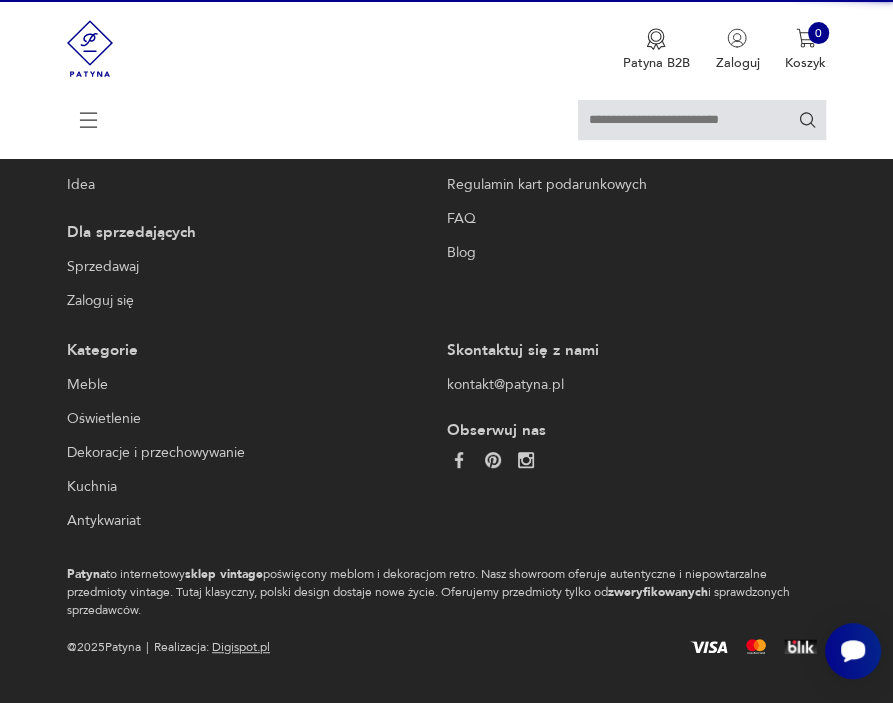 scroll, scrollTop: 243, scrollLeft: 0, axis: vertical 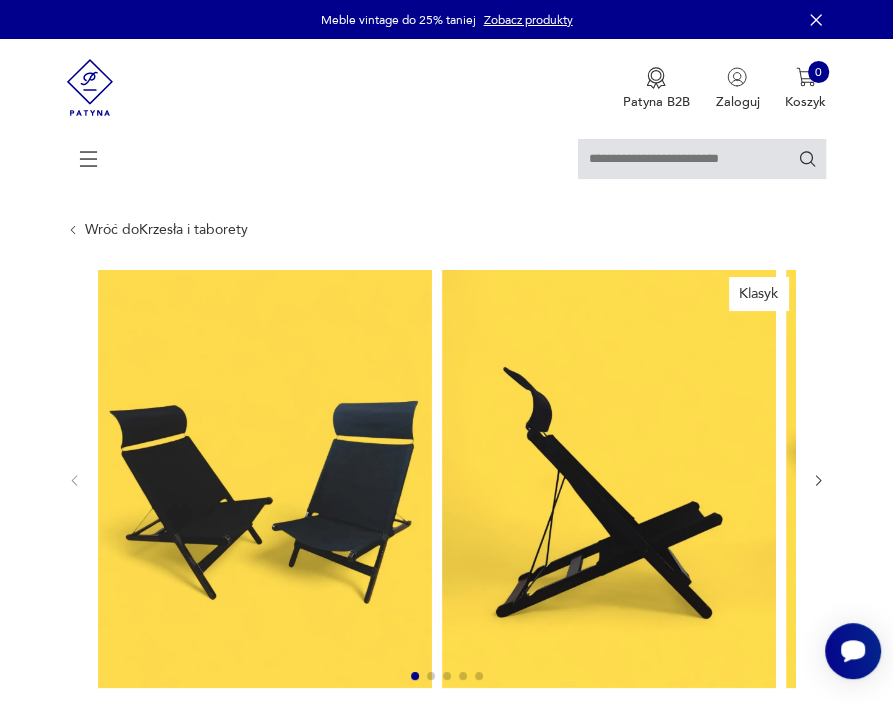 click on "Cenimy prywatność użytkowników Używamy plików cookie, aby poprawić jakość przeglądania, wyświetlać reklamy lub treści dostosowane do indywidualnych potrzeb użytkowników oraz analizować ruch na stronie. Kliknięcie przycisku „Akceptuj wszystkie” oznacza zgodę na wykorzystywanie przez nas plików cookie. Ustawienia    Akceptuję wszystkie Dostosuj preferencje dotyczące zgody   Używamy plików cookie, aby pomóc użytkownikom w sprawnej nawigacji i wykonywaniu określonych funkcji. Szczegółowe informacje na temat wszystkich plików cookie odpowiadających poszczególnym kategoriom zgody znajdują się poniżej. Pliki cookie sklasyfikowane jako „niezbędne” są przechowywane w przeglądarce użytkownika, ponieważ są niezbędne do włączenia podstawowych funkcji witryny....  Pokaż więcej Niezbędne Zawsze aktywne Plik cookie connect.sid Czas trwania 10 godzin Opis This cookie is used for authentication and for secure log-in. It registers the log-in information.  Plik cookie Opis" at bounding box center (446, 2442) 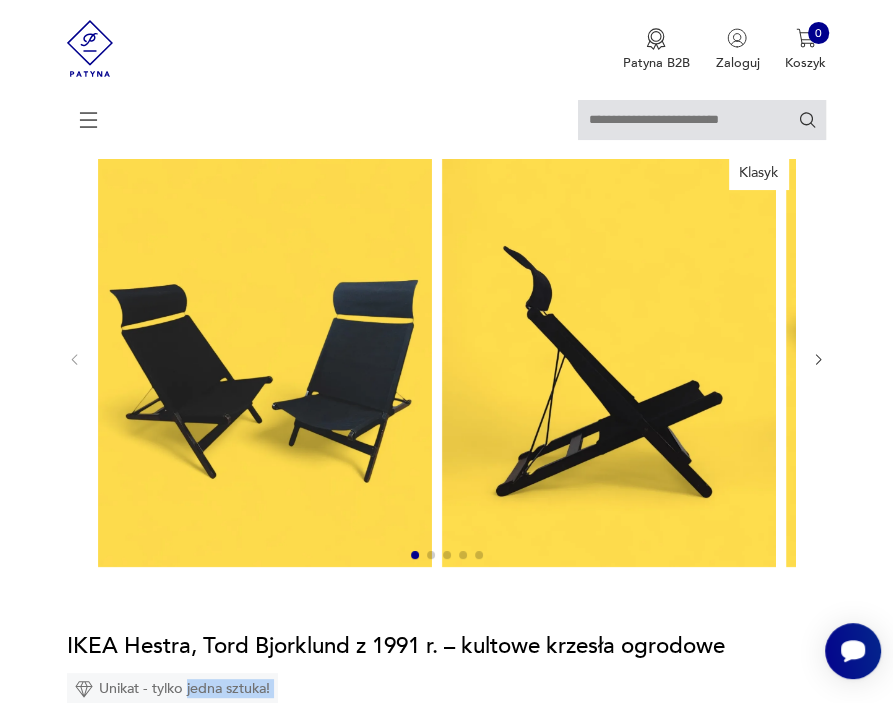 scroll, scrollTop: 124, scrollLeft: 0, axis: vertical 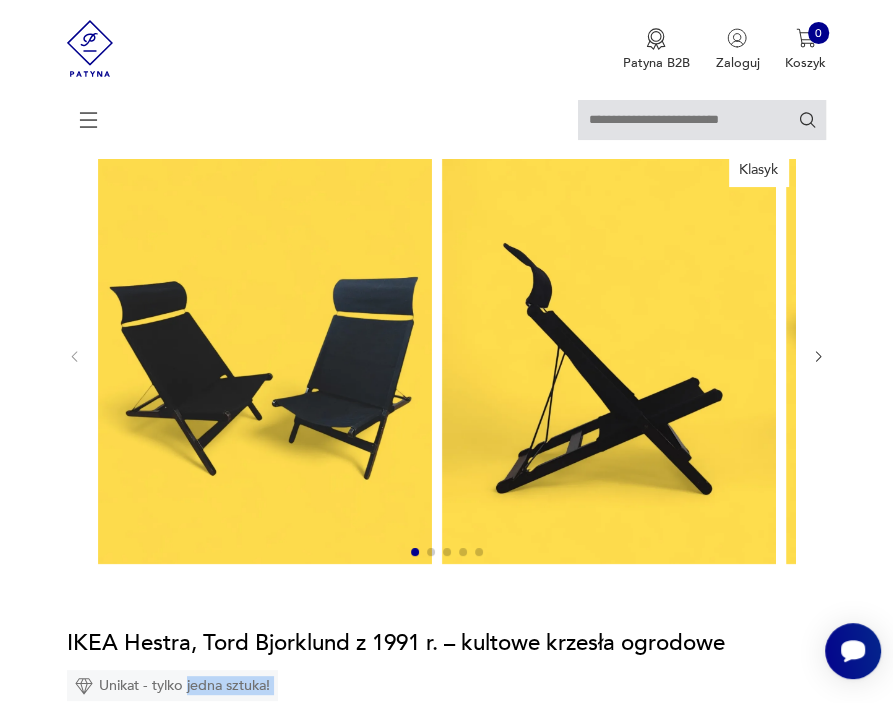 click at bounding box center [265, 355] 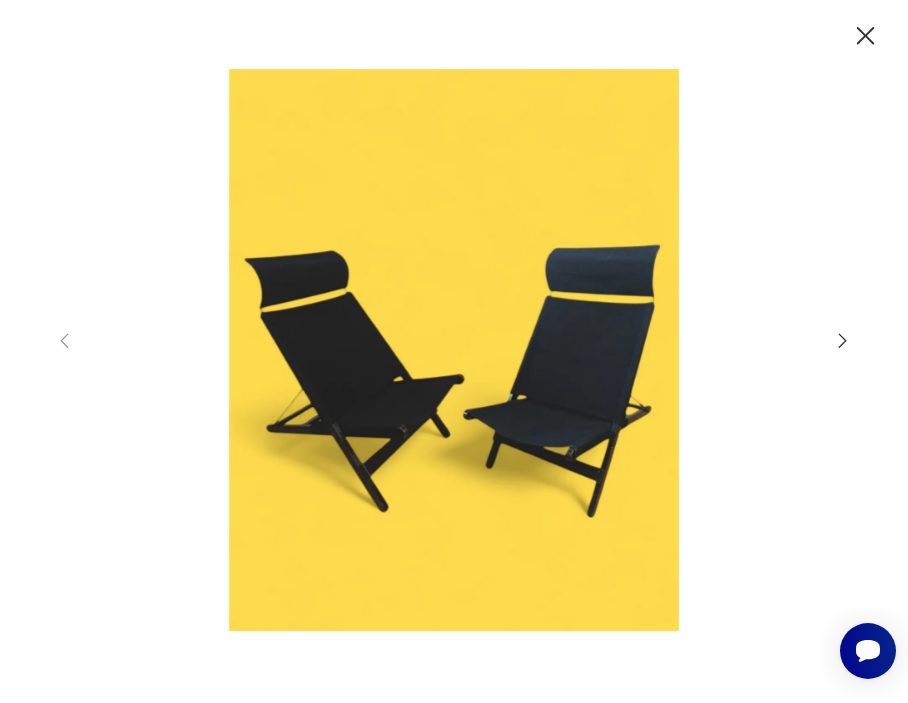 click 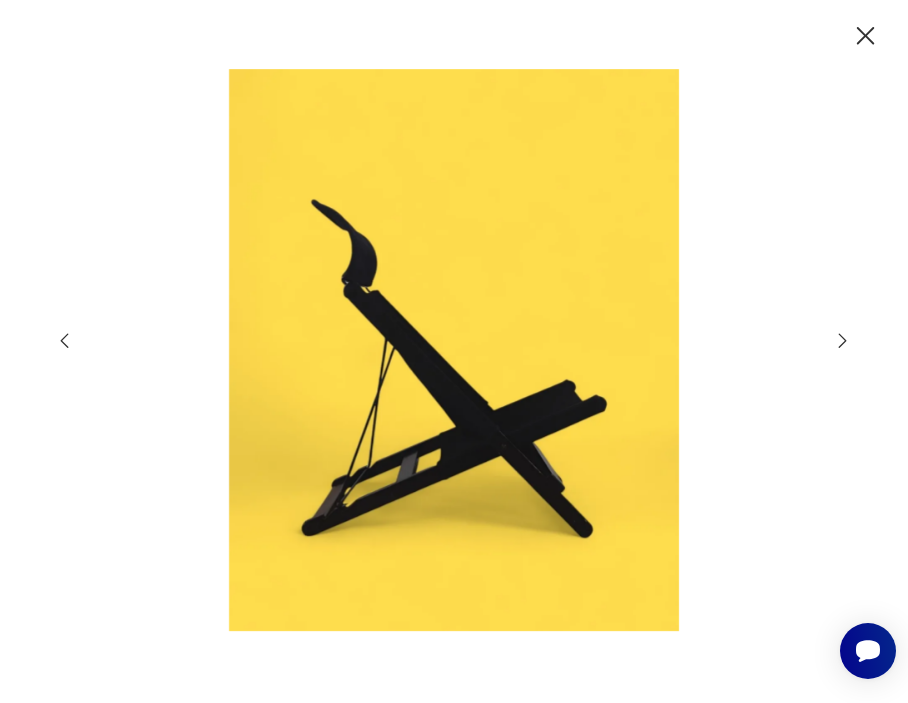 click 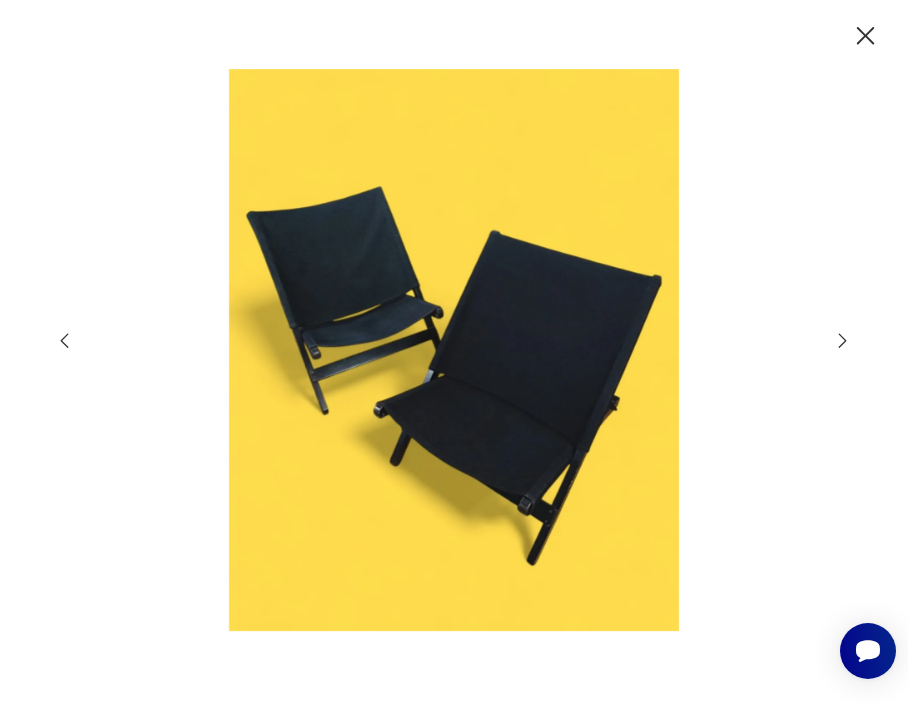 click 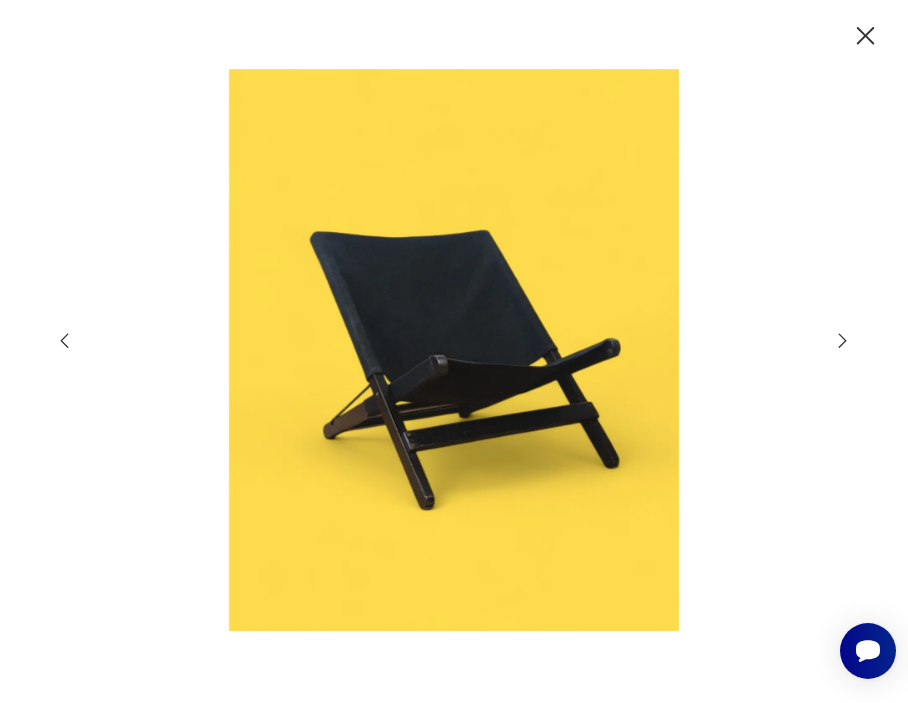 click 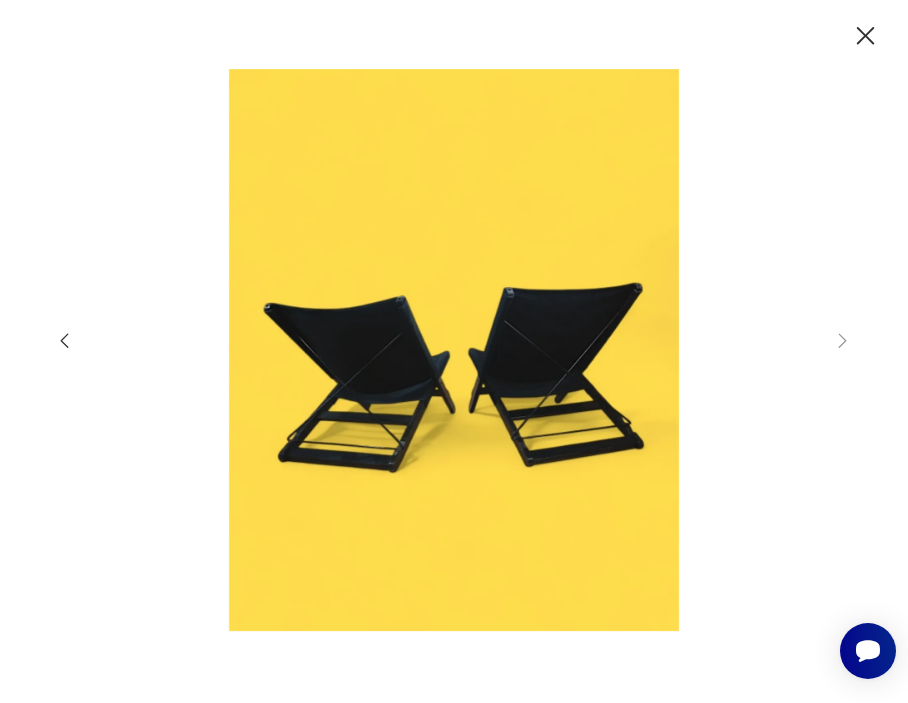 click 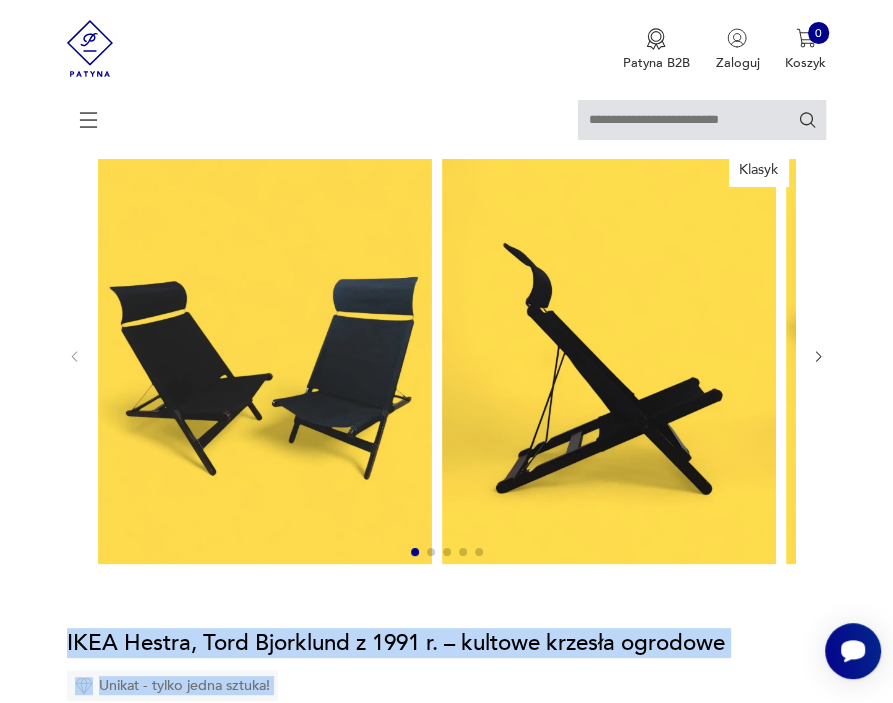 click at bounding box center (265, 355) 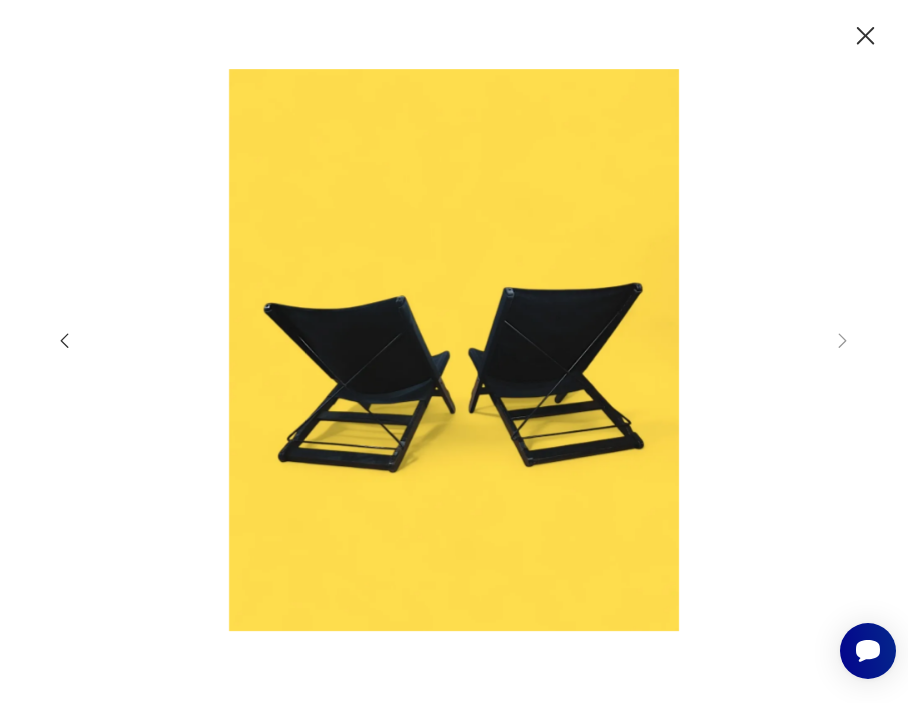 click 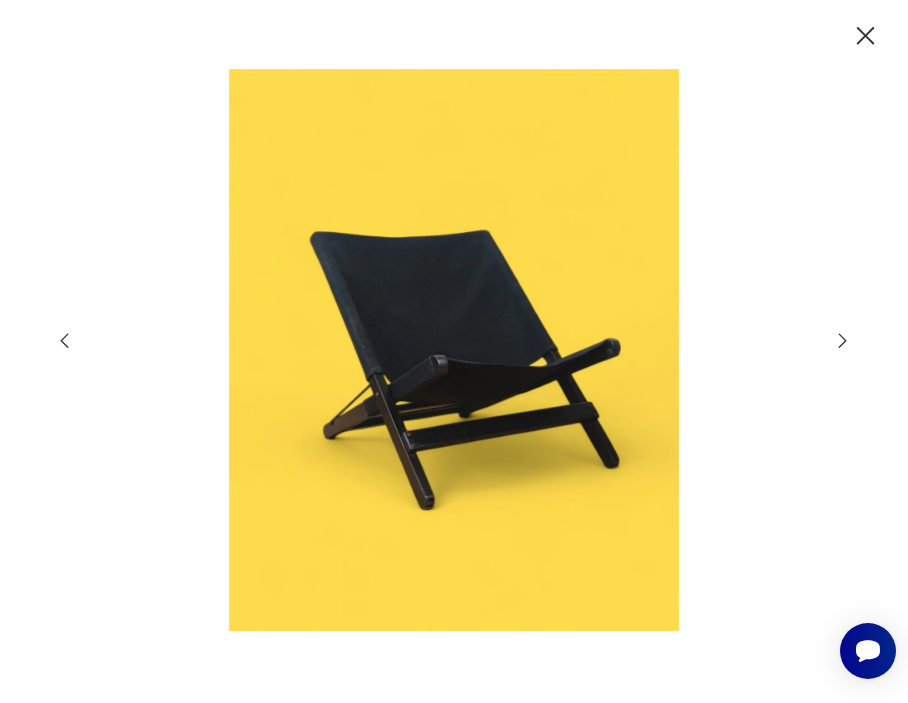 click 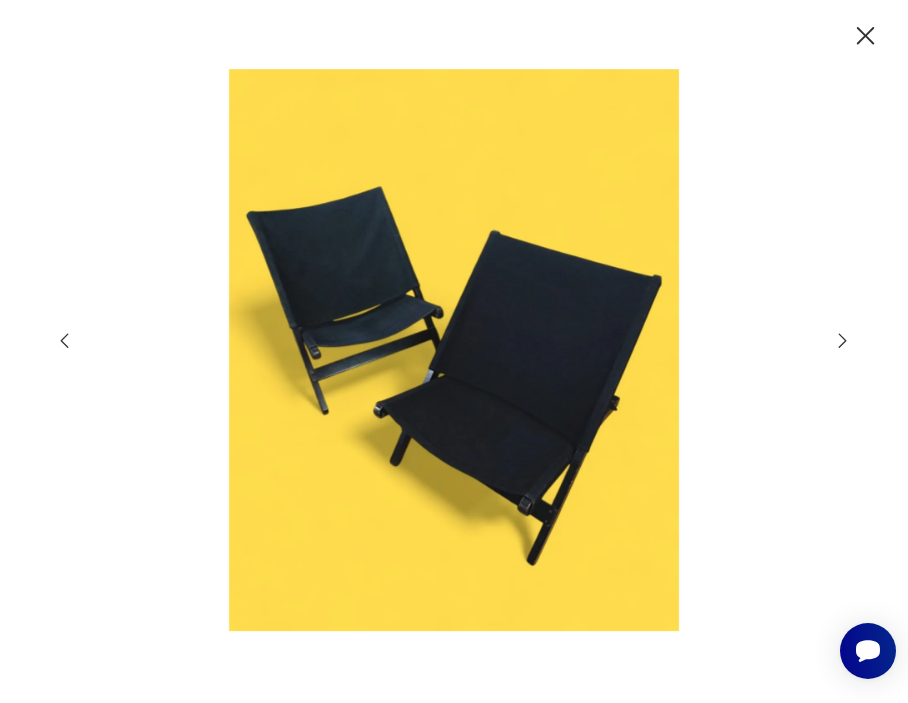 click 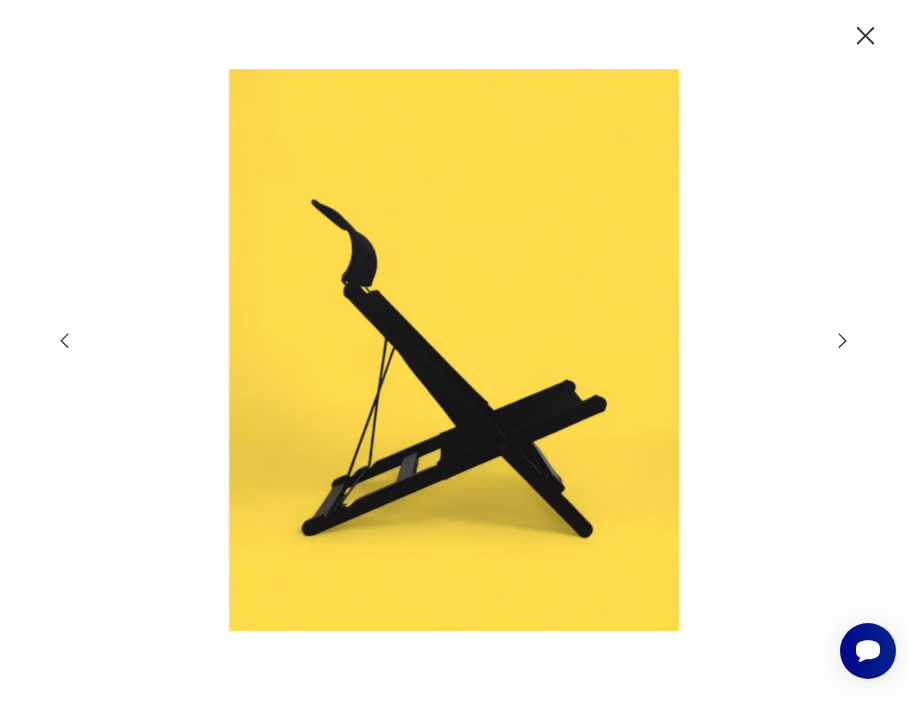 click 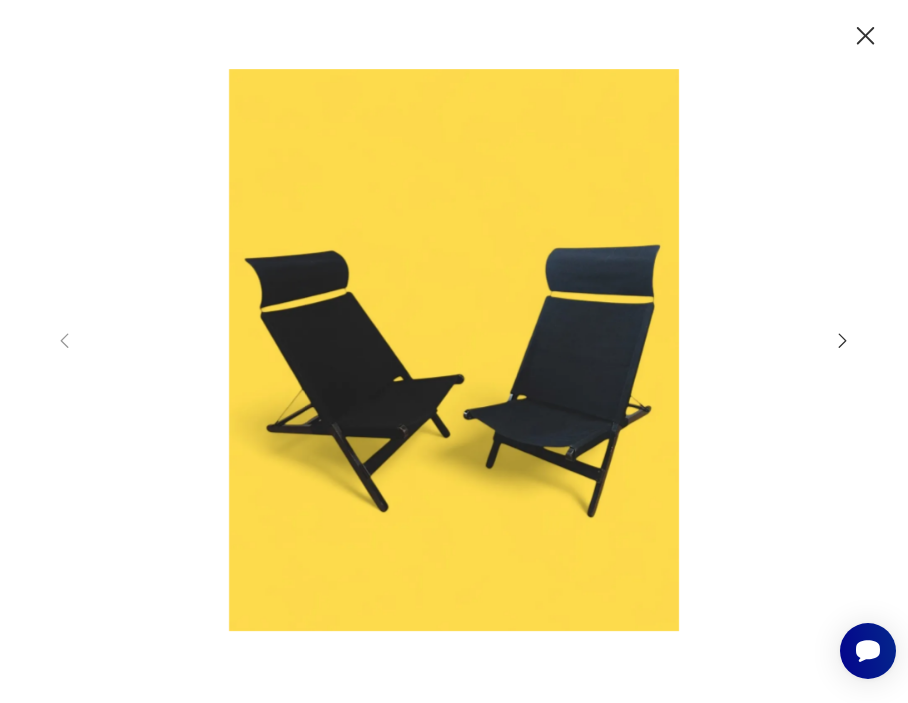click 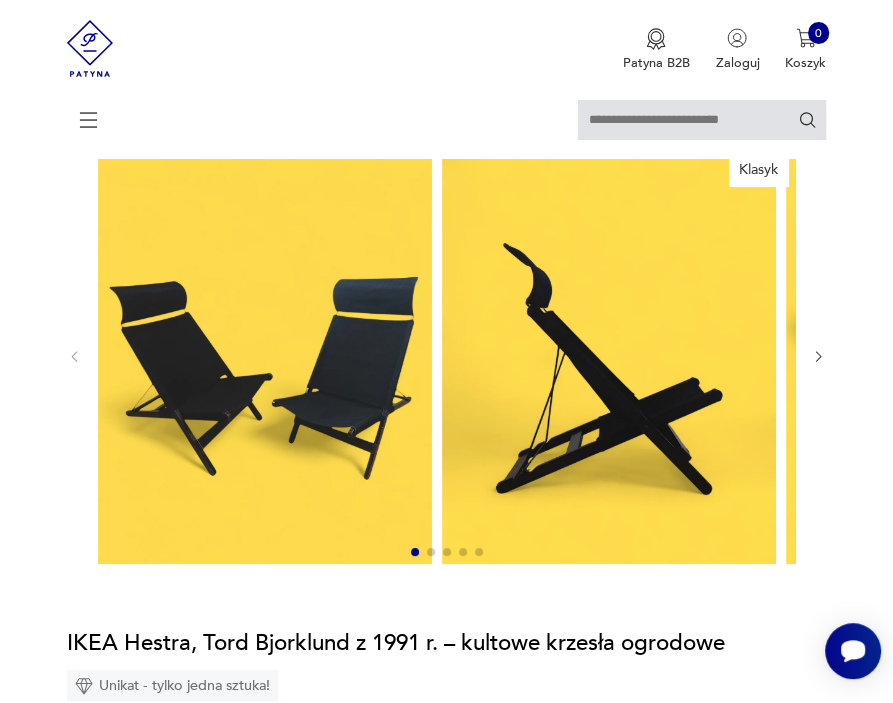 click on "Klasyk Opis produktu Para wyjątkowych foteli z kultowej kolekcji IKEA, proj. Tord Björklund. Charakterystyczny minimalistyczny design, wysokiej jakości wykonanie i funkcjonalność to cechy, które sprawiają, że model Hestra jest poszukiwany przez kolekcjonerów mebli IKEA spod znaku vintage.
✅ Projekt z 1991 r.
✅ Orientacyjne wymiary: 90 cm × 60 cm × 90 cm
✅ Wysokość siedziska: 35 cm
✅ Regulowane oparcie
✅ Składane – łatwe przechowywanie
✅ Ergonomiczne, wygodne siedzisko
✅ Ponadczasowy skandynawski design
✅ Zdejmowane zagłówki
Fotele profesjonalnie wyprane, stan adekwatny do wieku produktów. Jeden fotel ma dwa poziomy regulacji oparcia, drugi jeden poziom. Niewielkie różnice w konstrukcji są typowe dla tej serii.
📦 Wysyłka kurierem: Polska i UE
🤝 Odbiór osobisty w Krakowie
📝 Faktura marża Rozwiń więcej Szczegóły produktu Stan:   dobry Wysokość :   90 Kolor:   czarny Typ :   składane Datowanie :   1991 Kolory :   black Kraj pochodzenia :   Szwecja" at bounding box center [446, 955] 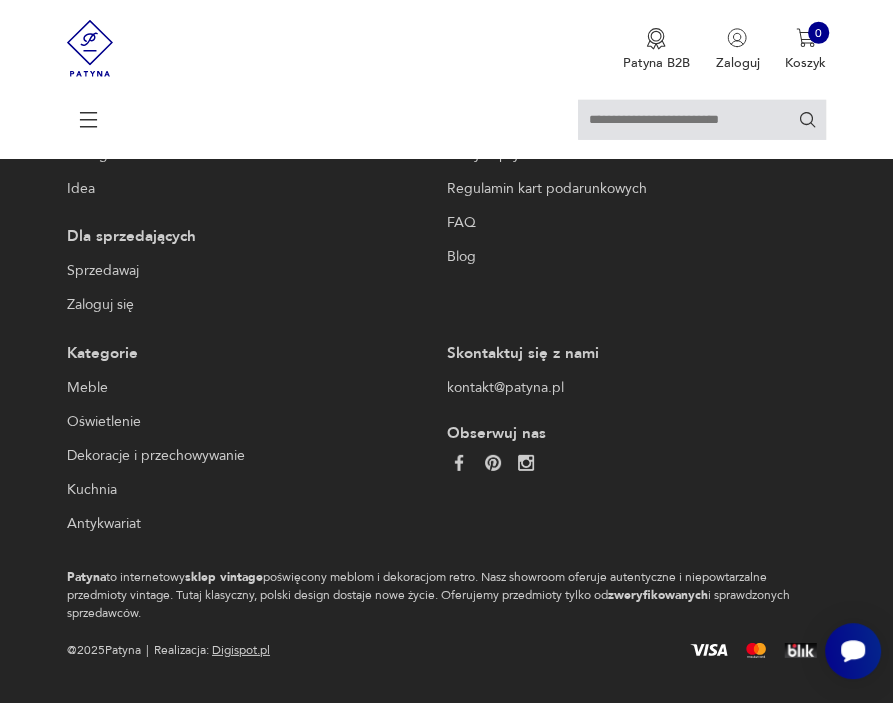 scroll, scrollTop: 3428, scrollLeft: 0, axis: vertical 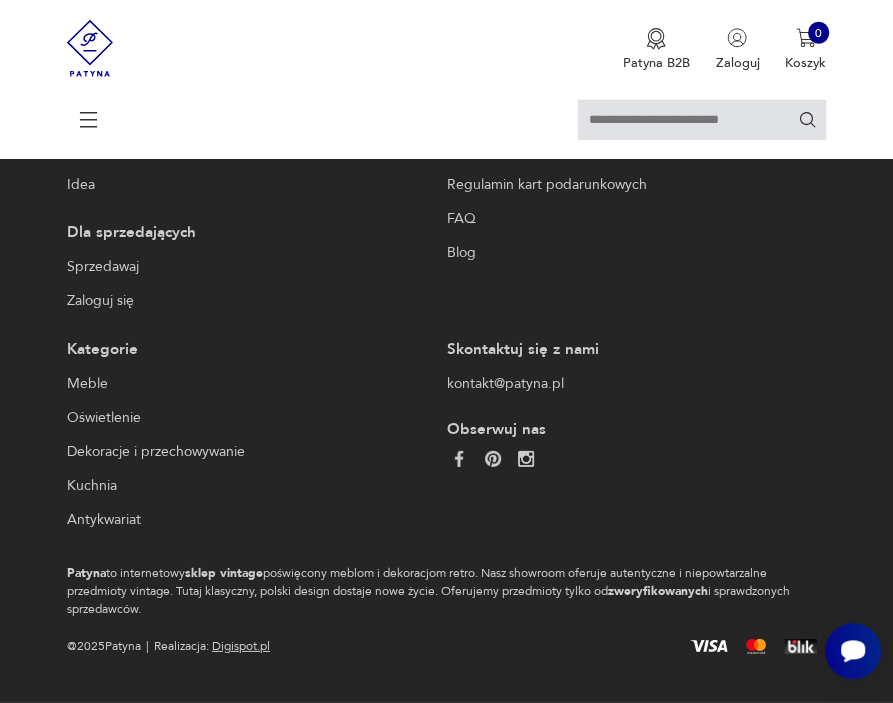 click on "5" at bounding box center [457, -156] 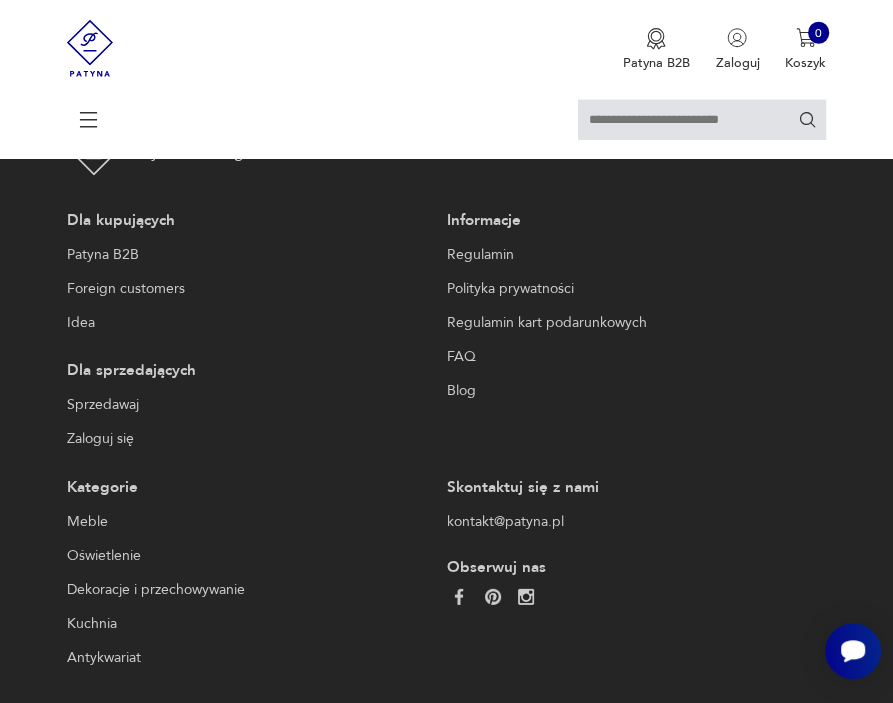 scroll, scrollTop: 3323, scrollLeft: 0, axis: vertical 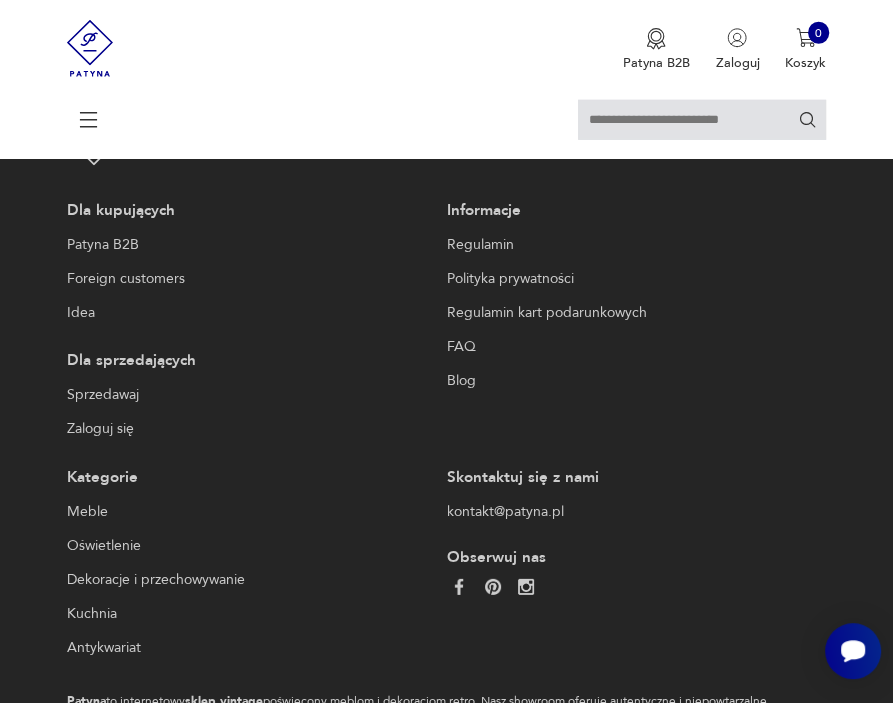 click on "6" at bounding box center (501, -28) 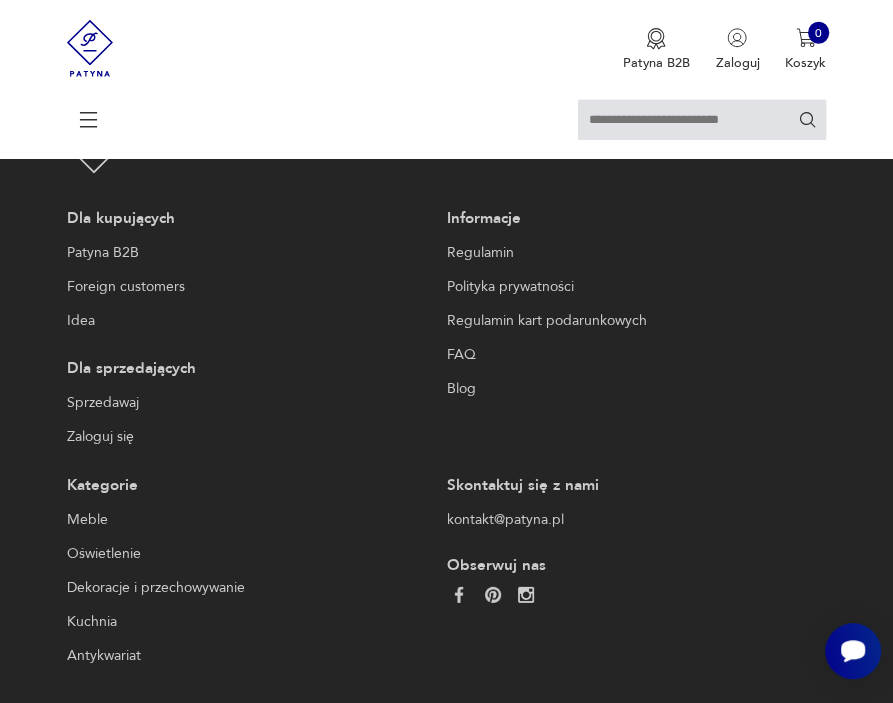 scroll, scrollTop: 3362, scrollLeft: 0, axis: vertical 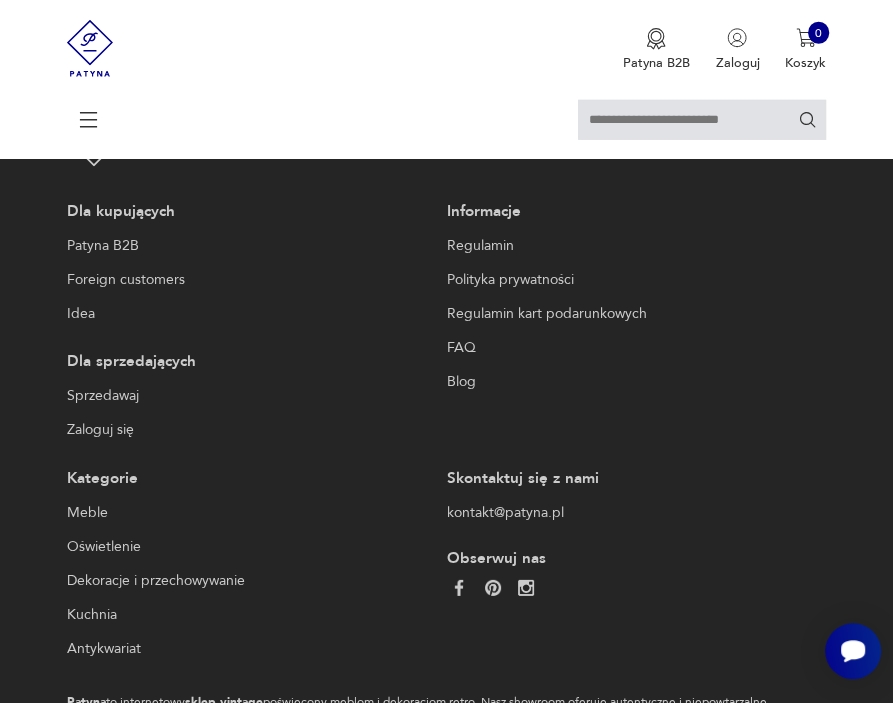 click on "7" at bounding box center [491, -27] 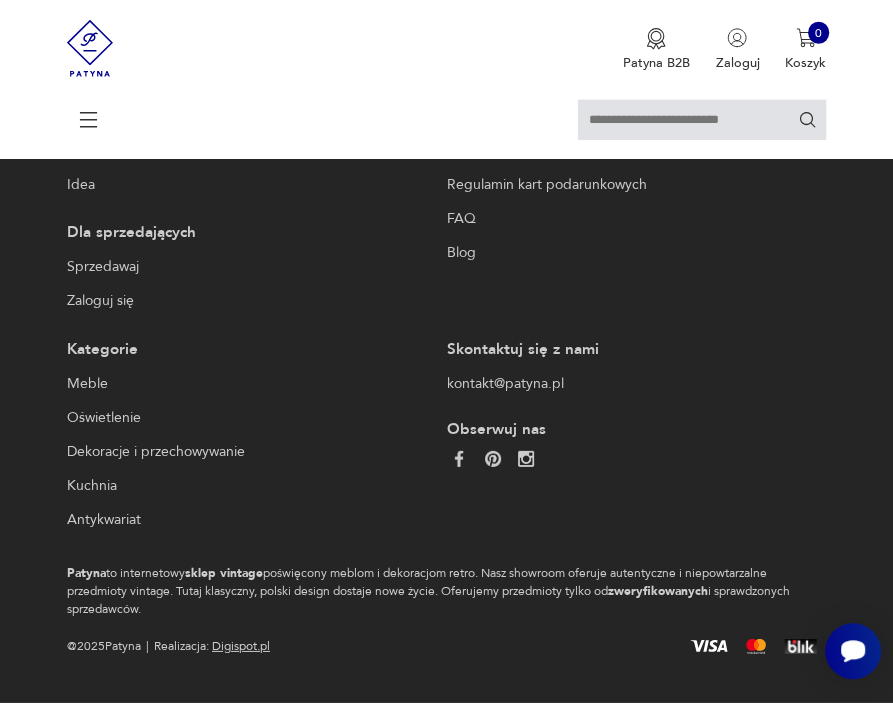 scroll, scrollTop: 3540, scrollLeft: 0, axis: vertical 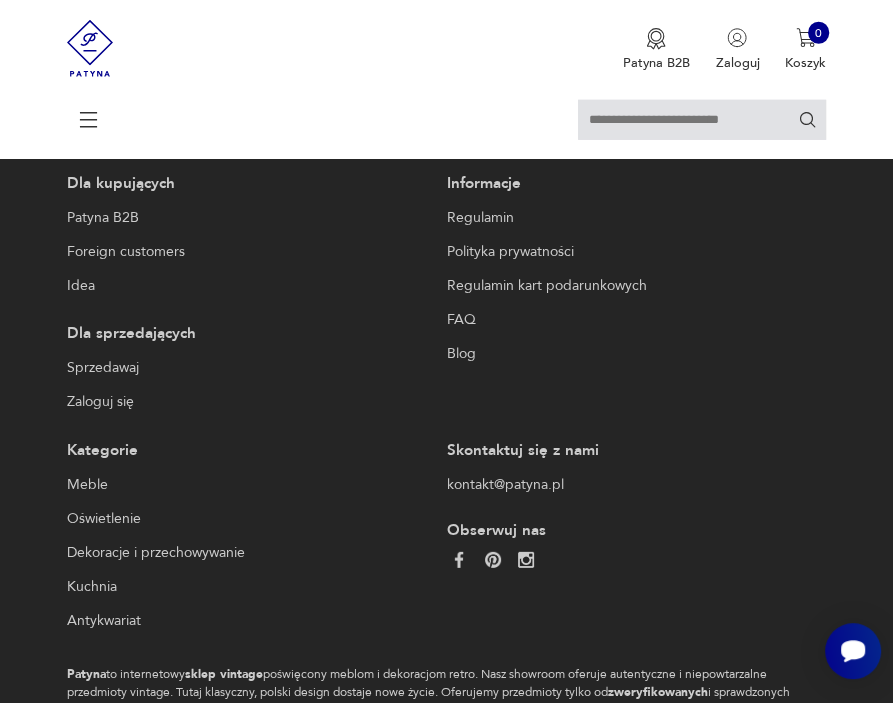 click on "9" at bounding box center (491, -55) 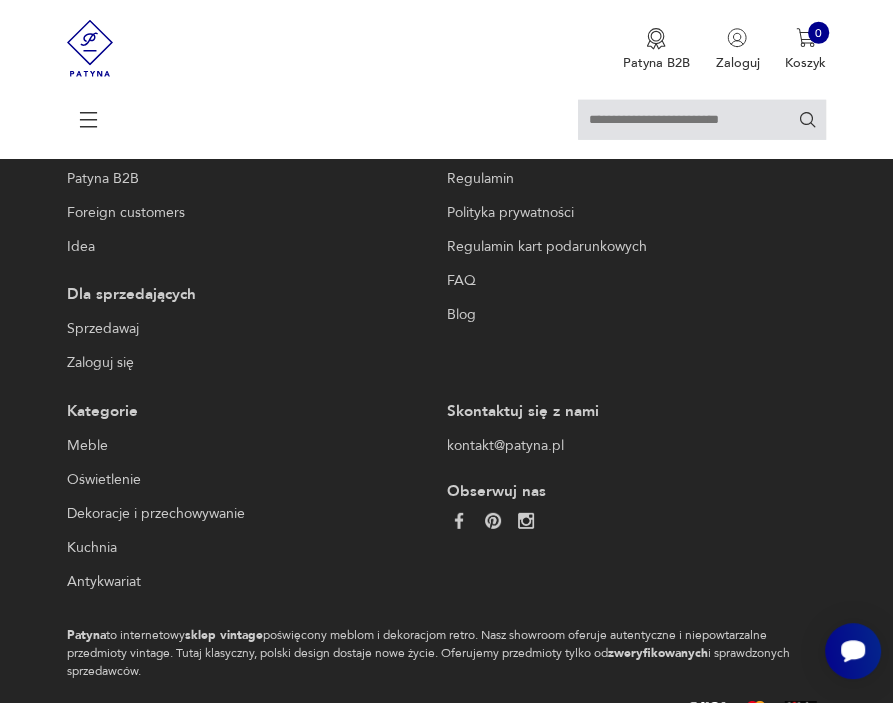 scroll, scrollTop: 3252, scrollLeft: 0, axis: vertical 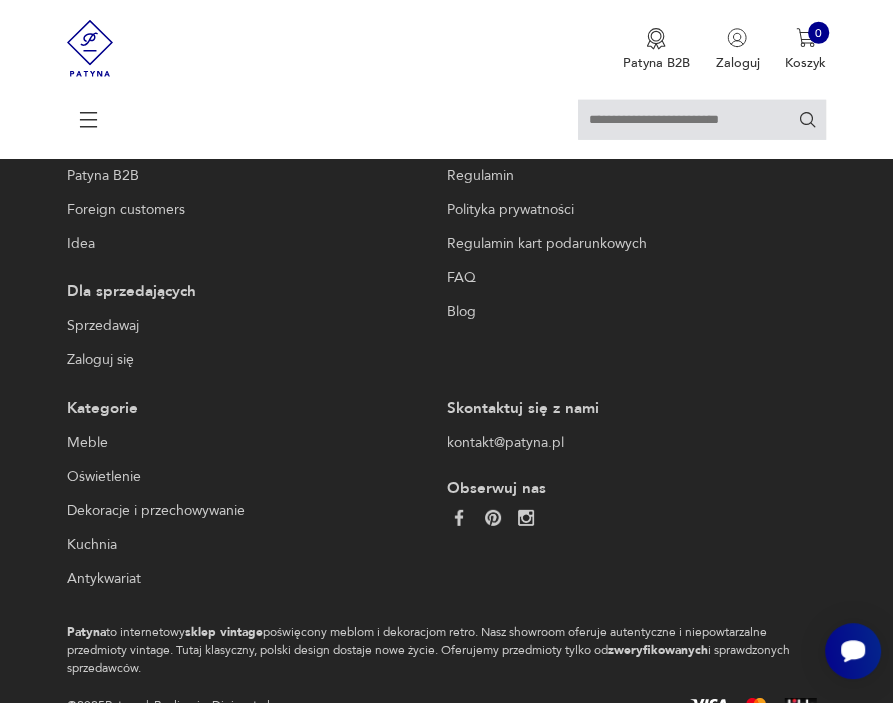 click on "10" at bounding box center (491, -97) 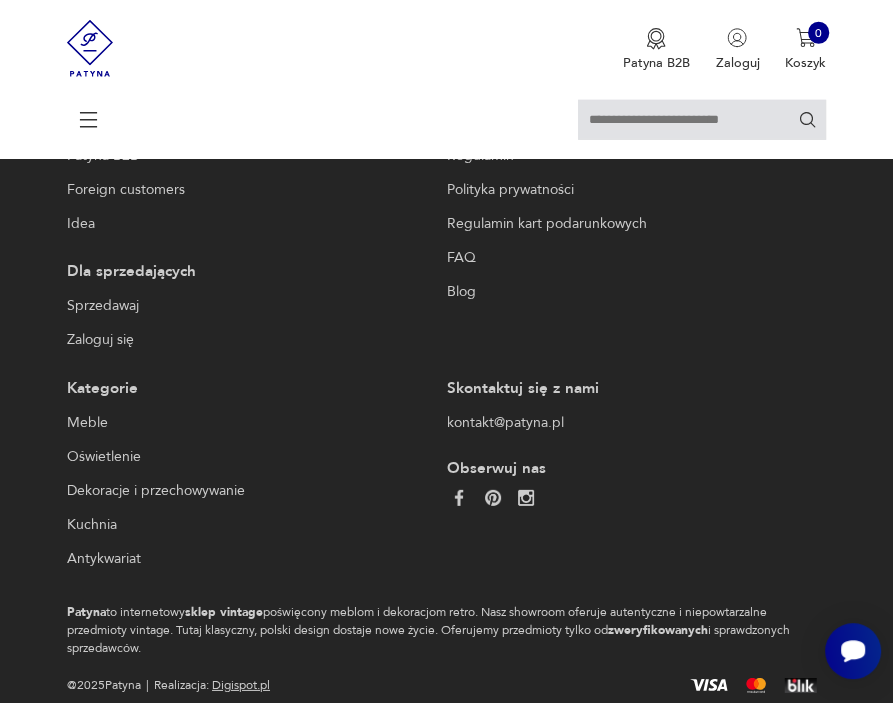 scroll, scrollTop: 3385, scrollLeft: 0, axis: vertical 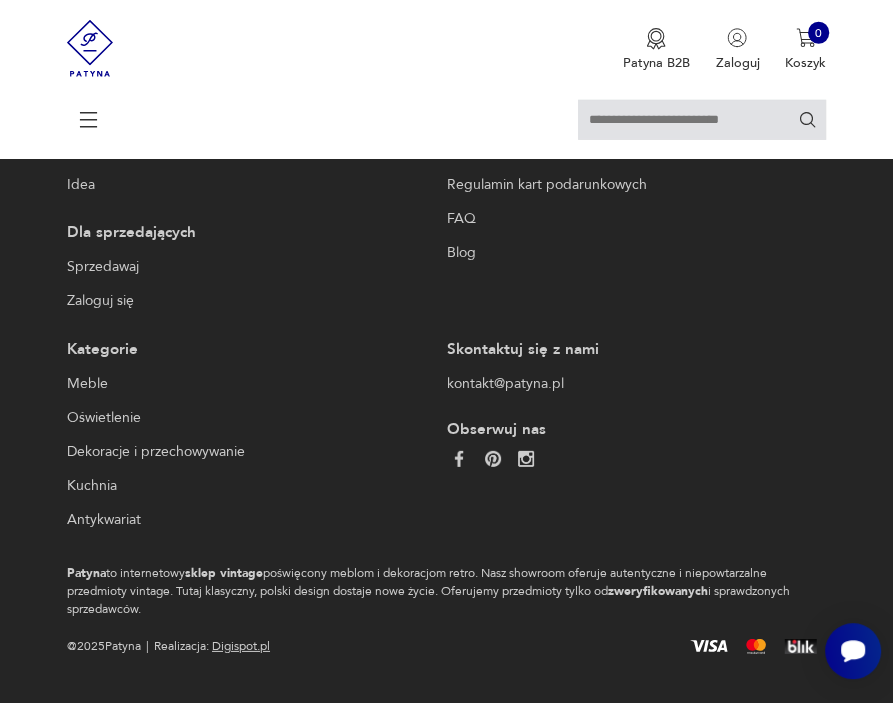 click on "11" at bounding box center [491, -156] 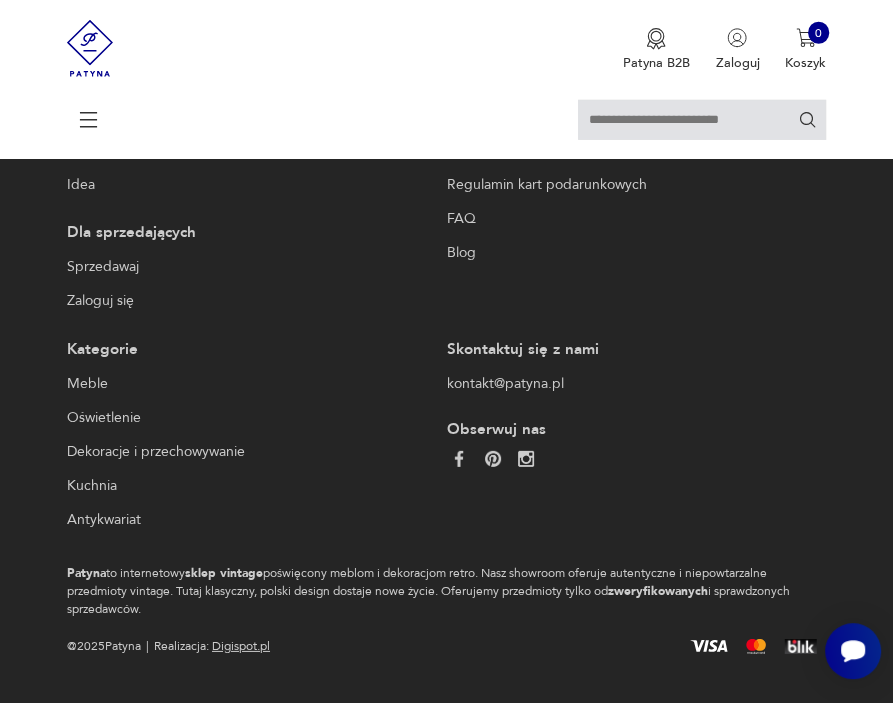 scroll, scrollTop: 3611, scrollLeft: 0, axis: vertical 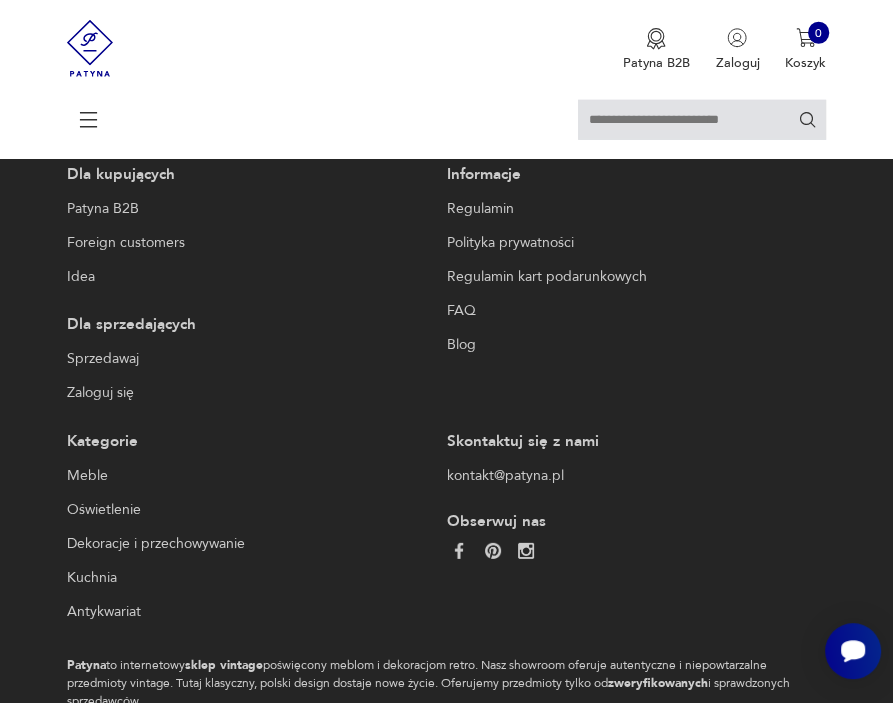 click on "13" at bounding box center (491, -64) 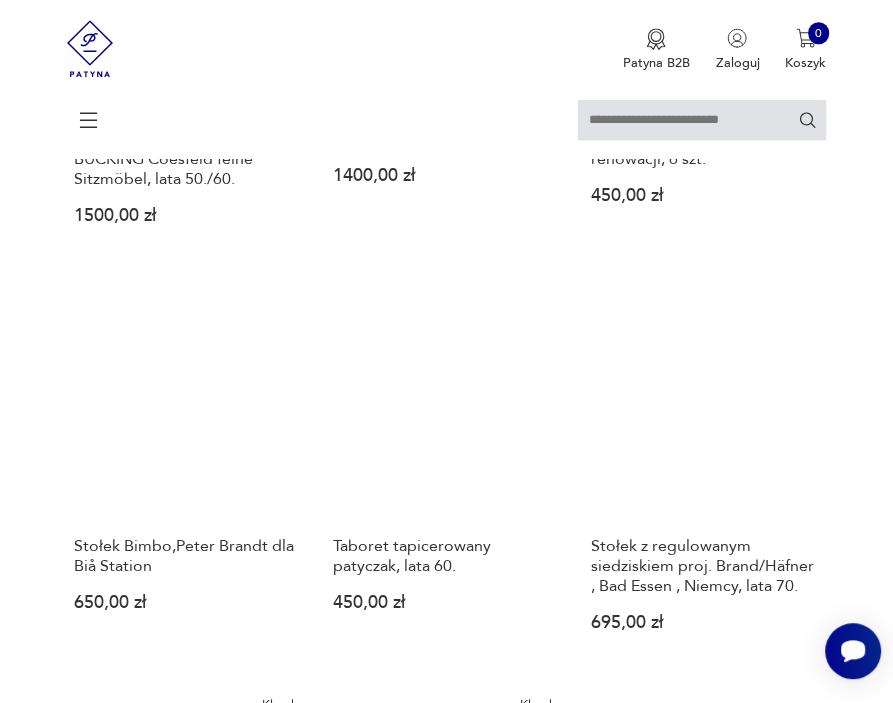 scroll, scrollTop: 873, scrollLeft: 0, axis: vertical 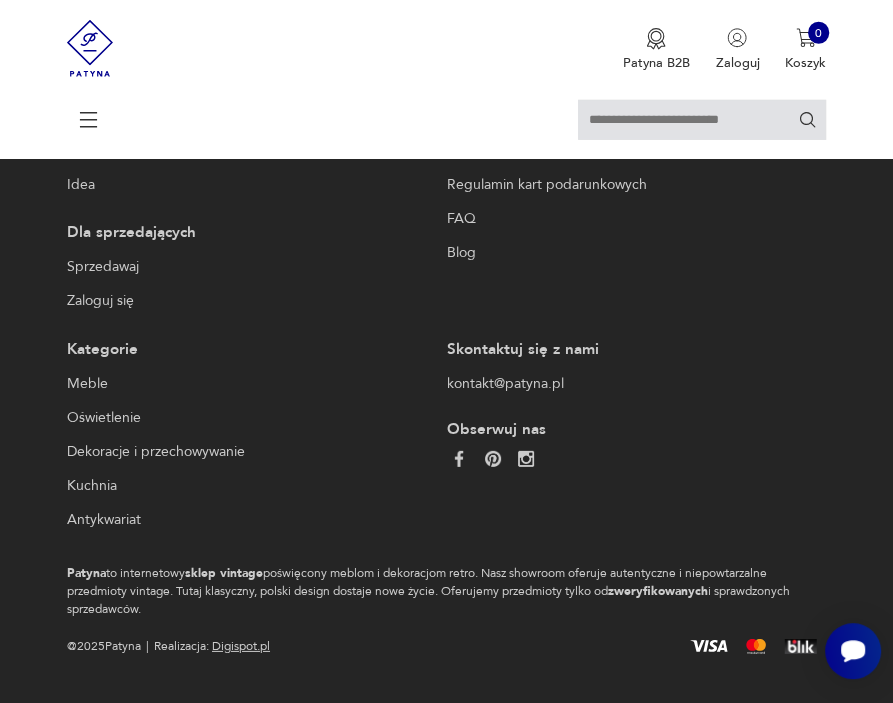 click on "14" at bounding box center (491, -156) 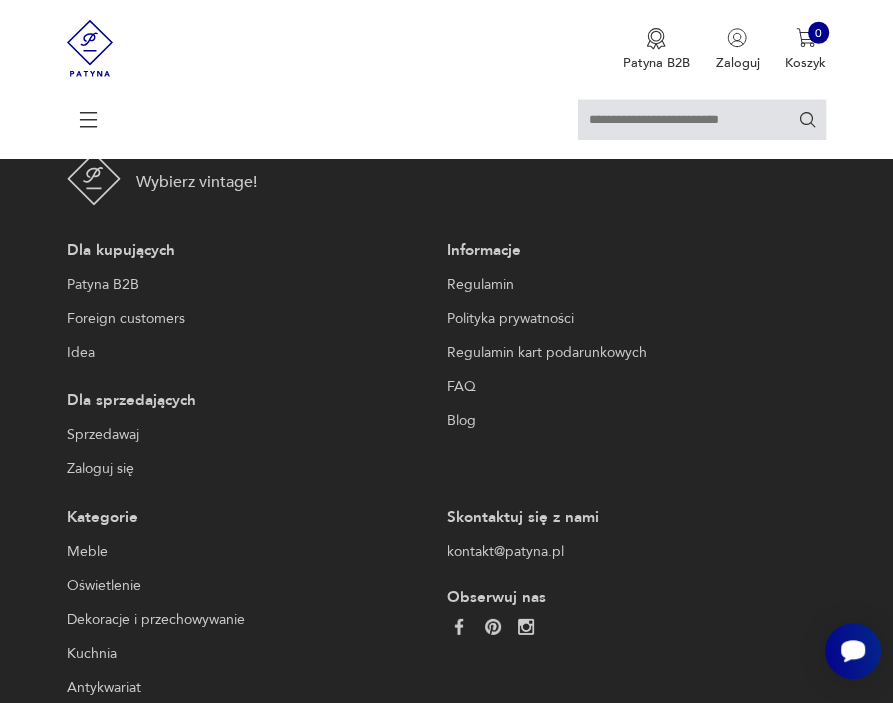 scroll, scrollTop: 3292, scrollLeft: 0, axis: vertical 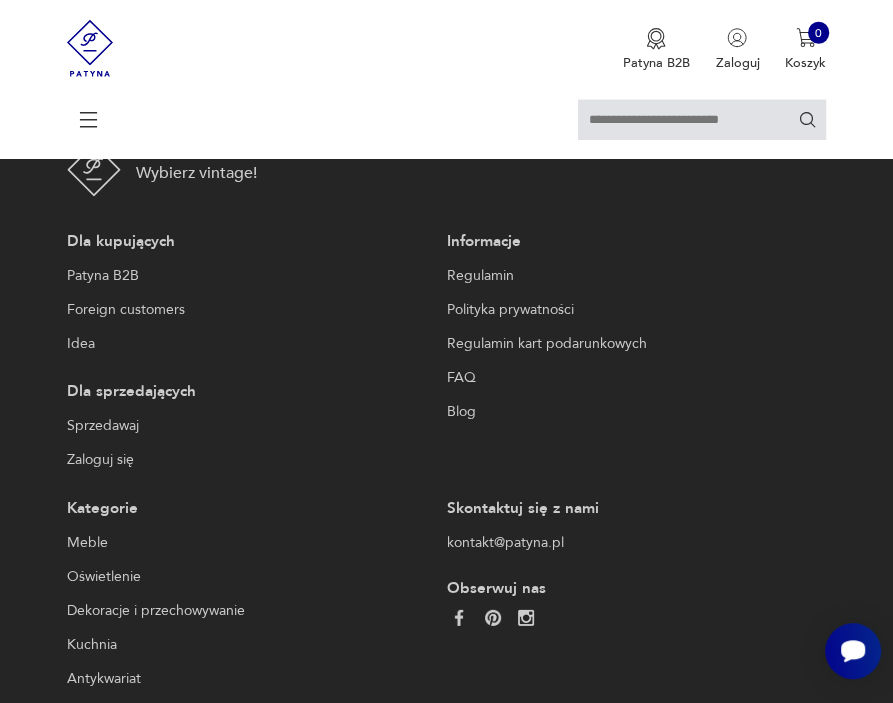 click on "15" at bounding box center [491, 3] 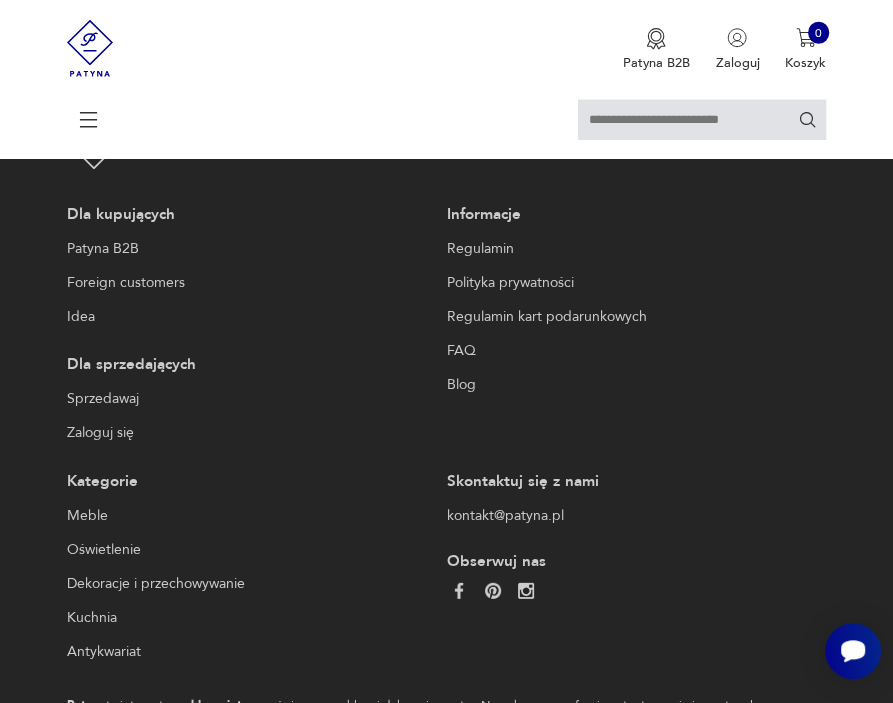 scroll, scrollTop: 3268, scrollLeft: 0, axis: vertical 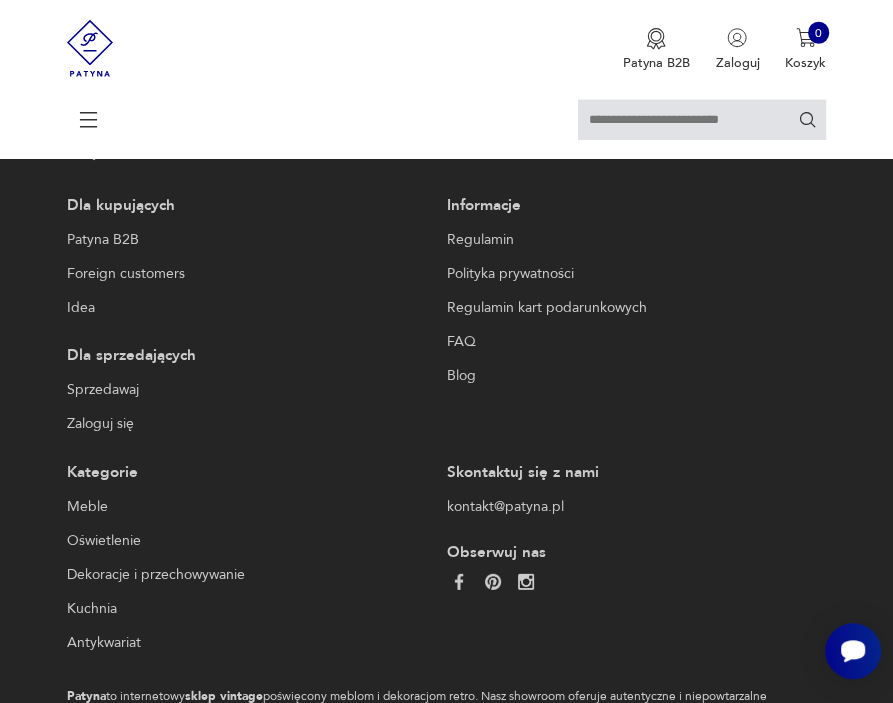 click on "16" at bounding box center (491, -33) 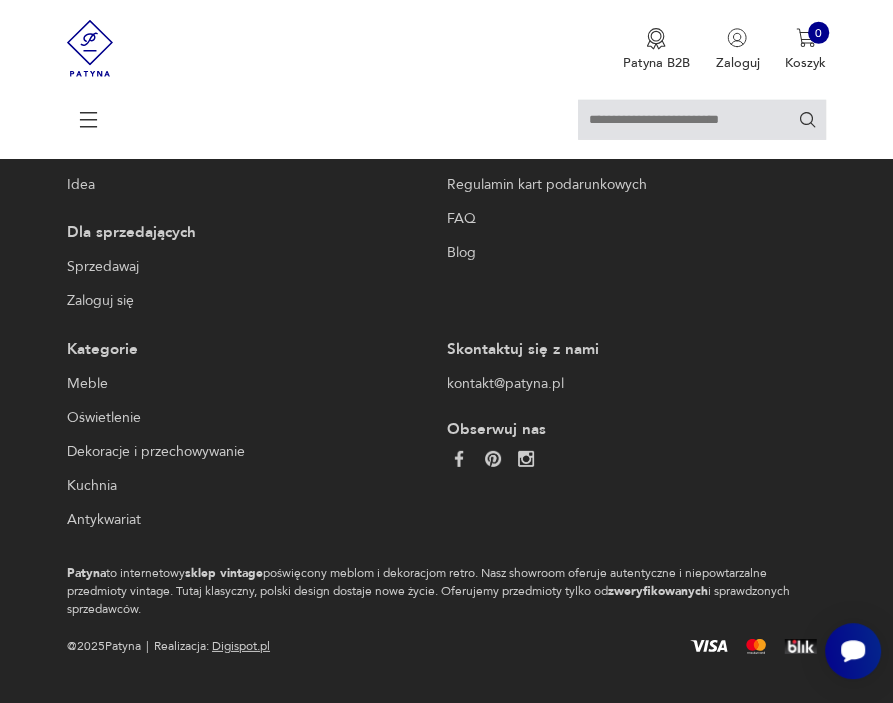 scroll, scrollTop: 3416, scrollLeft: 0, axis: vertical 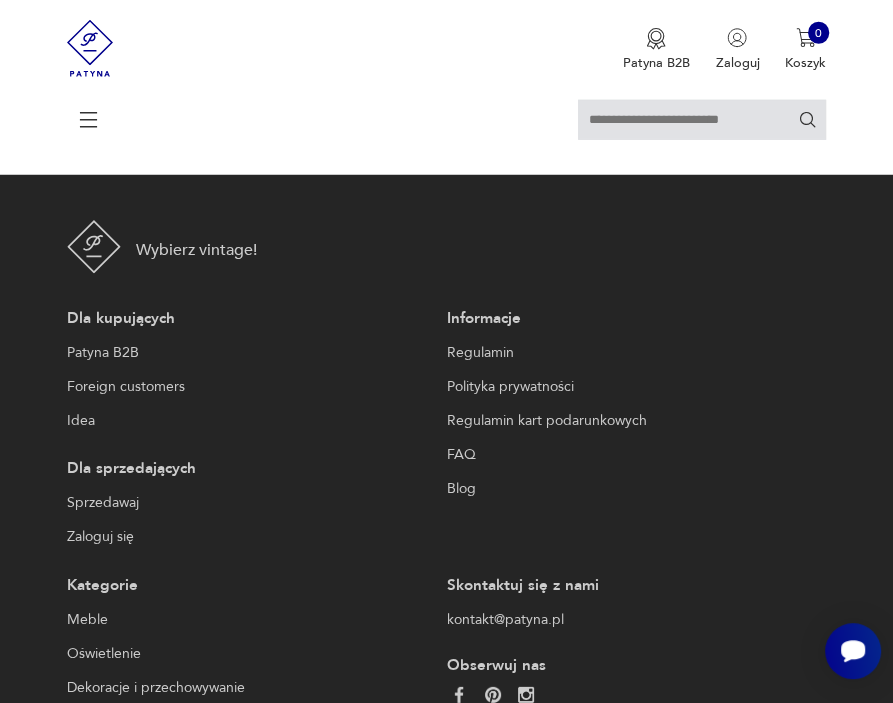 click on "18" at bounding box center [491, 80] 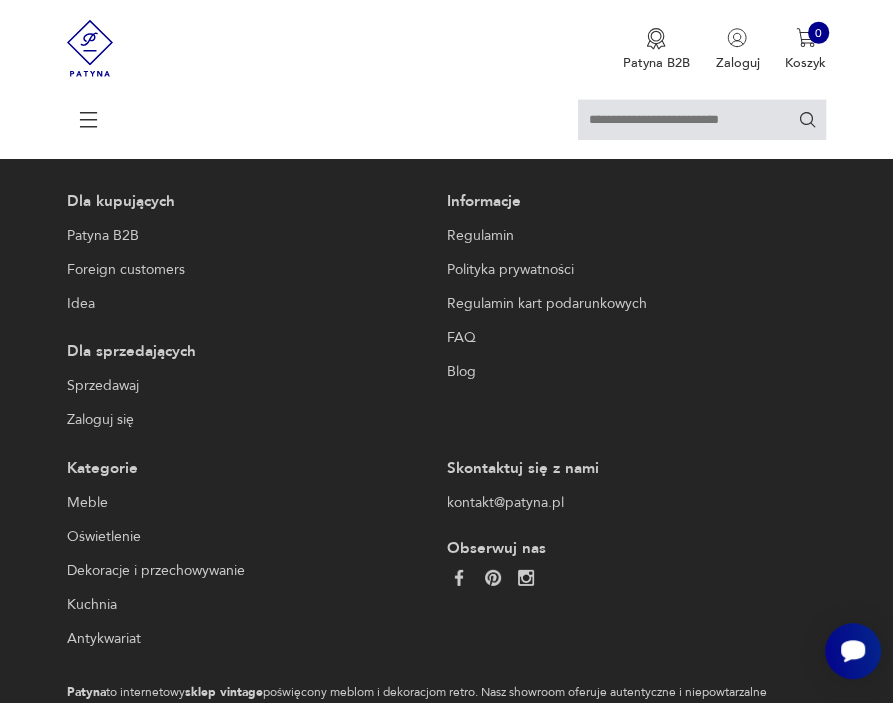 scroll, scrollTop: 3300, scrollLeft: 0, axis: vertical 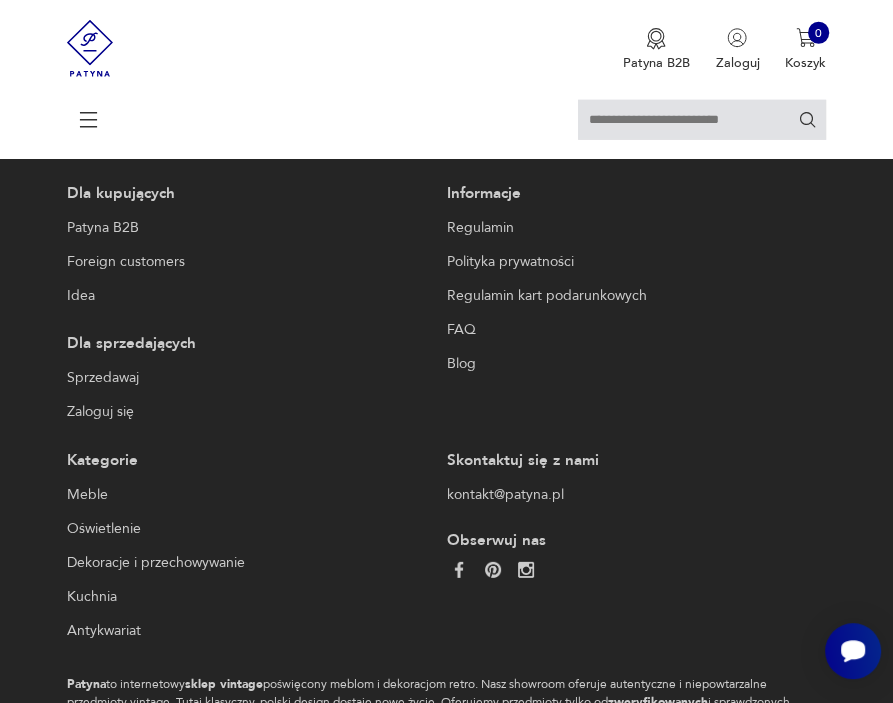 click on "19" at bounding box center [491, -45] 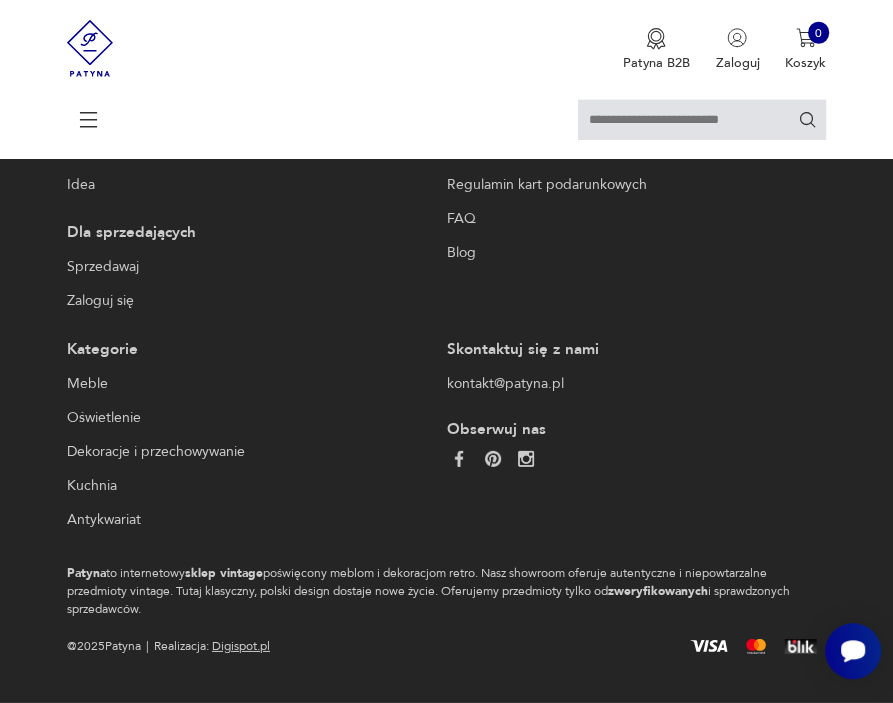 scroll, scrollTop: 3487, scrollLeft: 0, axis: vertical 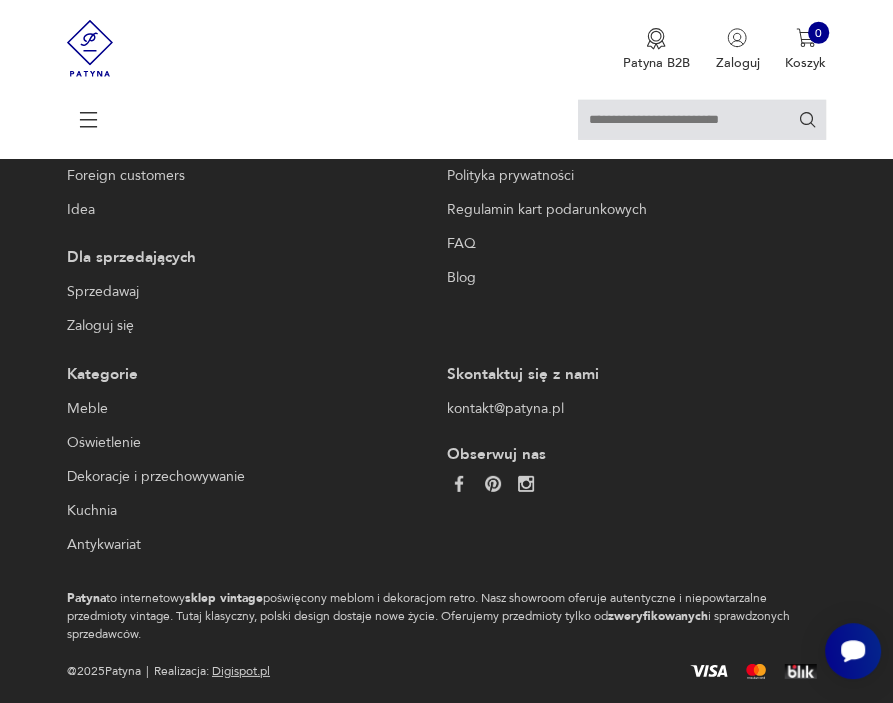 click on "21" at bounding box center [491, -131] 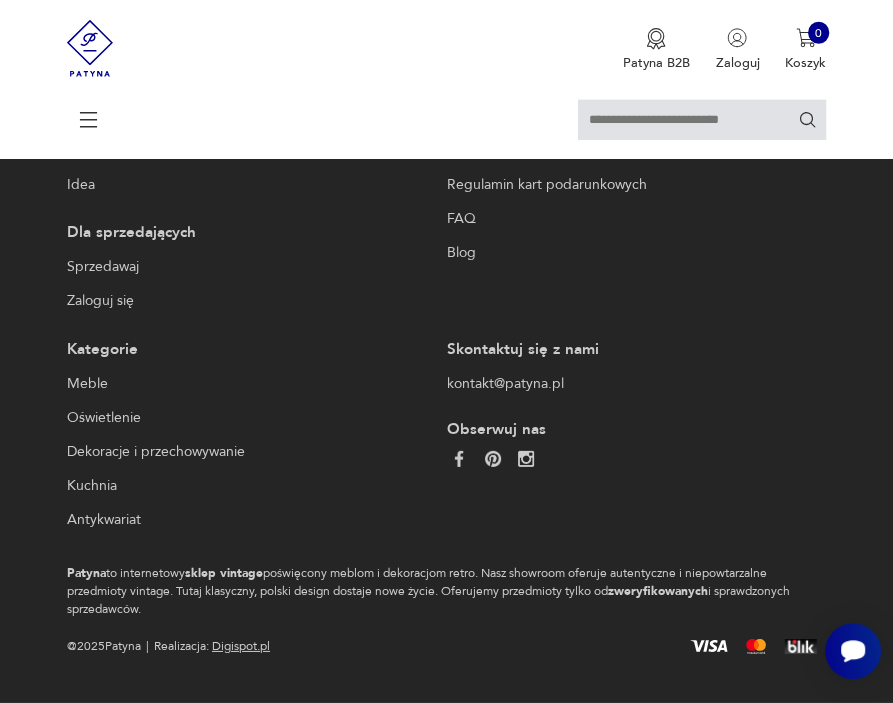 scroll, scrollTop: 3633, scrollLeft: 0, axis: vertical 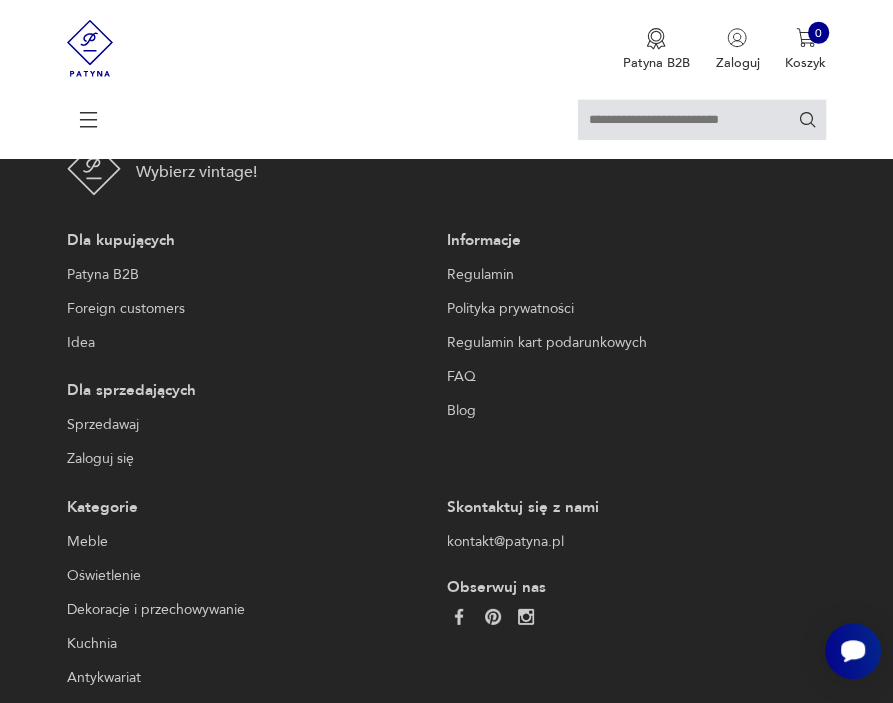 click on "23" at bounding box center (491, 2) 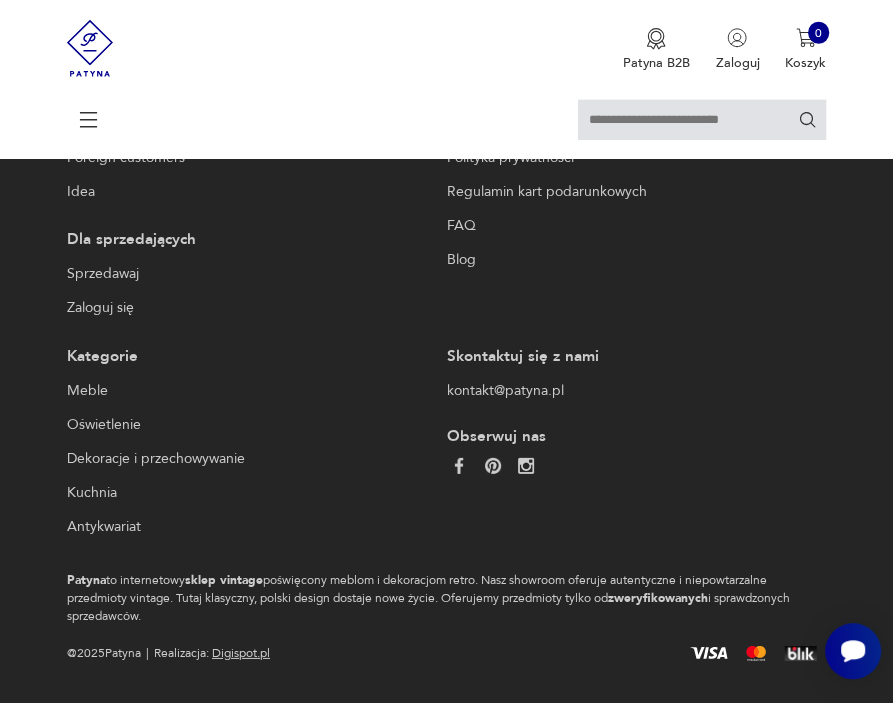 scroll, scrollTop: 3424, scrollLeft: 0, axis: vertical 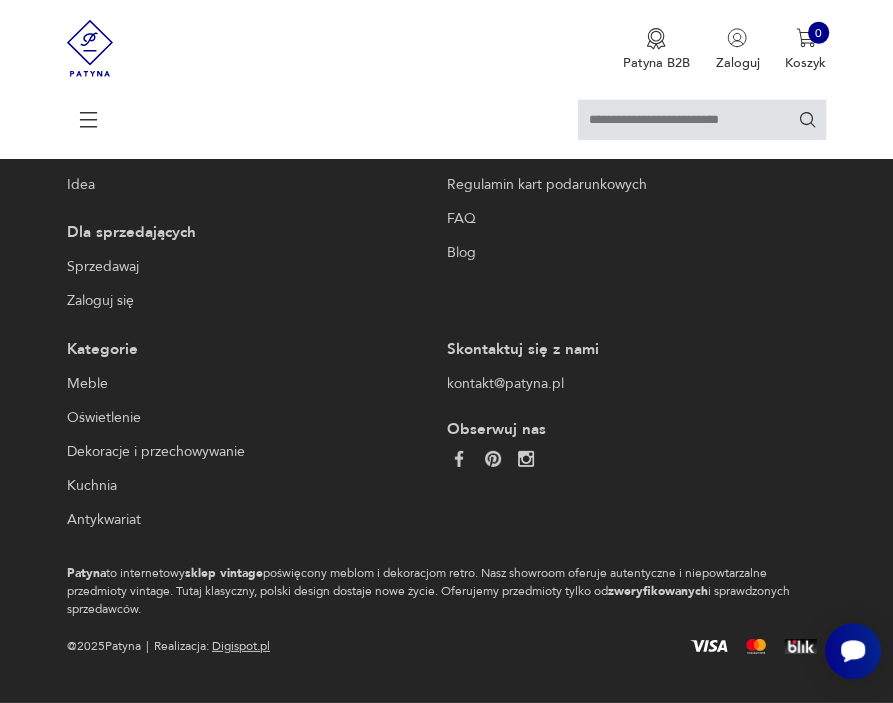 click on "24" at bounding box center [491, -156] 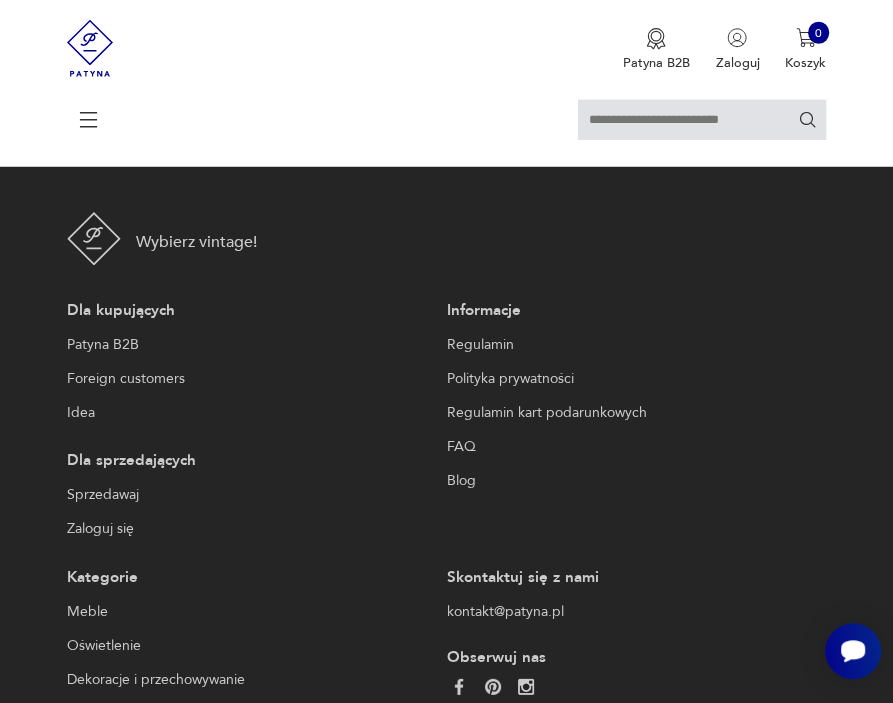 scroll, scrollTop: 3237, scrollLeft: 0, axis: vertical 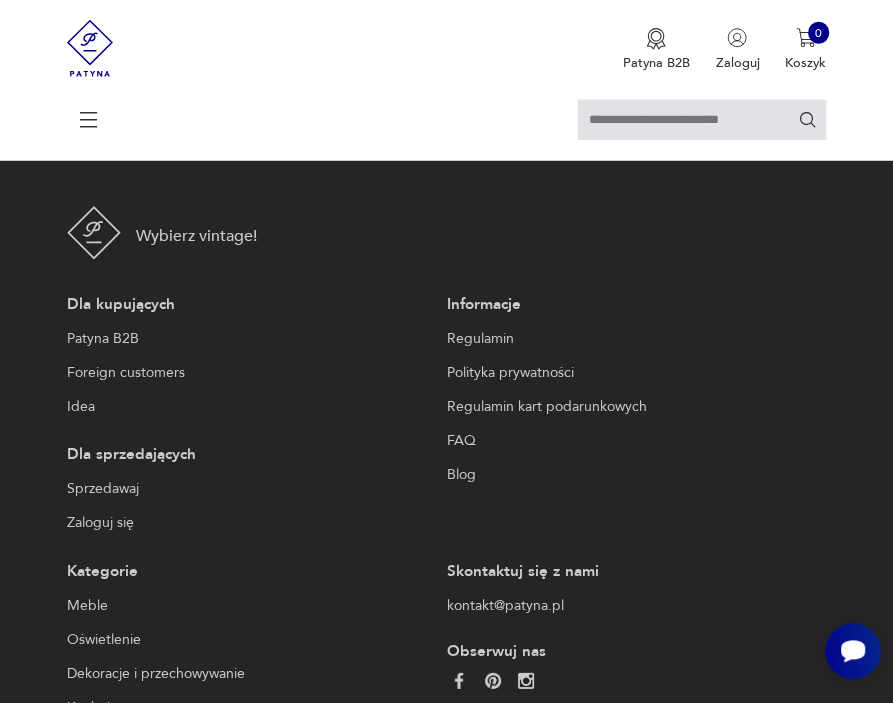 click on "25" at bounding box center [491, 66] 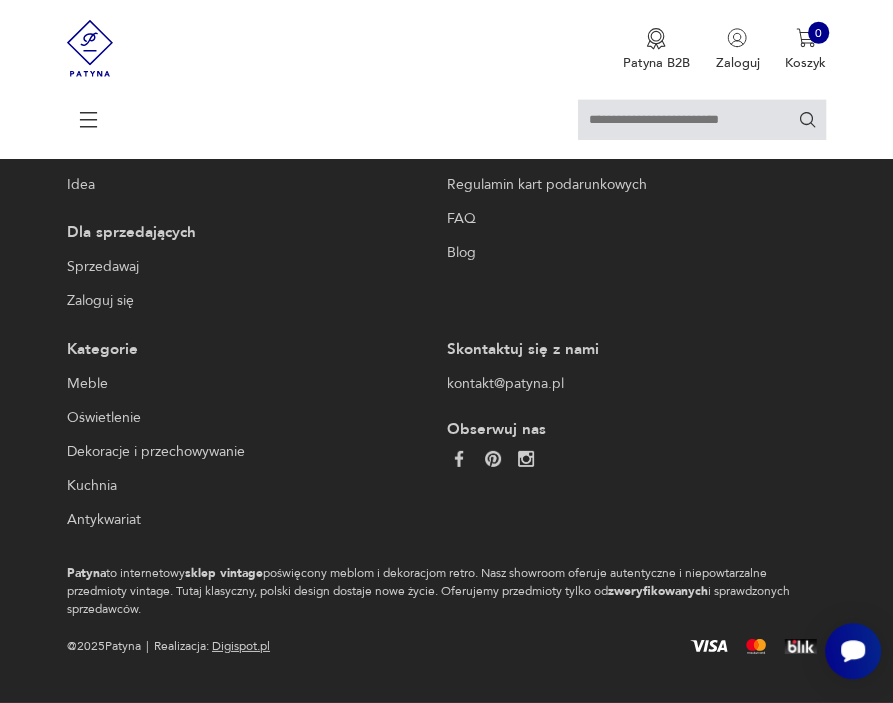 scroll, scrollTop: 3588, scrollLeft: 0, axis: vertical 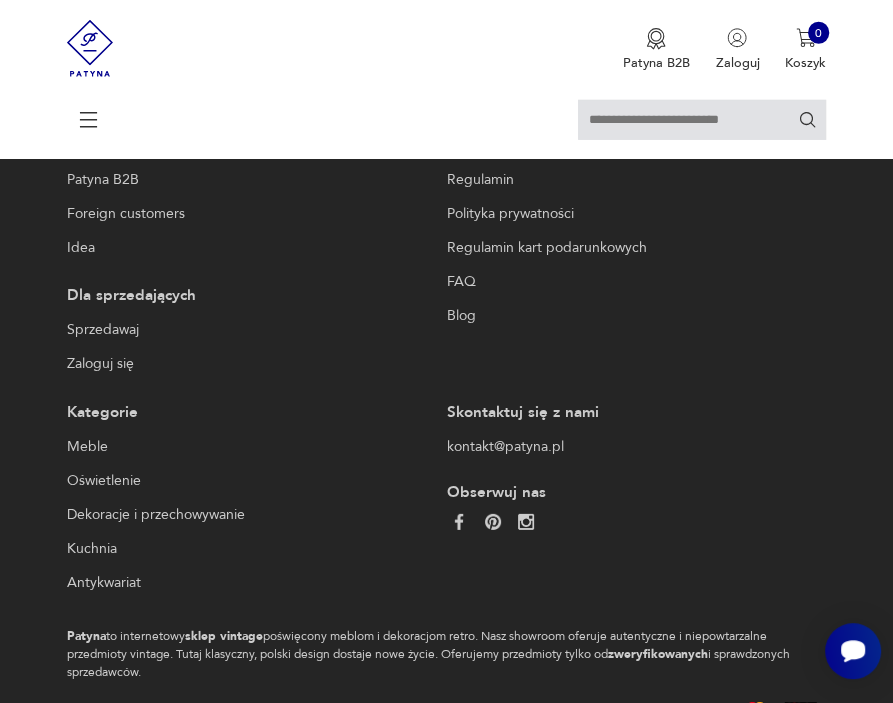 click on "27" at bounding box center (491, -93) 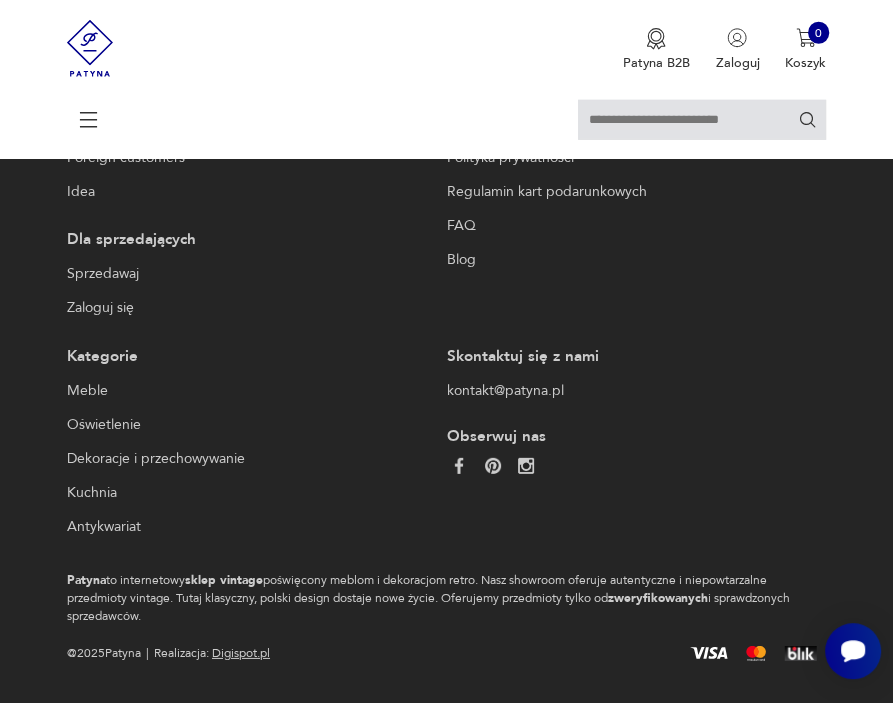 scroll, scrollTop: 3377, scrollLeft: 0, axis: vertical 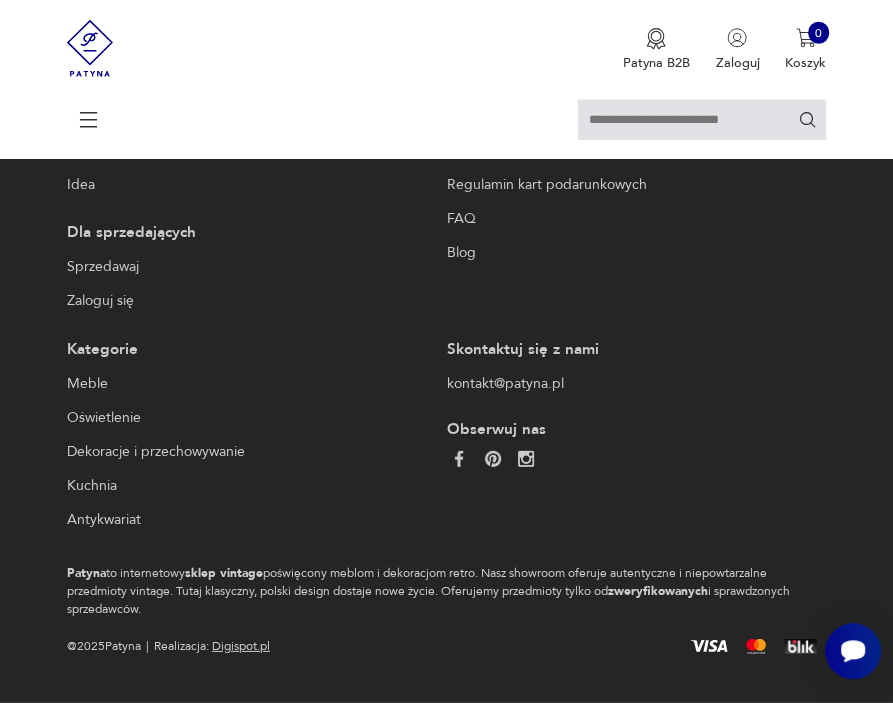 click on "28" at bounding box center [491, -156] 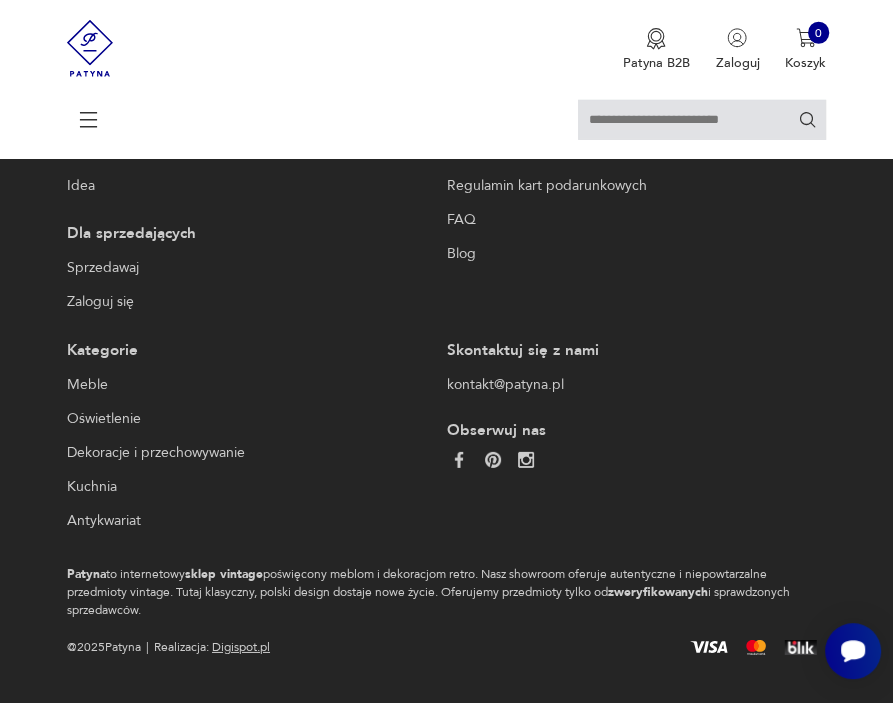 scroll, scrollTop: 3517, scrollLeft: 0, axis: vertical 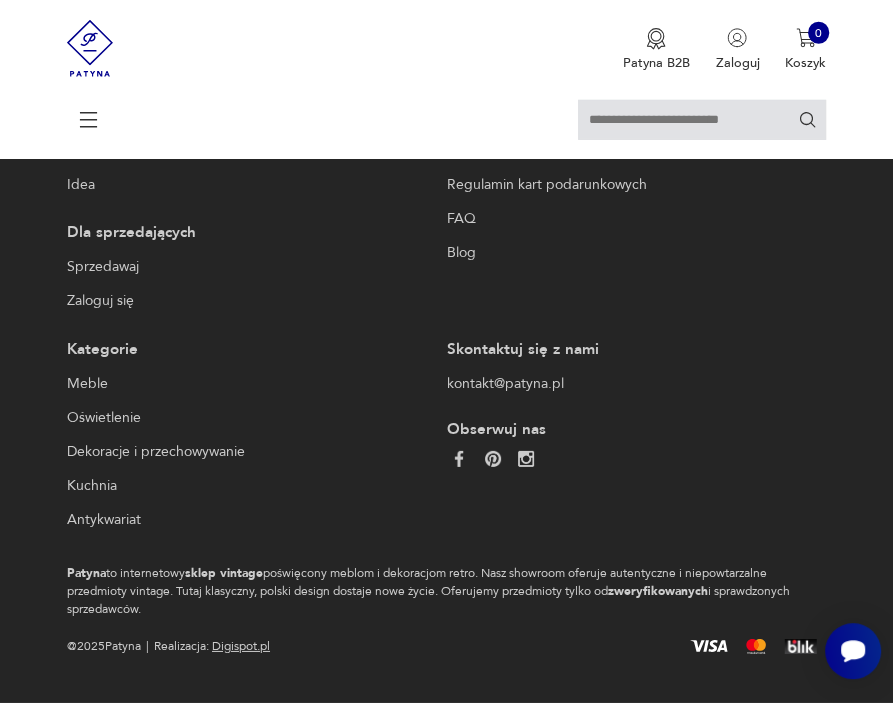 click on "29" at bounding box center (491, -156) 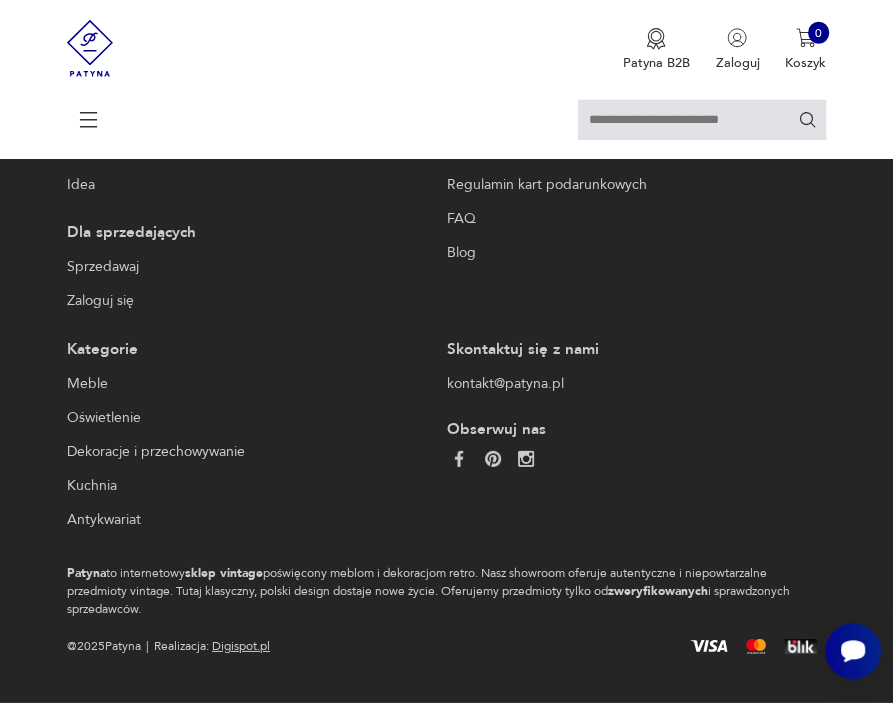 scroll, scrollTop: 3627, scrollLeft: 0, axis: vertical 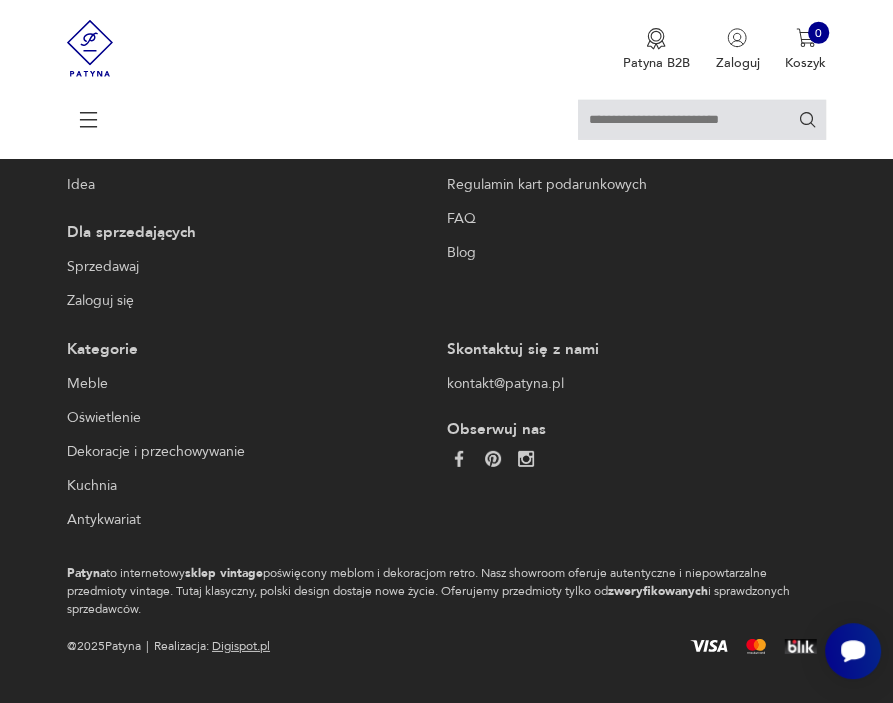 click on "31" at bounding box center [491, -156] 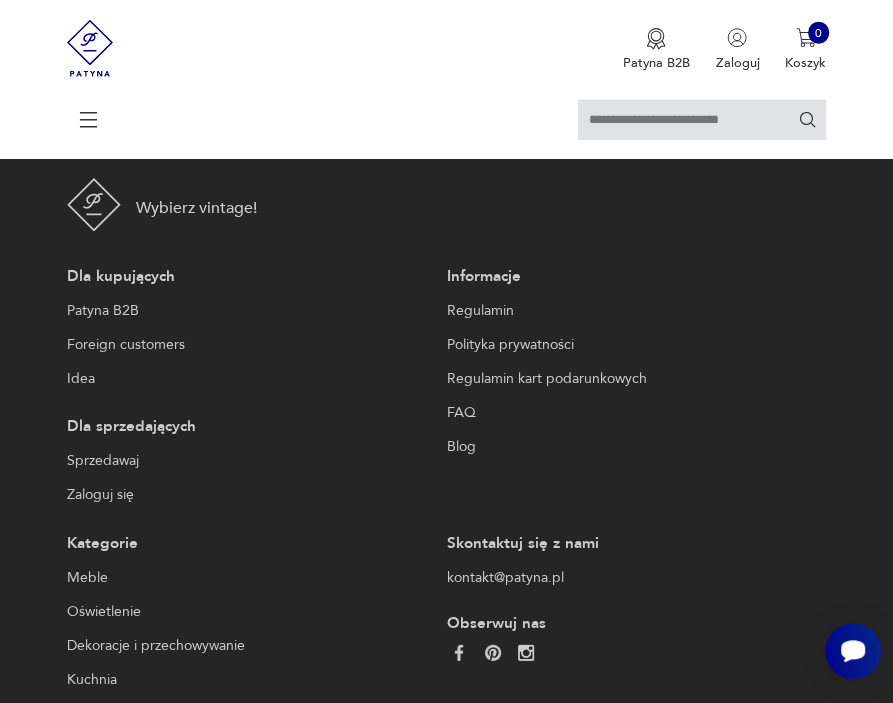 scroll, scrollTop: 3222, scrollLeft: 0, axis: vertical 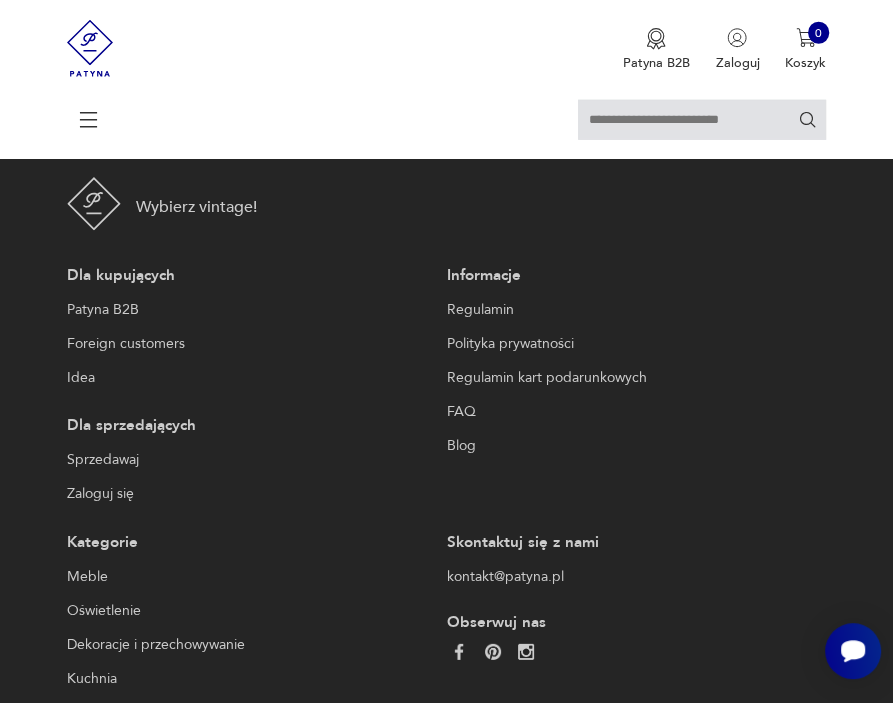 click on "32" at bounding box center (491, 37) 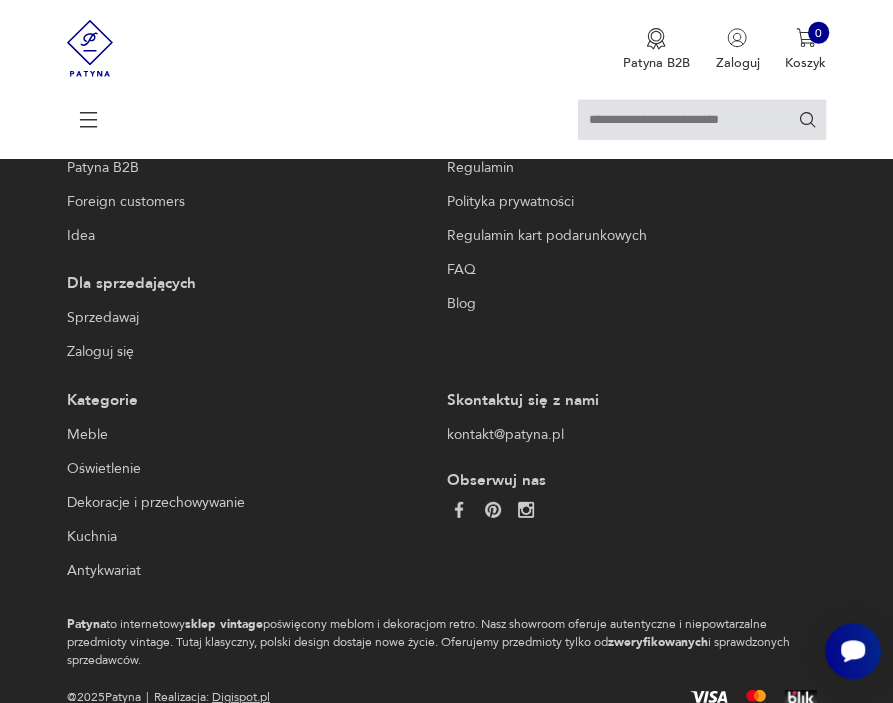 scroll, scrollTop: 3330, scrollLeft: 0, axis: vertical 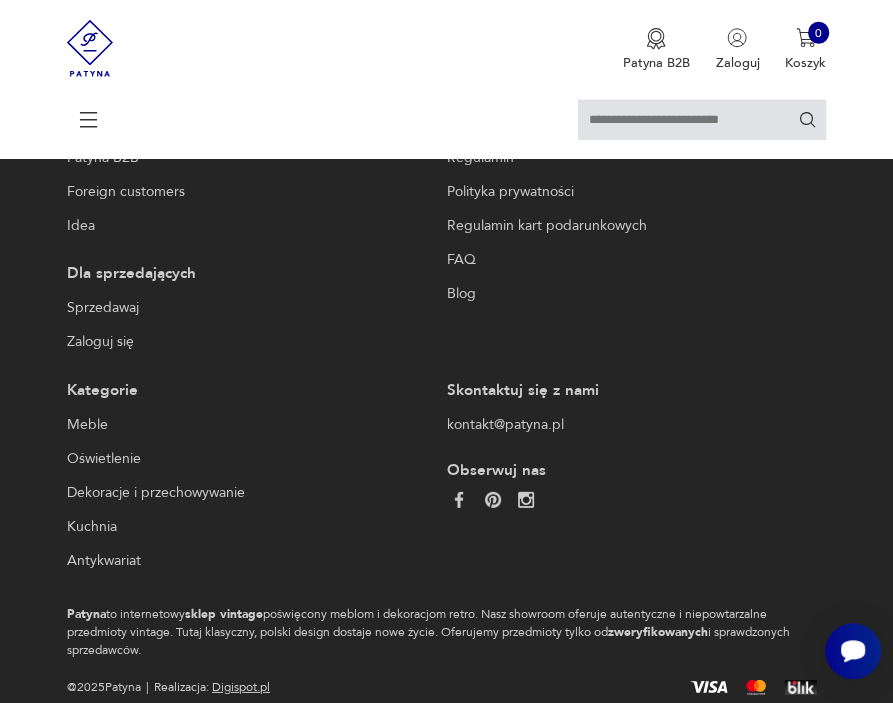 click on "33" at bounding box center (491, -115) 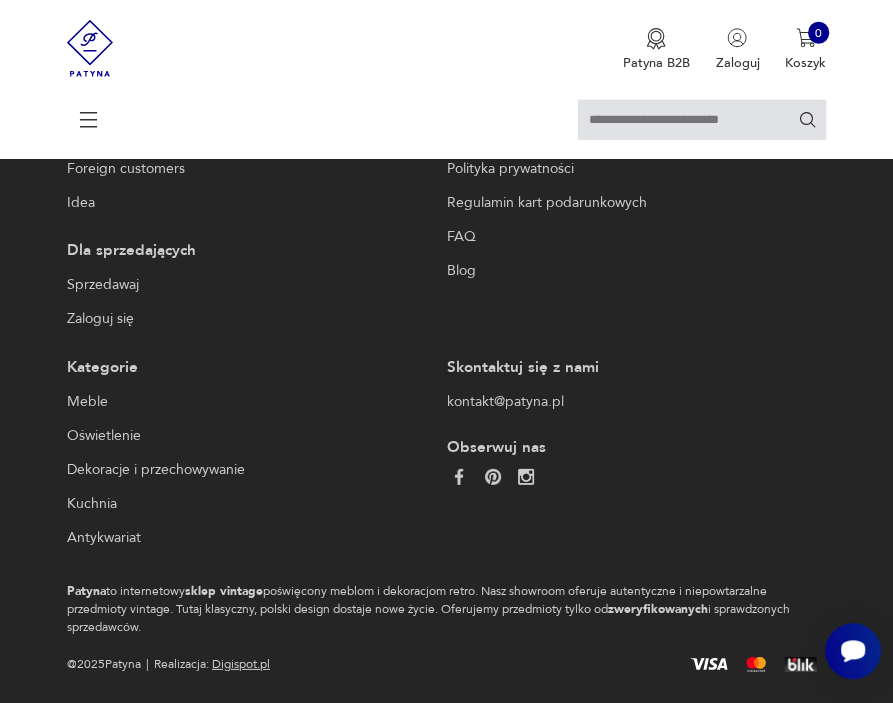 scroll, scrollTop: 3376, scrollLeft: 0, axis: vertical 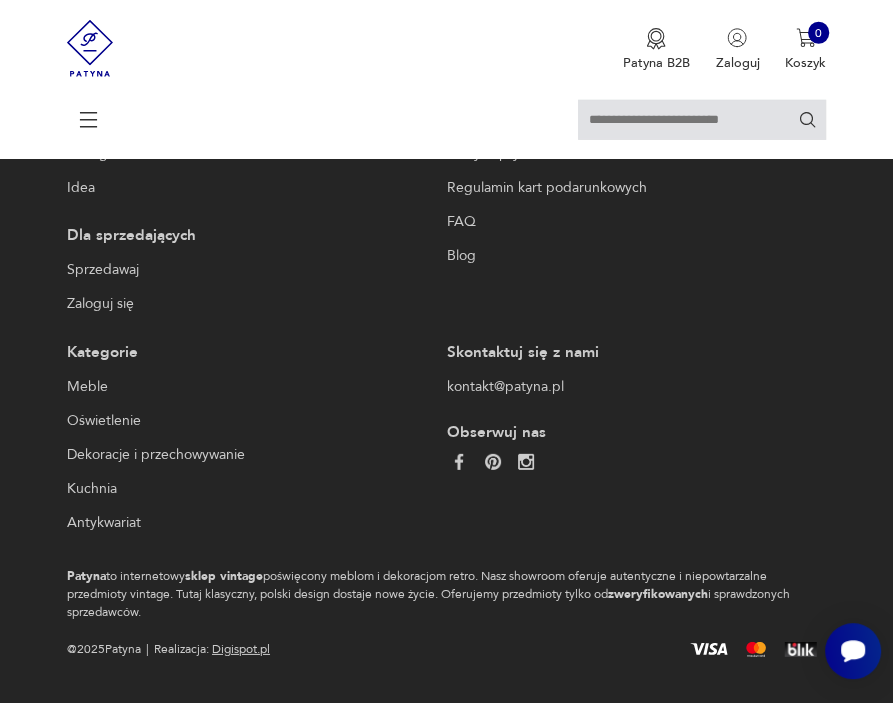 click on "34" at bounding box center [491, -153] 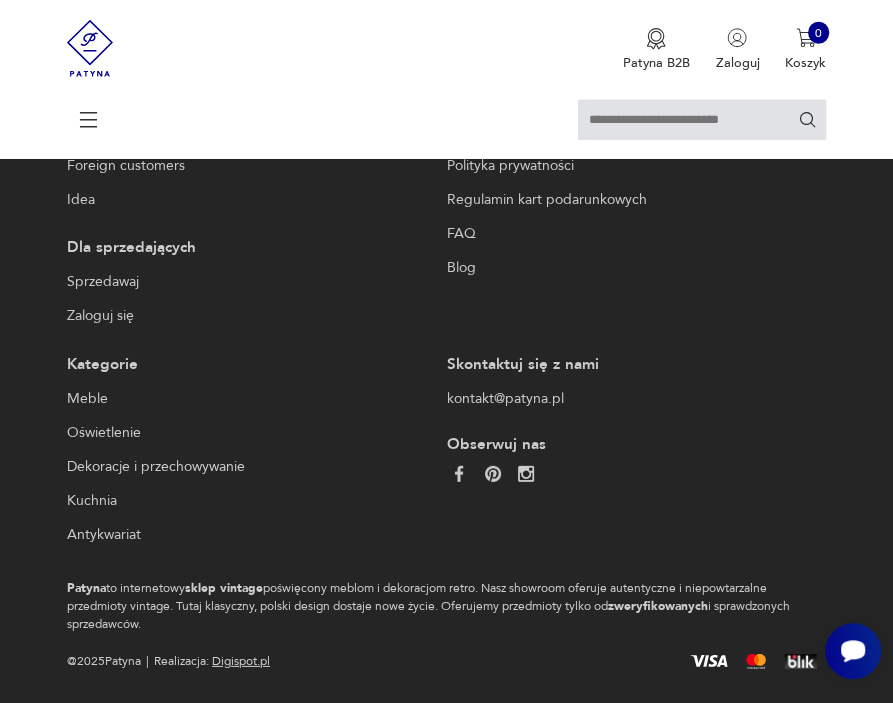 scroll, scrollTop: 3377, scrollLeft: 0, axis: vertical 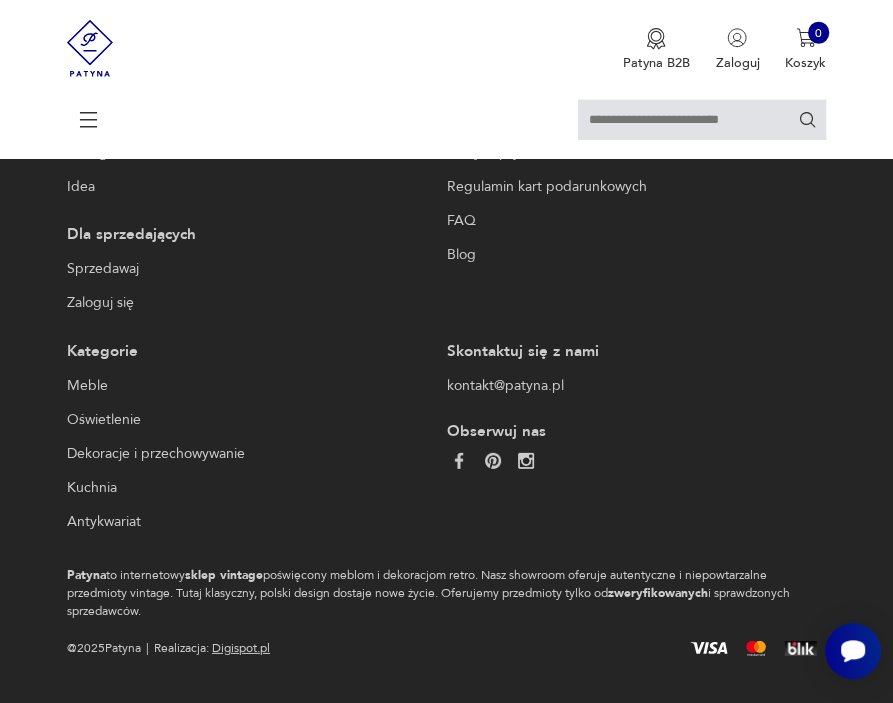 click on "35" at bounding box center (491, -154) 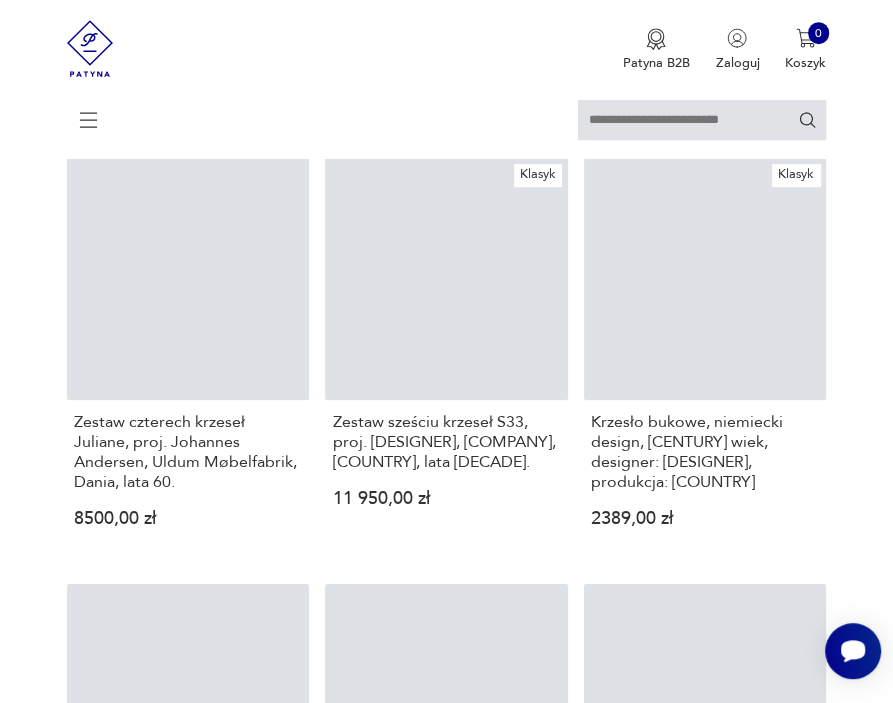 scroll, scrollTop: 422, scrollLeft: 0, axis: vertical 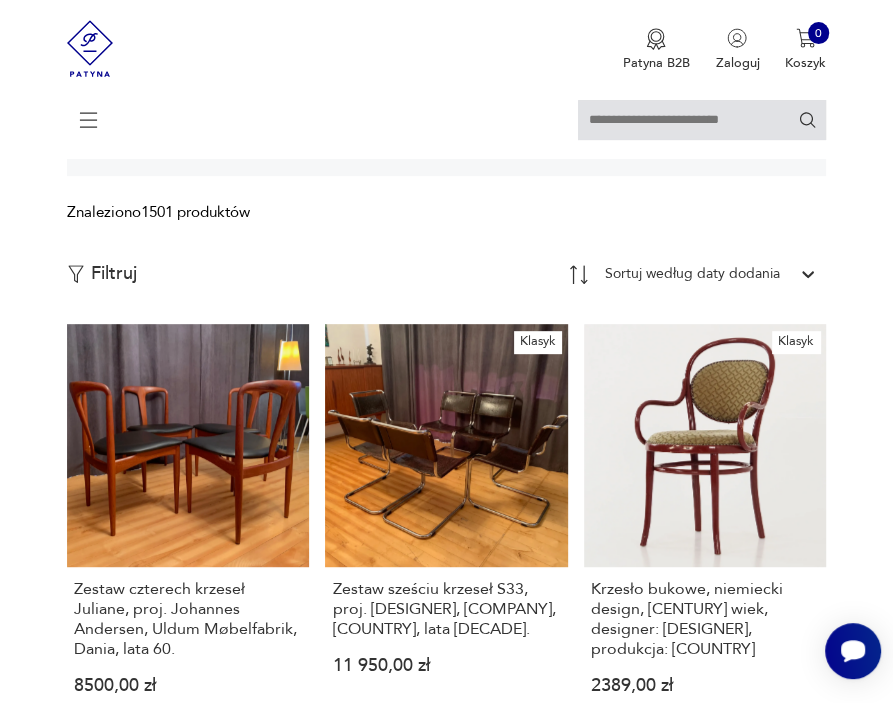 click on "Filtruj produkty Cena MIN MAX OK Promocja Datowanie OK Kraj pochodzenia Dania  ( 302 ) Polska  ( 276 ) Niemcy  ( 163 ) Włochy  ( 145 ) Wielka Brytania  ( 42 ) Szwecja  ( 28 ) Czechy  ( 23 ) Holandia  ( 22 ) Producent Projektant Typ biurowe bujane do salonu inne kuchenne ogrodowe składane taboret Stan przedmiotu Klasyk Kolor Tag art deco Bauhaus Bavaria black friday Cepelia ceramika Chodzież Ćmielów Rodzaj nóżek inne obrotowe proste płozy zwężane Podłokietnik Regulowane Tworzywo chrom drewno inne metal rafia rattan skóra tkanina tworzywo sztuczne wiklina Liczba sztuk 1 2 3 4 5 6 powyżej 6 Wyczyść filtry Znaleziono  1501   produktów Filtruj Sortuj według daty dodania Sortuj według daty dodania Zestaw czterech krzeseł Juliane, proj. Johannes Andersen, Uldum Møbelfabrik, Dania, lata 60. 8500,00 zł Klasyk Zestaw sześciu krzeseł S33, proj. Mart Stam, Thonet, Niemcy, lata 60. 11 950,00 zł Klasyk Krzesło bukowe, niemiecki design, XIX wiek, designer: Michael Thonet, produkcja: Austria 1 2" at bounding box center [446, 1545] 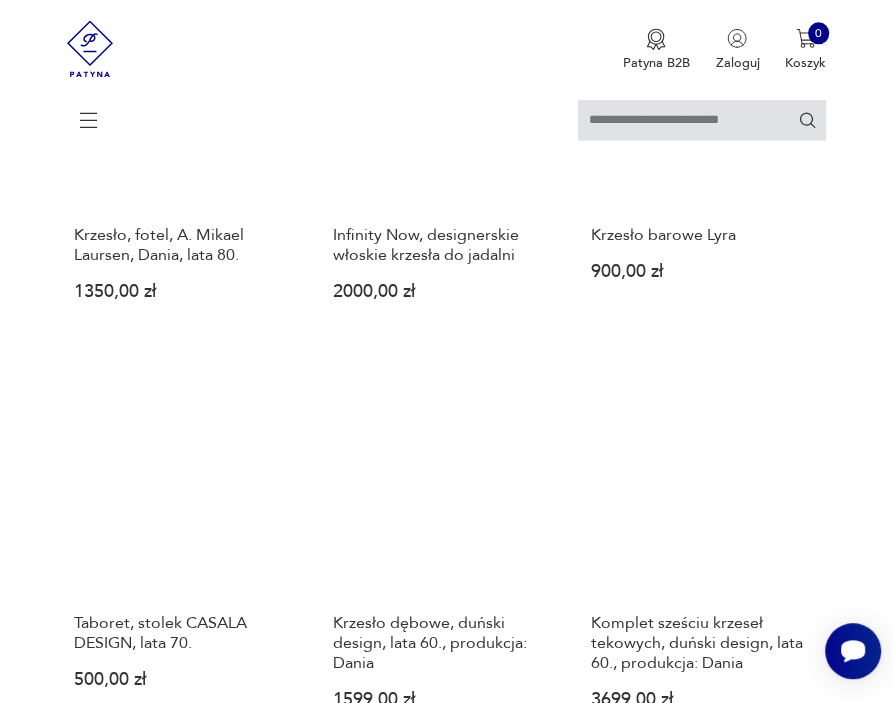scroll, scrollTop: 1636, scrollLeft: 0, axis: vertical 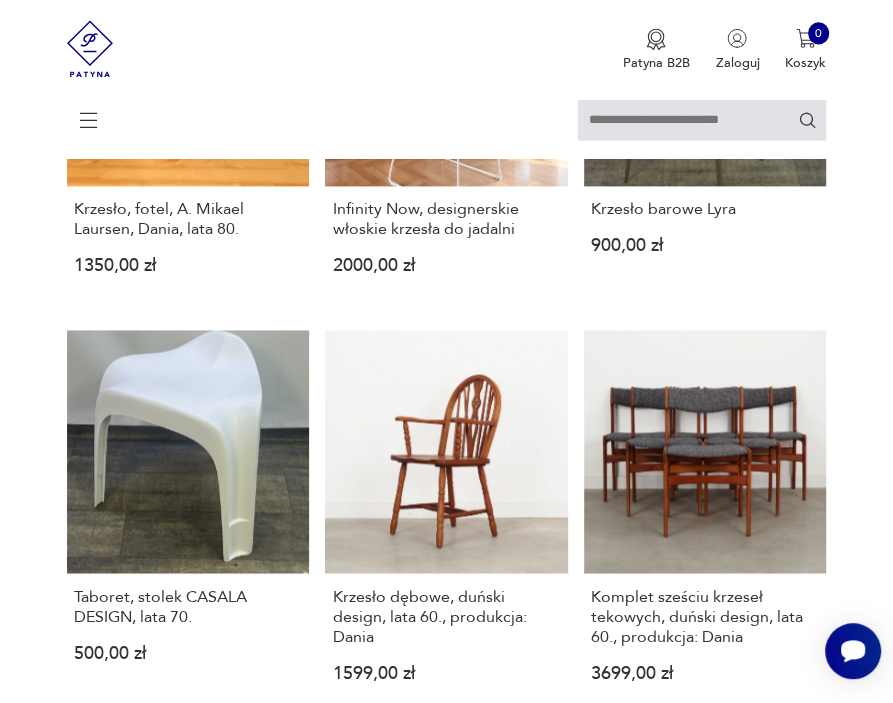 click on "Filtruj produkty Cena MIN MAX OK Promocja Datowanie OK Kraj pochodzenia Dania  ( 302 ) Polska  ( 276 ) Niemcy  ( 163 ) Włochy  ( 145 ) Wielka Brytania  ( 42 ) Szwecja  ( 28 ) Czechy  ( 23 ) Holandia  ( 22 ) Producent Projektant Typ biurowe bujane do salonu inne kuchenne ogrodowe składane taboret Stan przedmiotu Klasyk Kolor Tag art deco Bauhaus Bavaria black friday Cepelia ceramika Chodzież Ćmielów Rodzaj nóżek inne obrotowe proste płozy zwężane Podłokietnik Regulowane Tworzywo chrom drewno inne metal rafia rattan skóra tkanina tworzywo sztuczne wiklina Liczba sztuk 1 2 3 4 5 6 powyżej 6 Wyczyść filtry Znaleziono  1501   produktów Filtruj Sortuj według daty dodania Sortuj według daty dodania Zestaw czterech krzeseł Juliane, proj. Johannes Andersen, Uldum Møbelfabrik, Dania, lata 60. 8500,00 zł Klasyk Zestaw sześciu krzeseł S33, proj. Mart Stam, Thonet, Niemcy, lata 60. 11 950,00 zł Klasyk Krzesło bukowe, niemiecki design, XIX wiek, designer: Michael Thonet, produkcja: Austria 1 2" at bounding box center [446, 331] 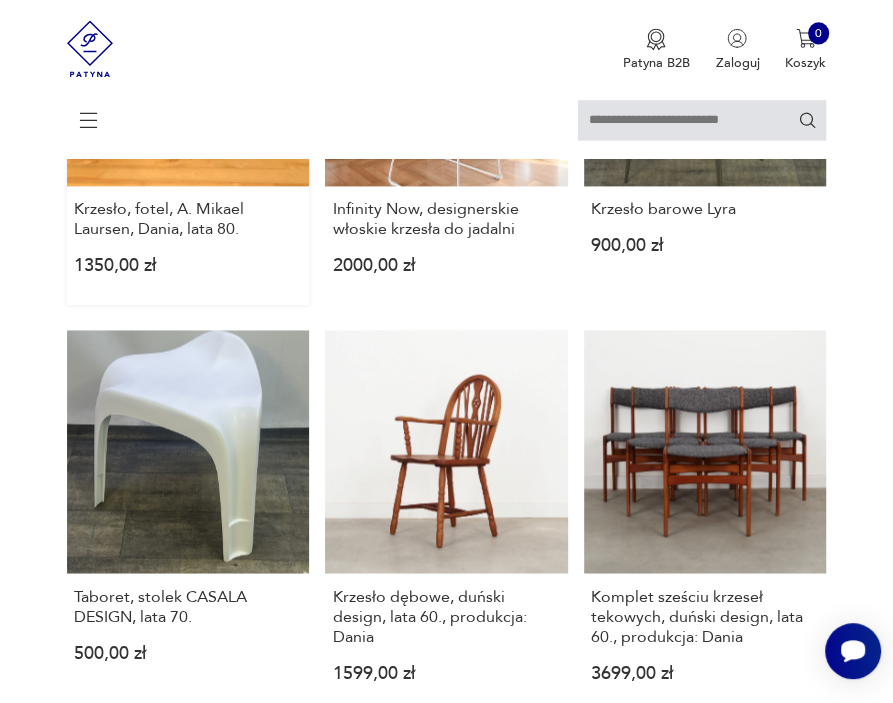 click on "Krzesło, fotel, A. Mikael Laursen, Dania, lata 80. 1350,00 zł" at bounding box center (188, 124) 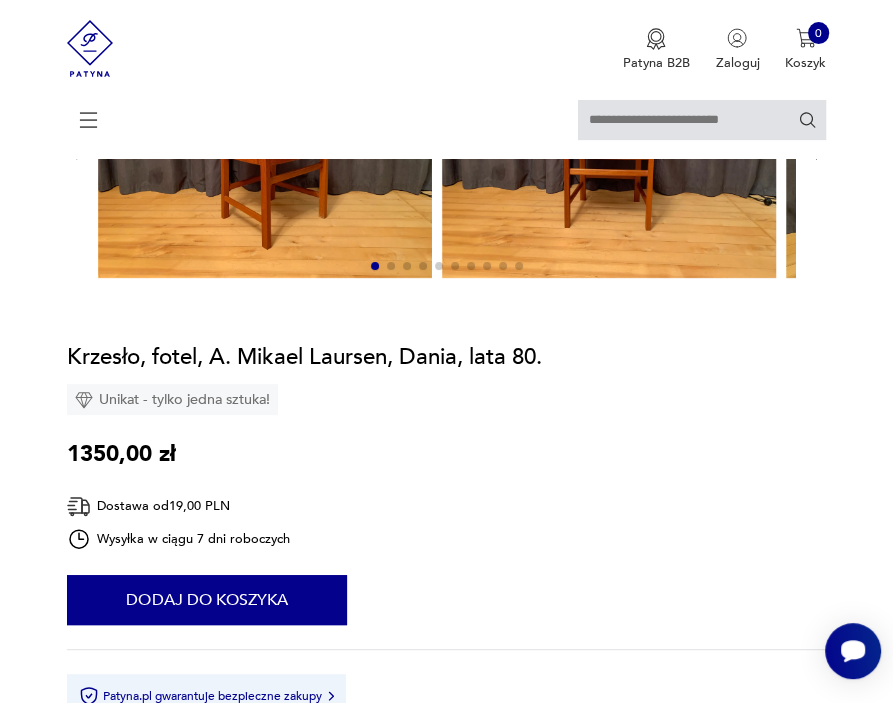 scroll, scrollTop: 0, scrollLeft: 0, axis: both 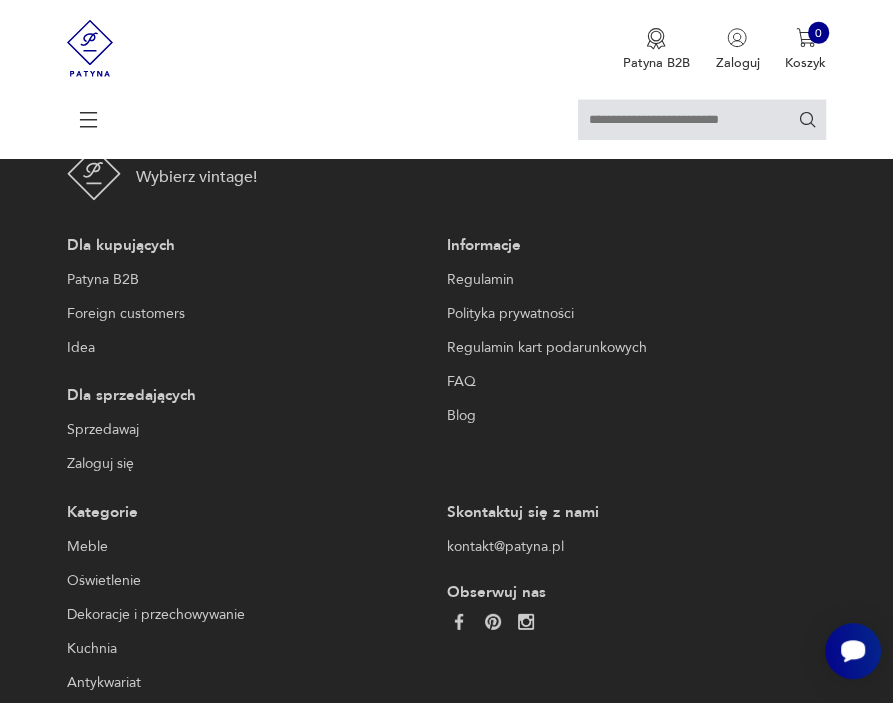 click on "36" at bounding box center [491, 7] 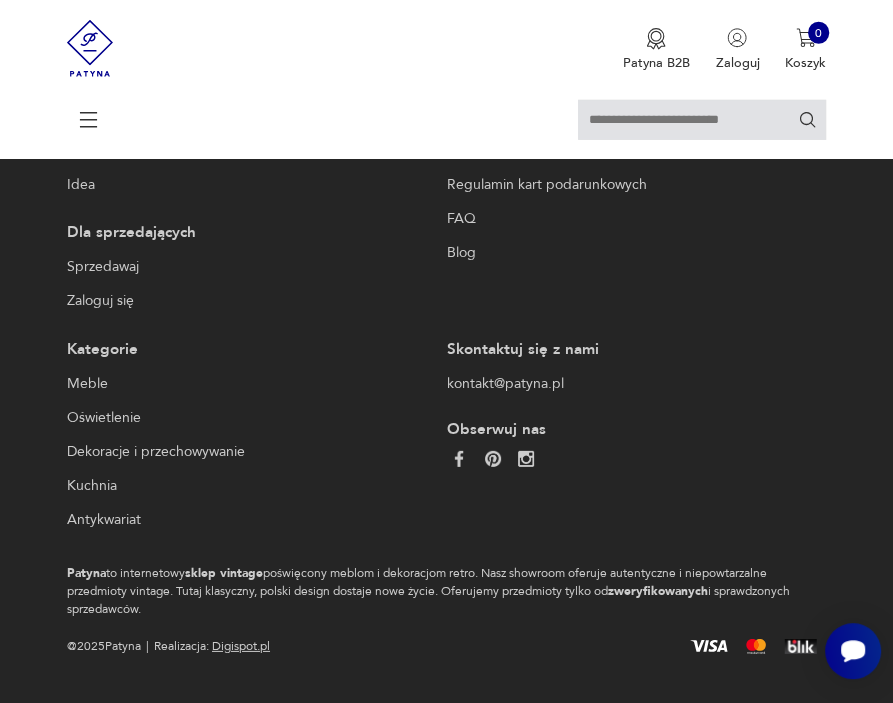 scroll, scrollTop: 3547, scrollLeft: 0, axis: vertical 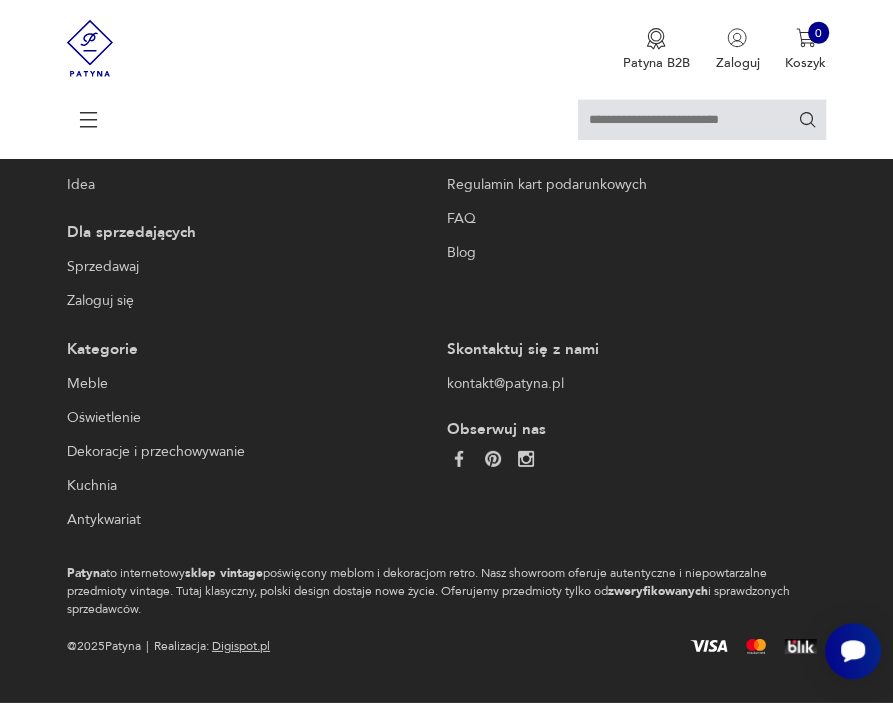 click on "38" at bounding box center [491, -156] 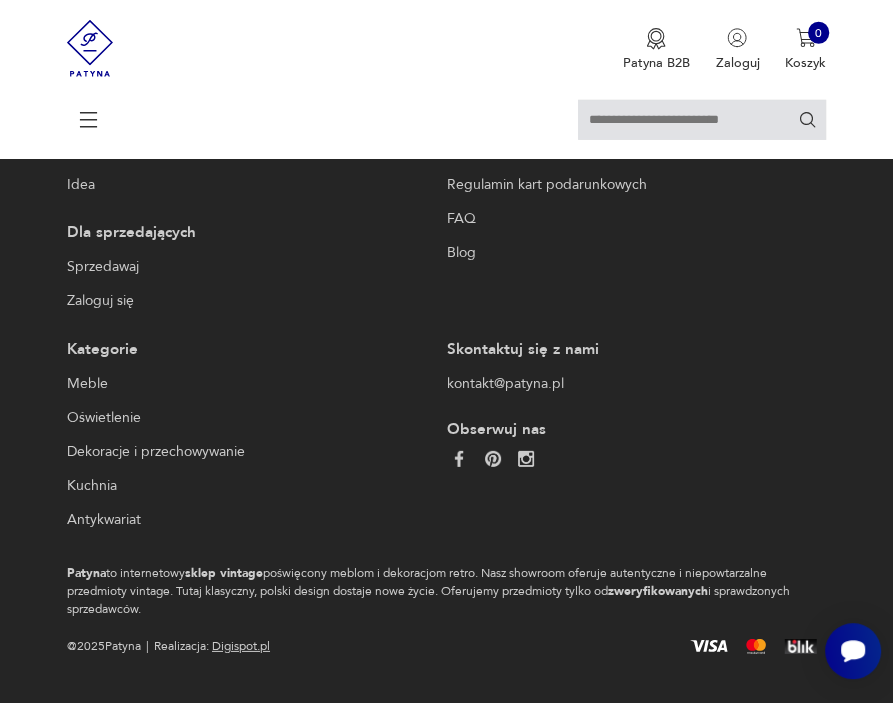 scroll, scrollTop: 3541, scrollLeft: 0, axis: vertical 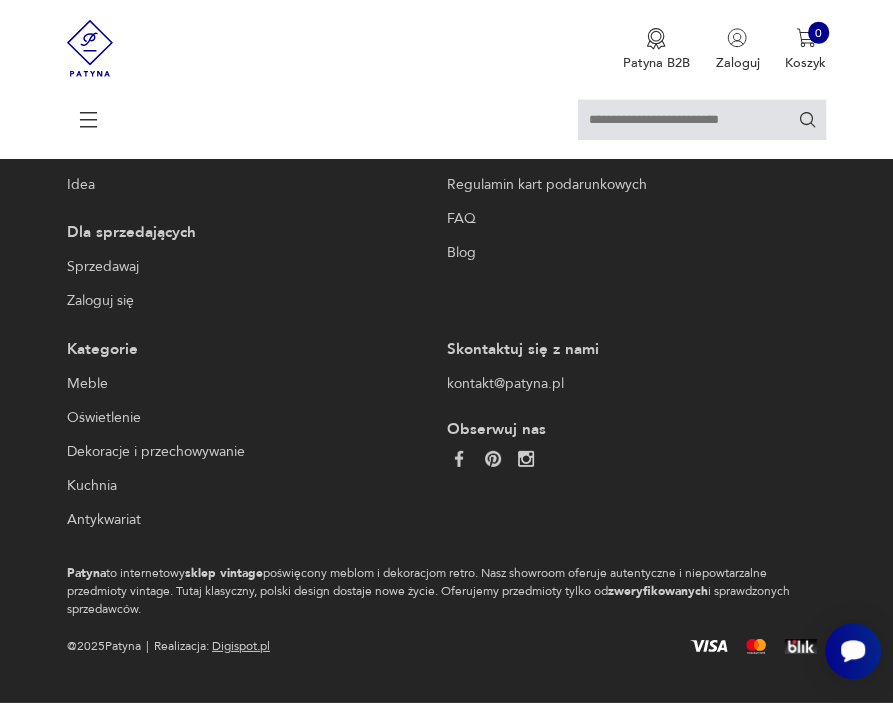click on "40" at bounding box center [491, -156] 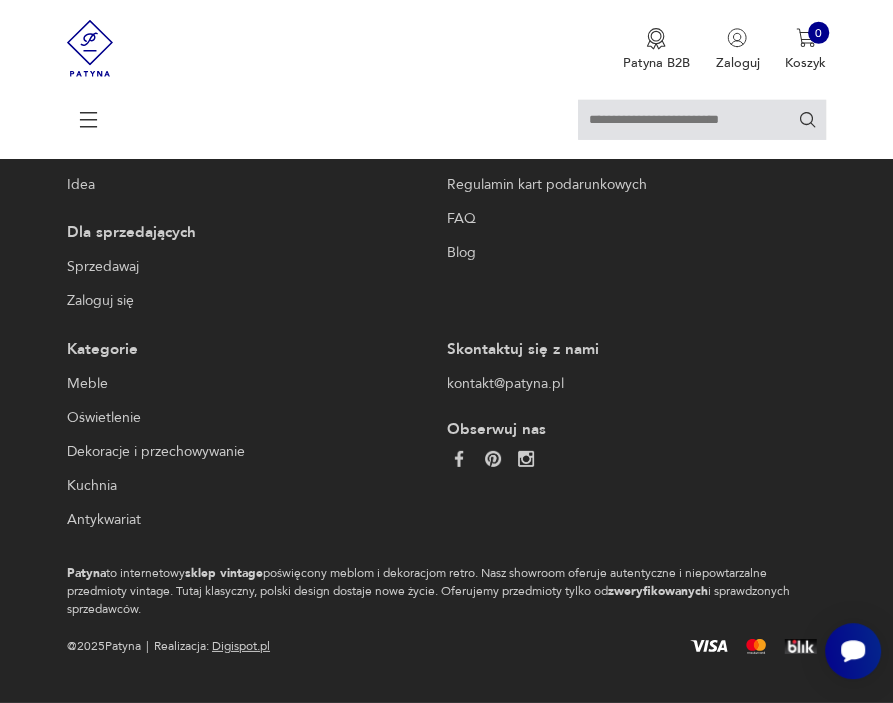 scroll, scrollTop: 3463, scrollLeft: 0, axis: vertical 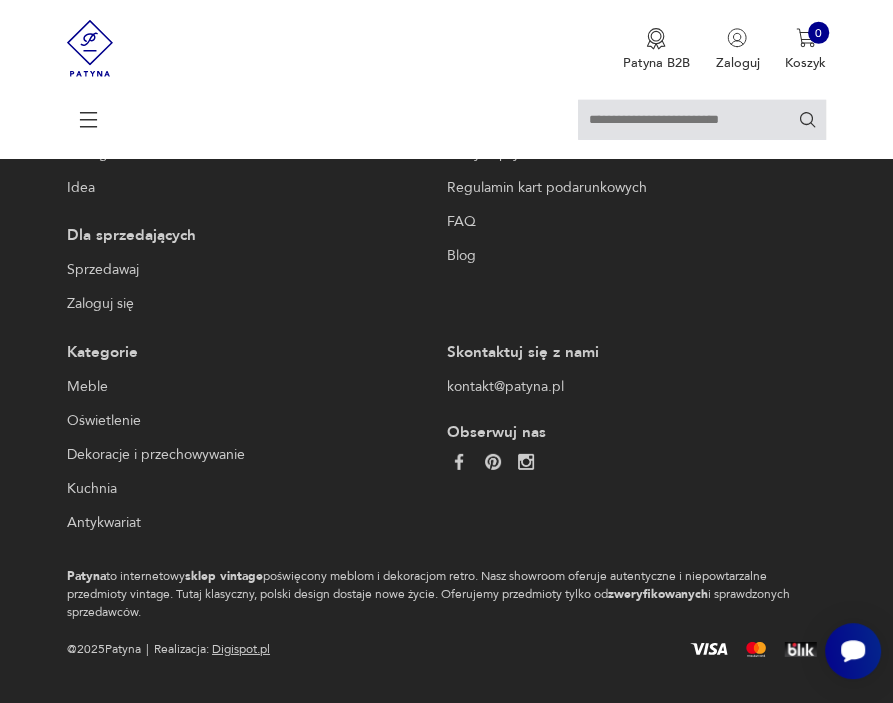 click on "42" at bounding box center [491, -153] 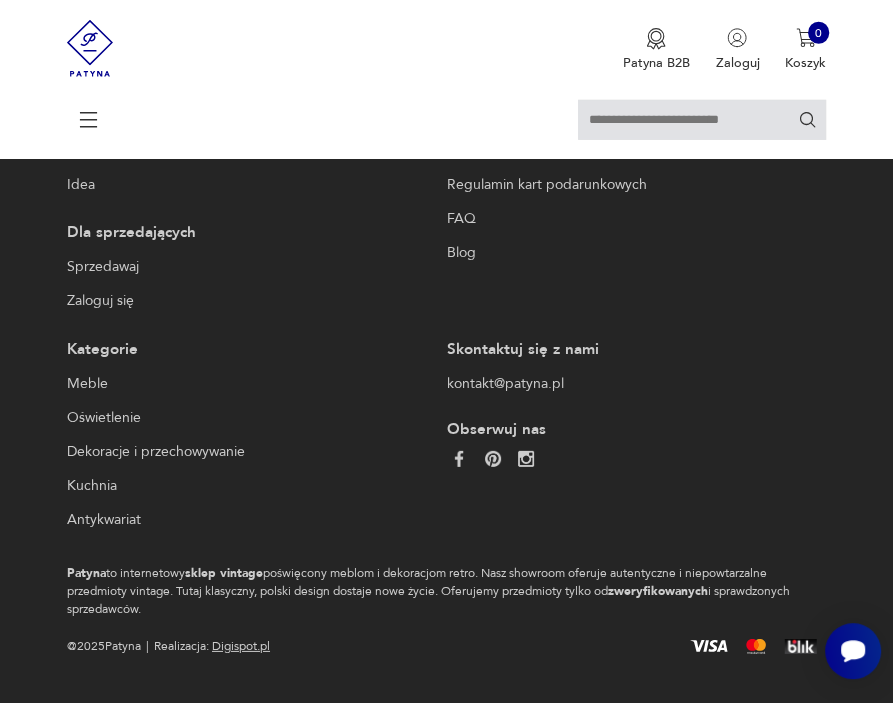 scroll, scrollTop: 3502, scrollLeft: 0, axis: vertical 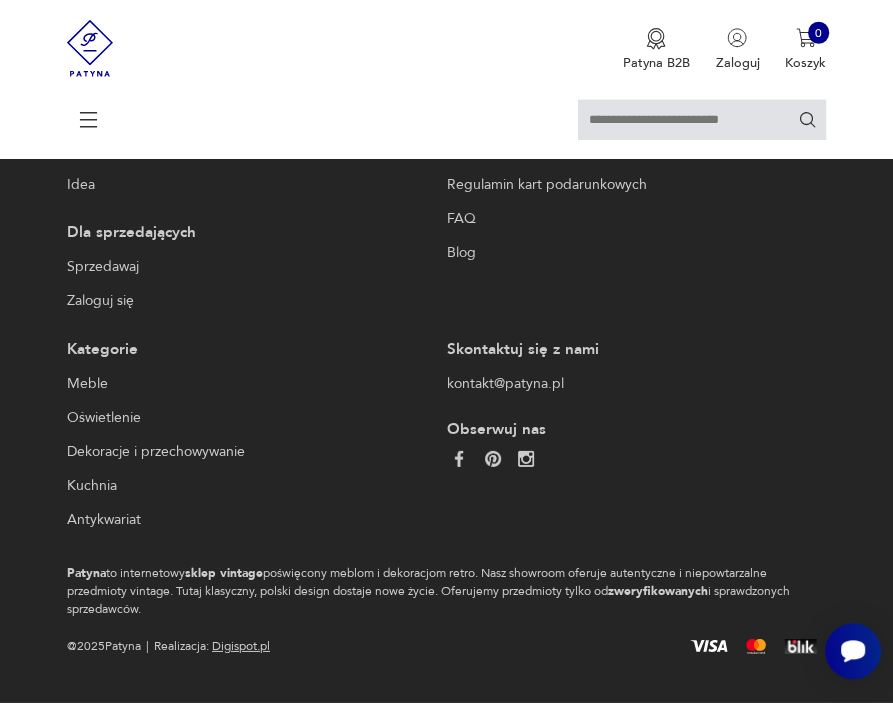 click on "44" at bounding box center (491, -156) 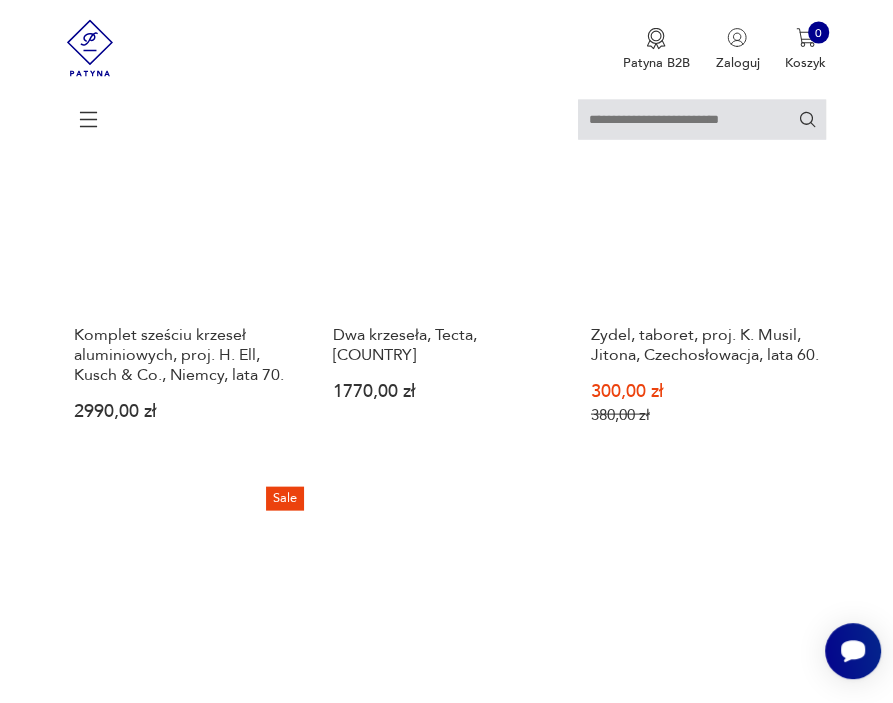 scroll, scrollTop: 2336, scrollLeft: 0, axis: vertical 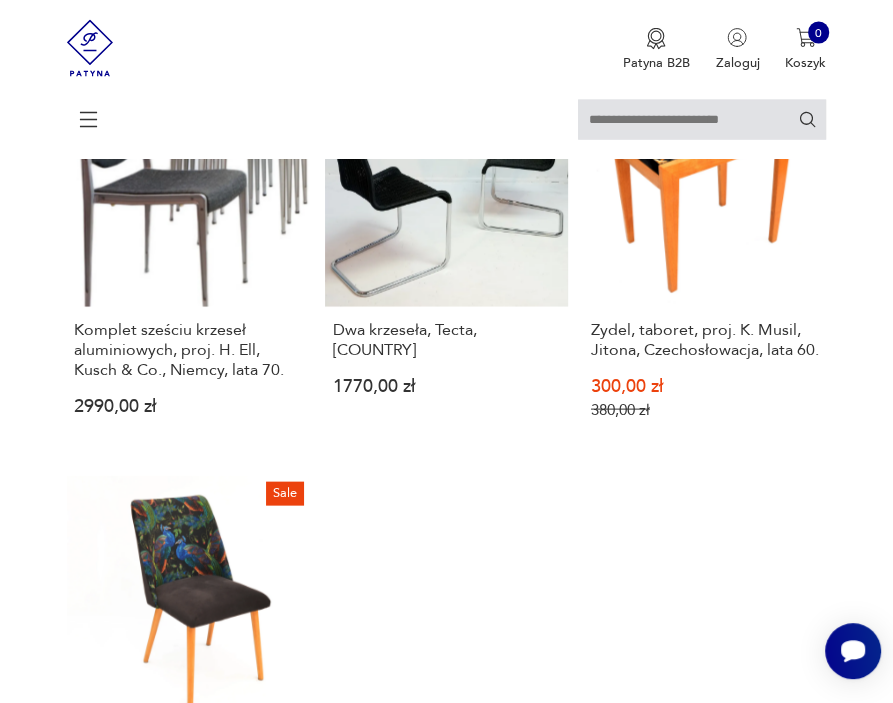drag, startPoint x: 628, startPoint y: 311, endPoint x: -1, endPoint y: 358, distance: 630.75354 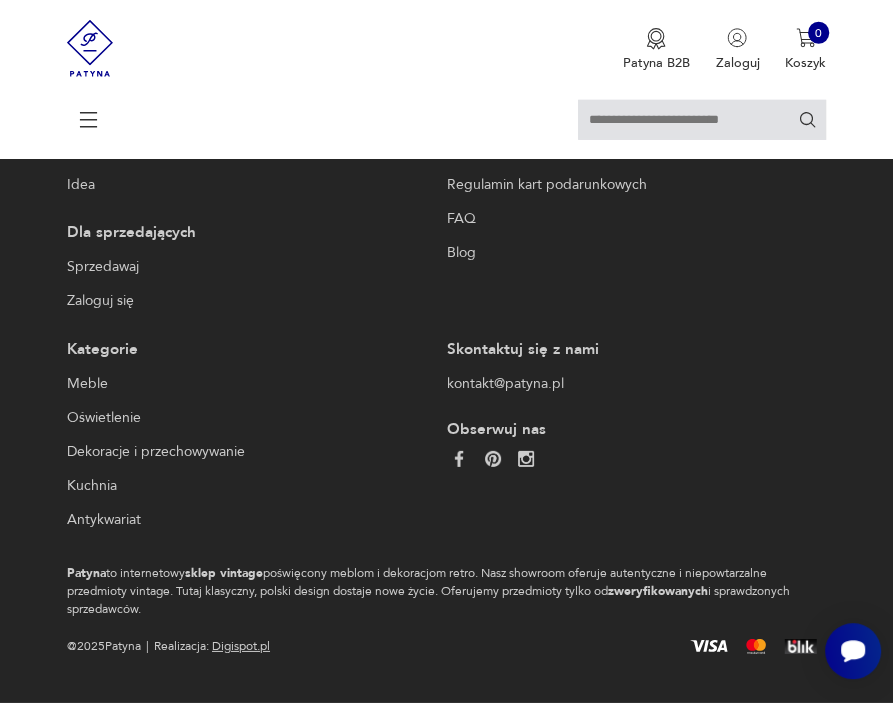 scroll, scrollTop: 3611, scrollLeft: 0, axis: vertical 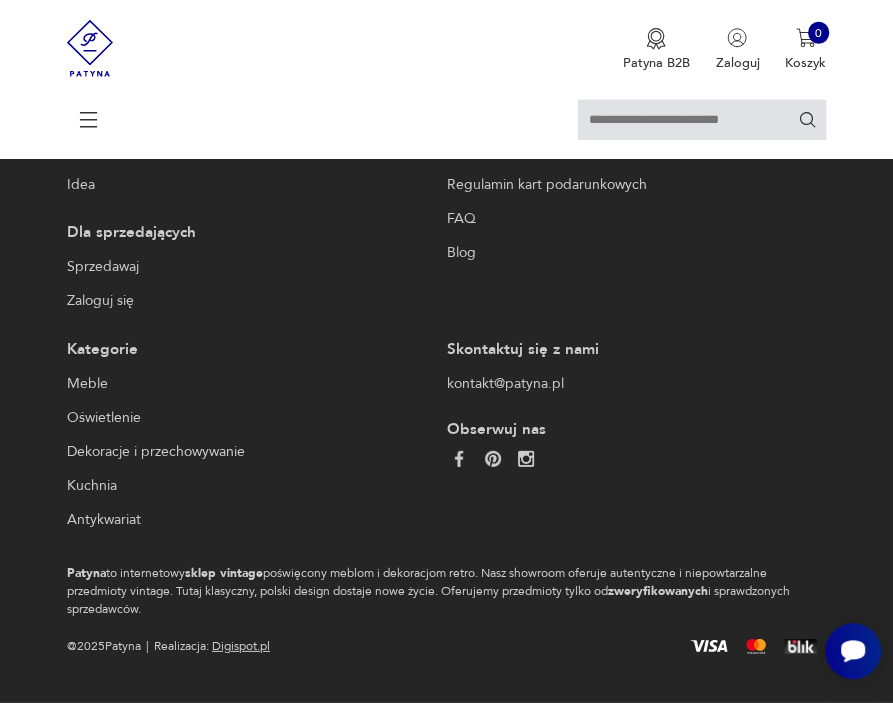 click on "46" at bounding box center (491, -156) 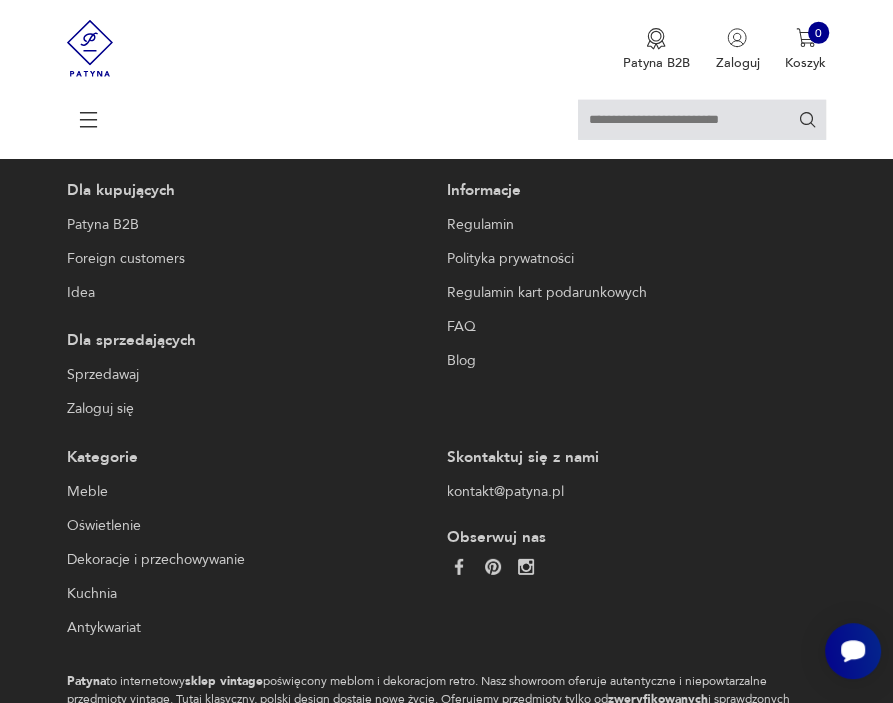 scroll, scrollTop: 3362, scrollLeft: 0, axis: vertical 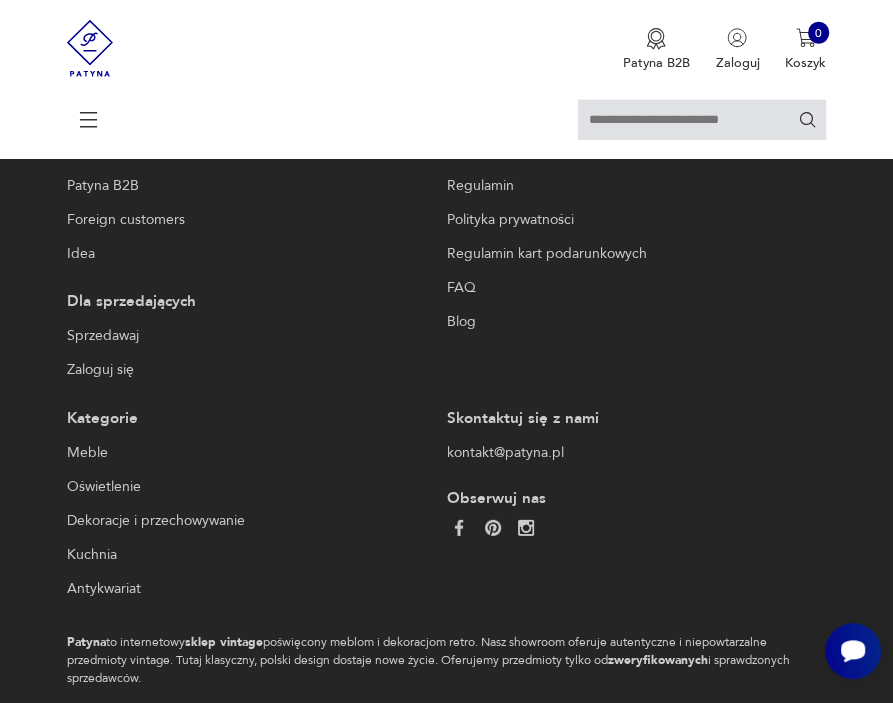 click on "47" at bounding box center [491, -87] 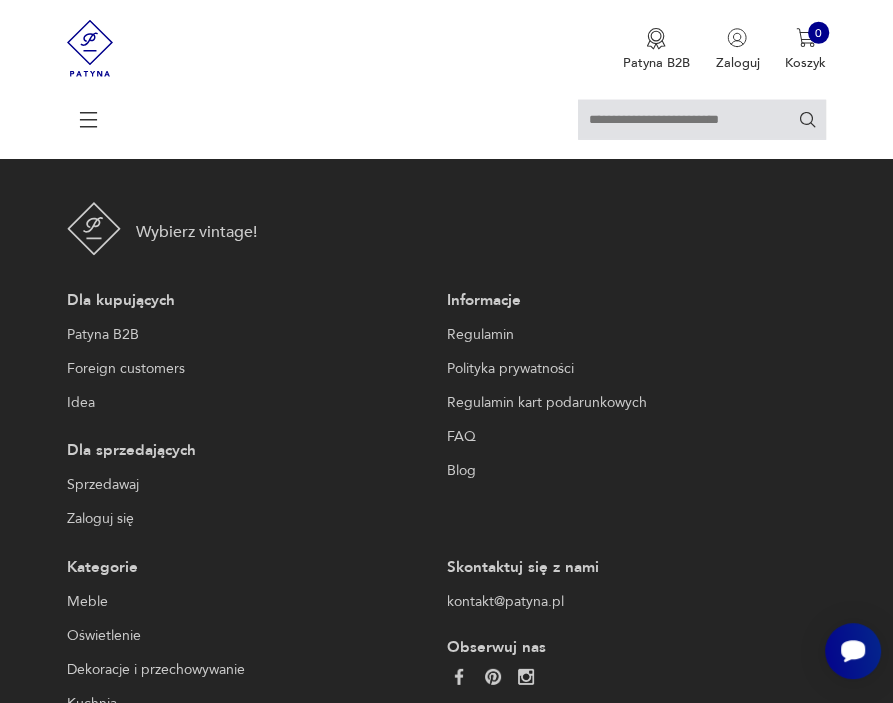 scroll, scrollTop: 3291, scrollLeft: 0, axis: vertical 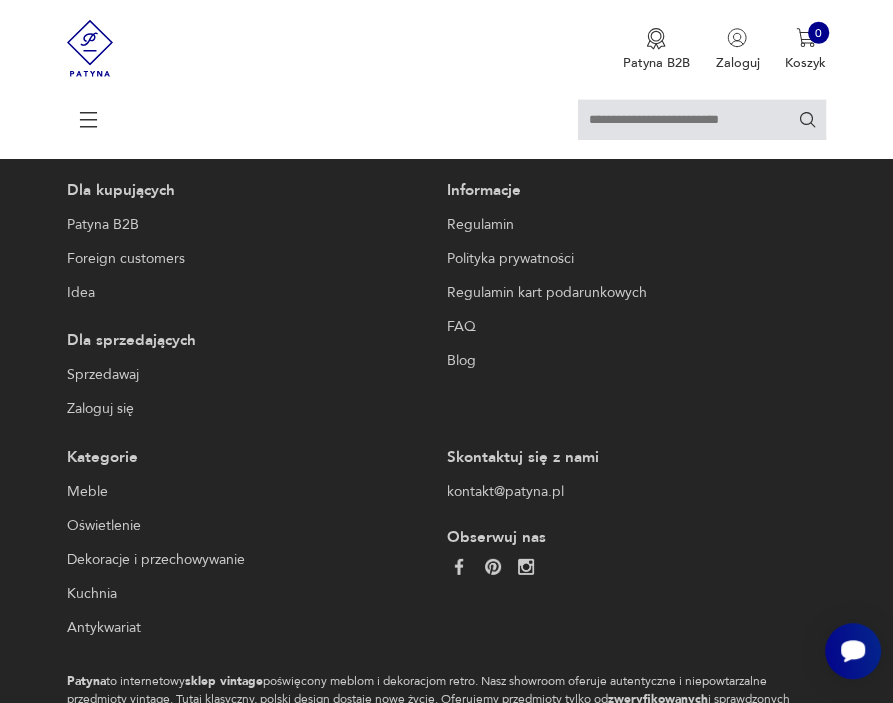 click on "48" at bounding box center (491, -48) 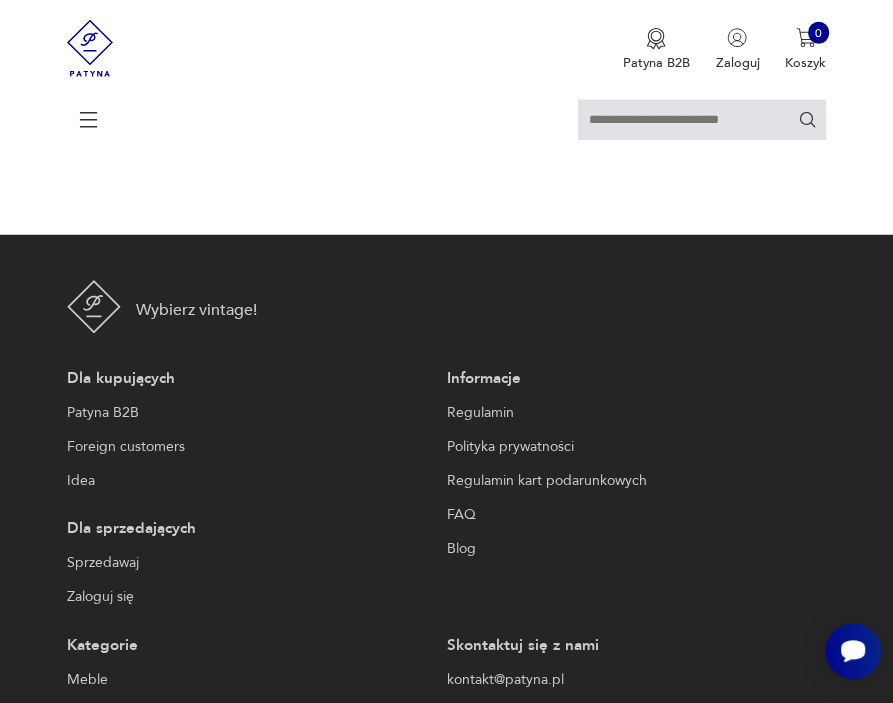 scroll, scrollTop: 3354, scrollLeft: 0, axis: vertical 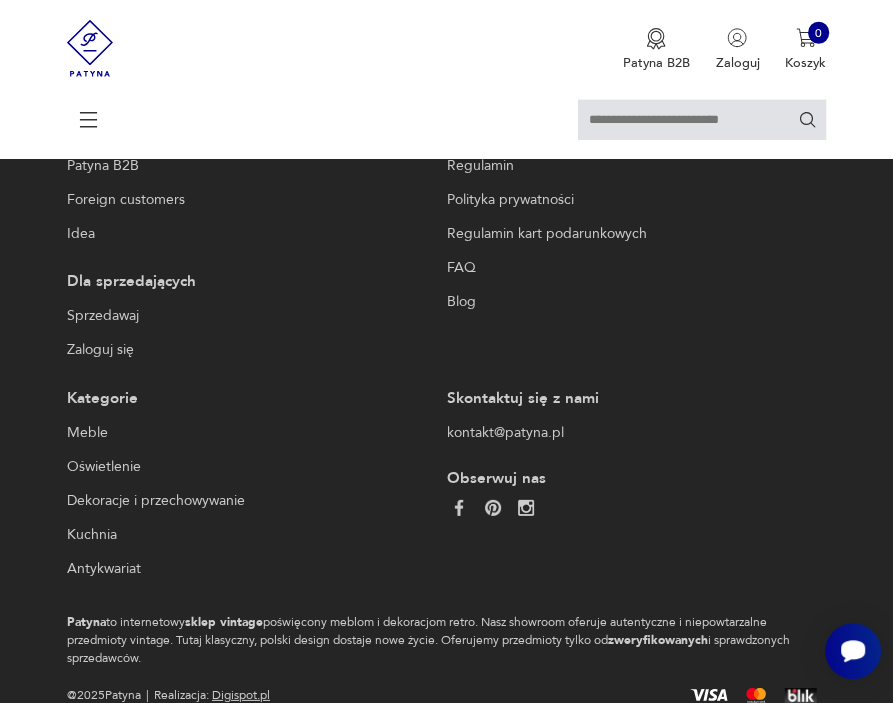 click on "49" at bounding box center [491, -107] 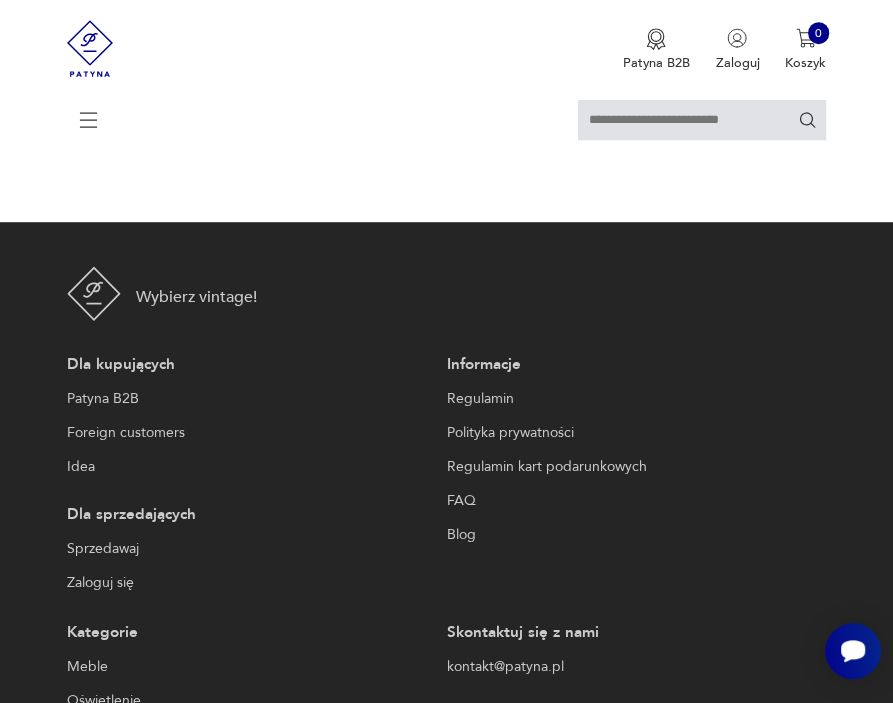 scroll, scrollTop: 421, scrollLeft: 0, axis: vertical 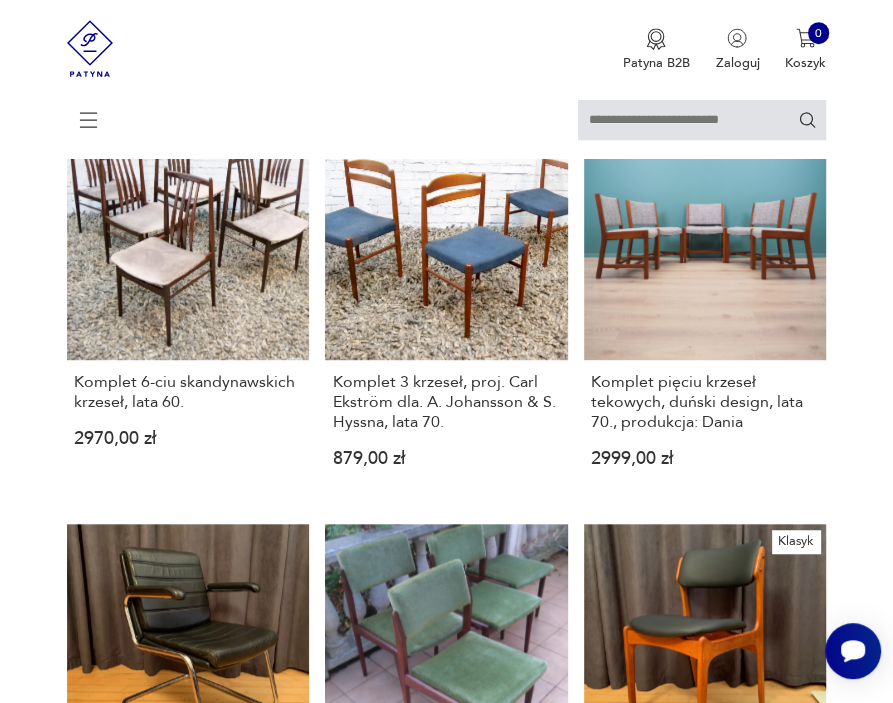 click on "Komplet 3 krzeseł, proj. Carl Ekström dla. A. Johansson & S. Hyssna, lata 70. 879,00 zł" at bounding box center [446, 307] 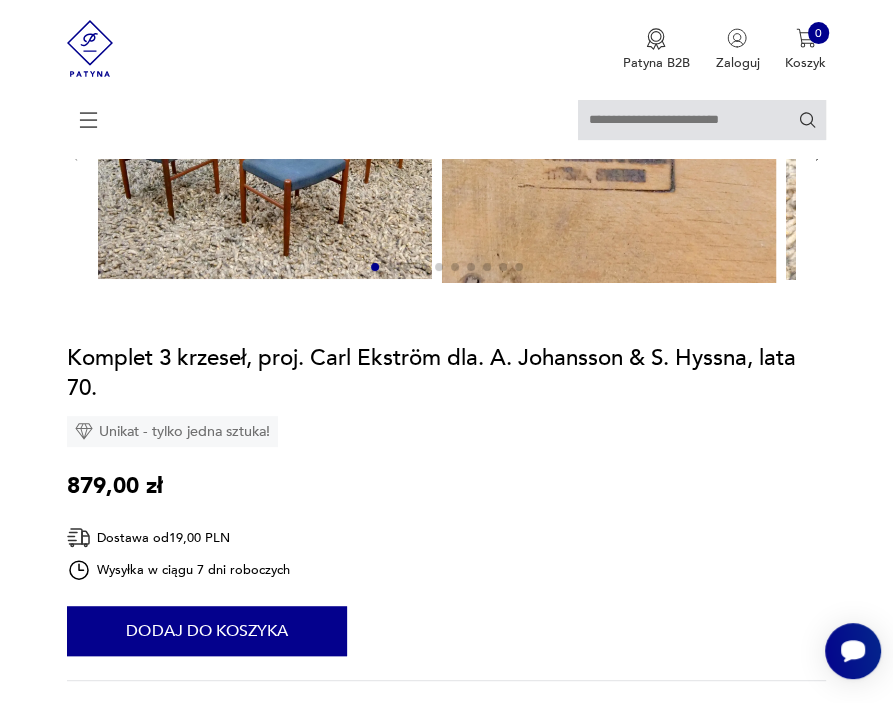 scroll, scrollTop: 0, scrollLeft: 0, axis: both 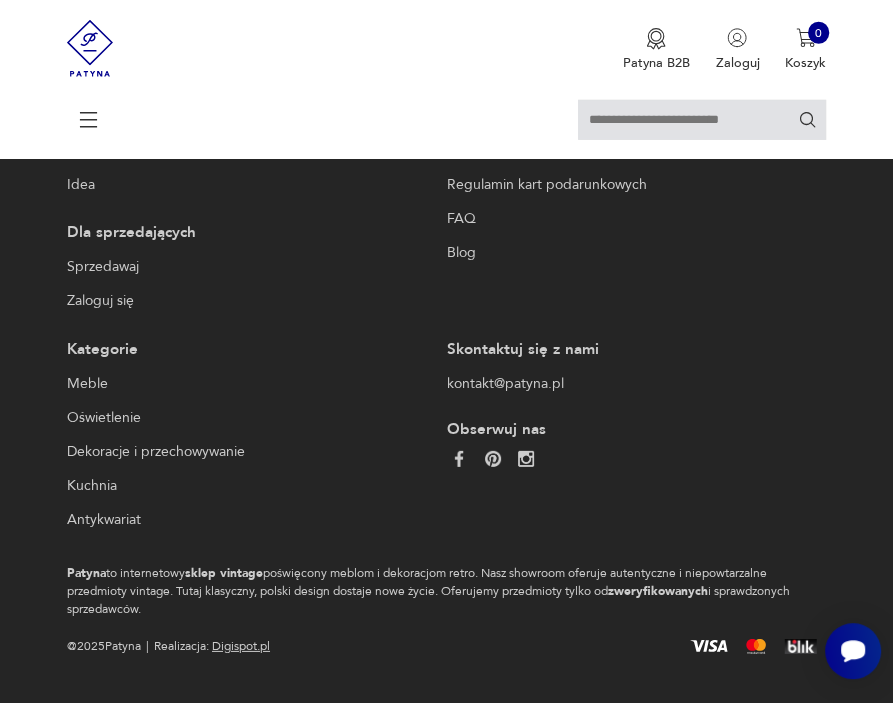 click on "50" at bounding box center (491, -156) 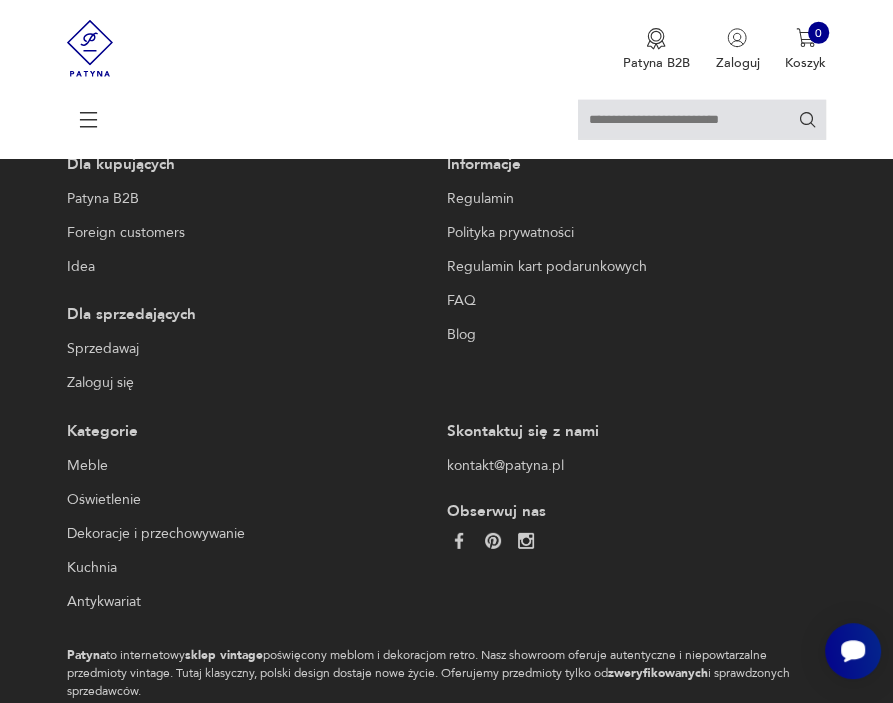 scroll, scrollTop: 3338, scrollLeft: 0, axis: vertical 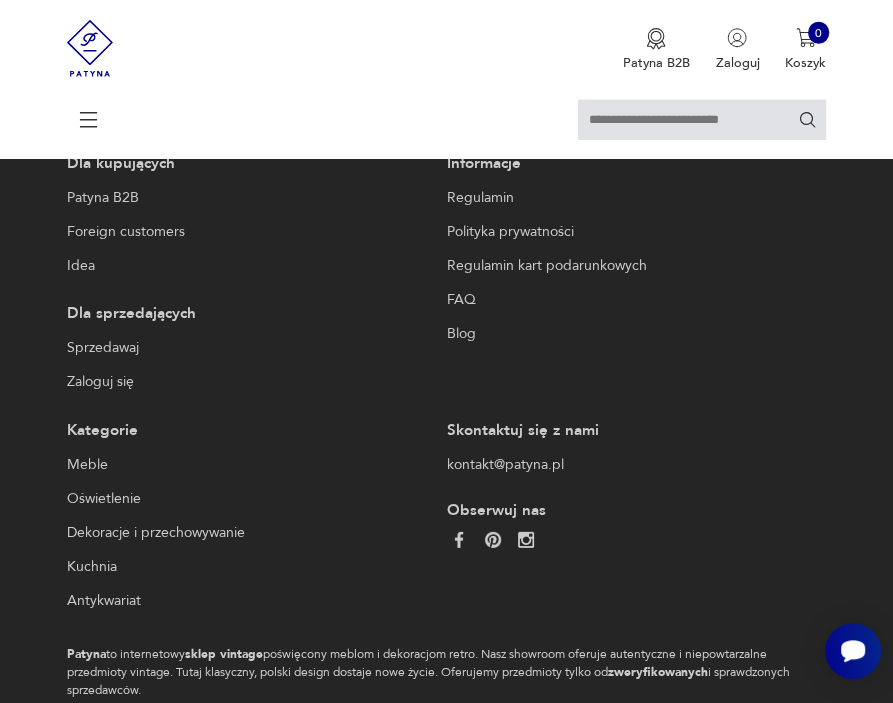 click on "51" at bounding box center [491, -75] 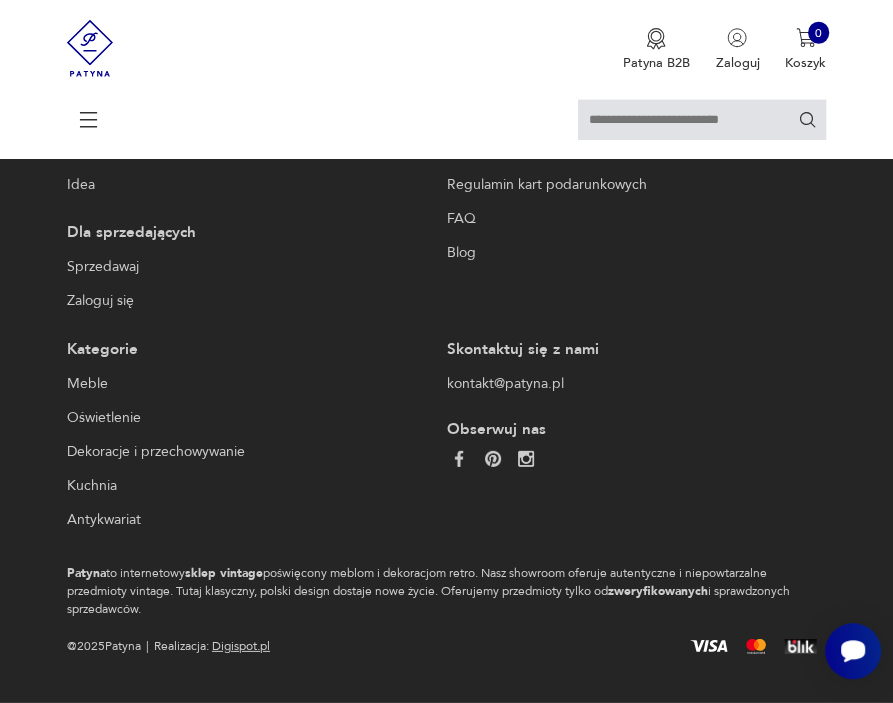 scroll, scrollTop: 3353, scrollLeft: 0, axis: vertical 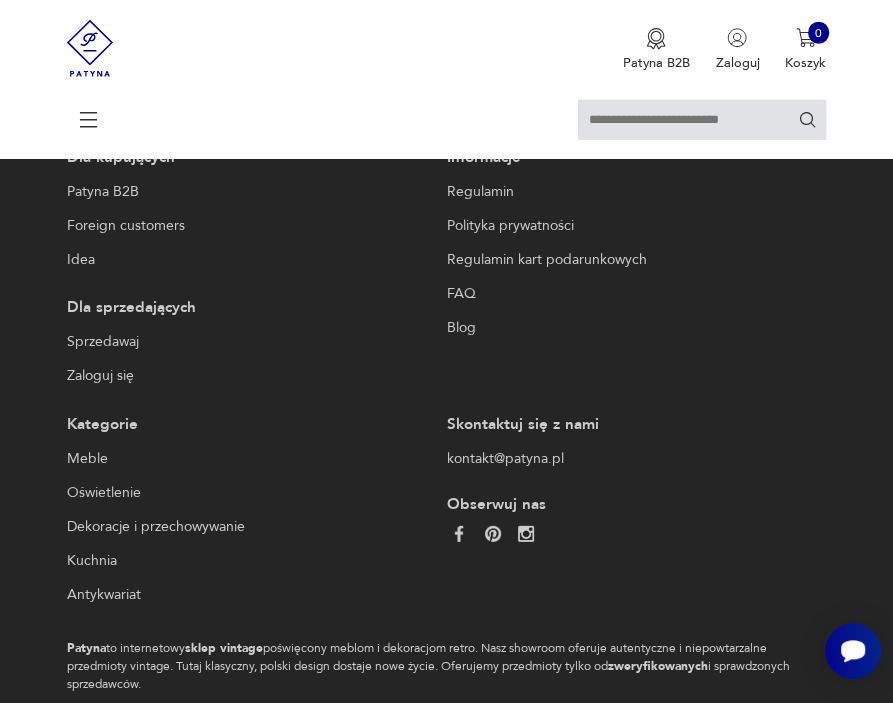 click on "53" at bounding box center (491, -81) 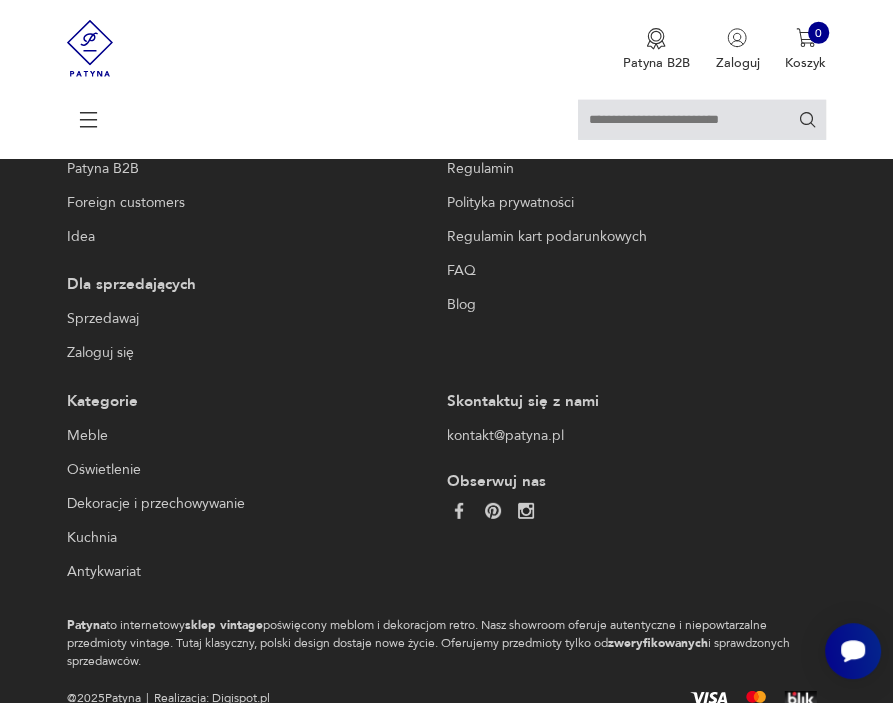 scroll, scrollTop: 3416, scrollLeft: 0, axis: vertical 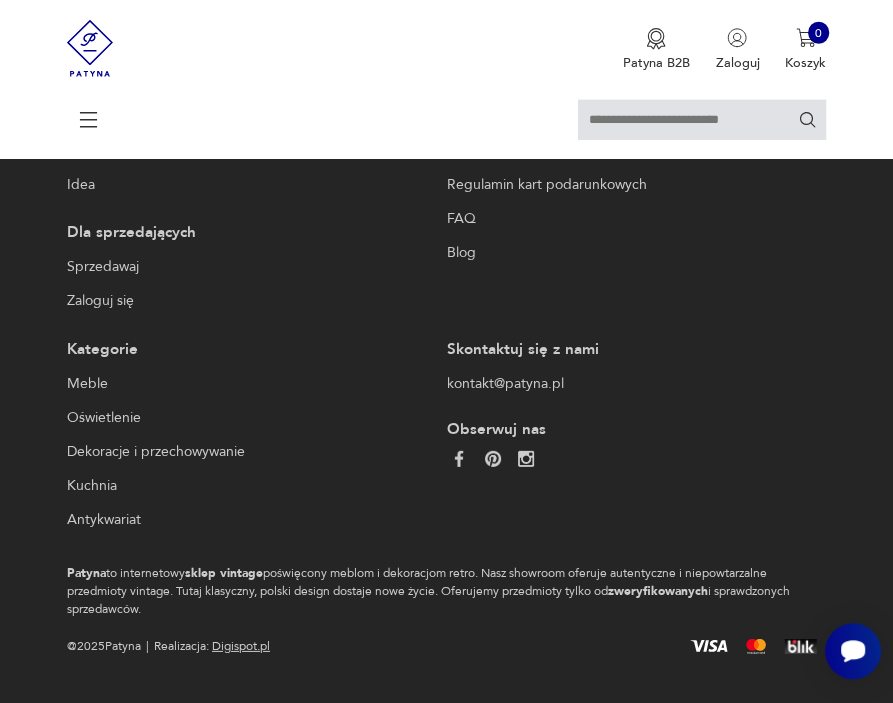 click on "54" at bounding box center (491, -156) 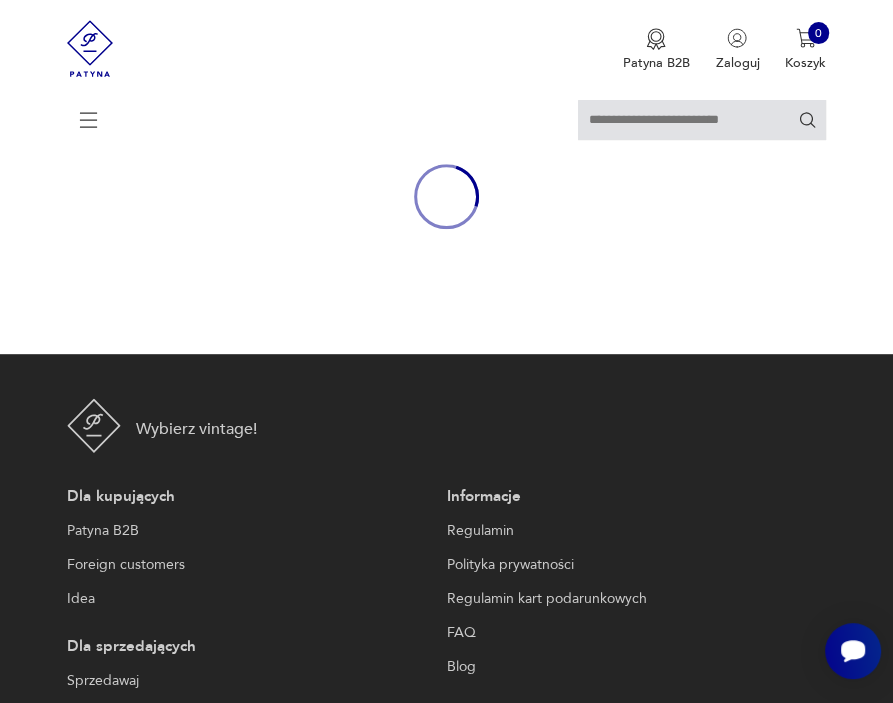 scroll, scrollTop: 422, scrollLeft: 0, axis: vertical 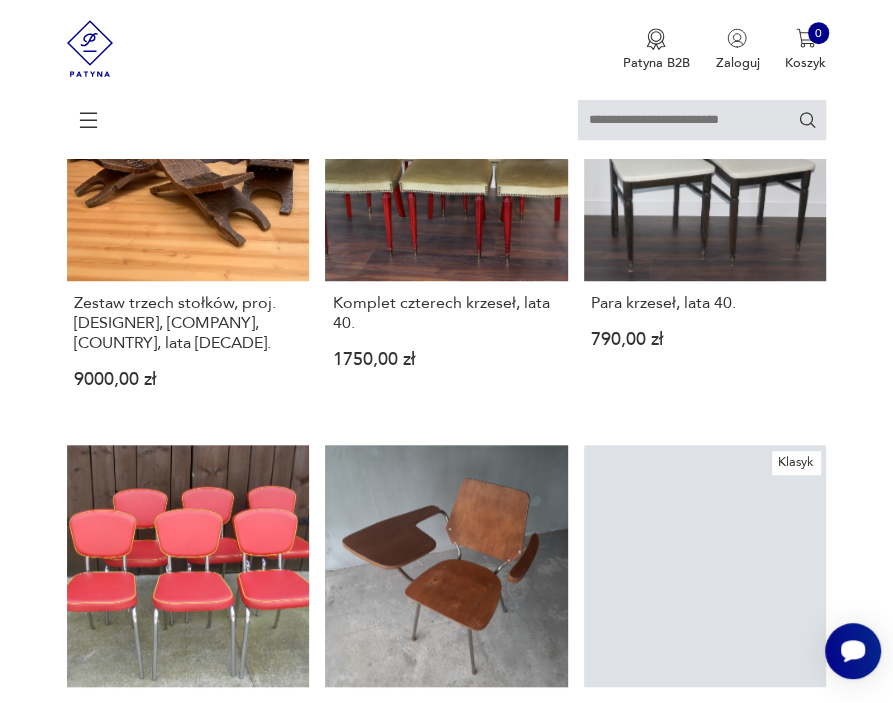 click on "Komplet czterech  krzeseł, lata 40. 1750,00 zł" at bounding box center [446, 228] 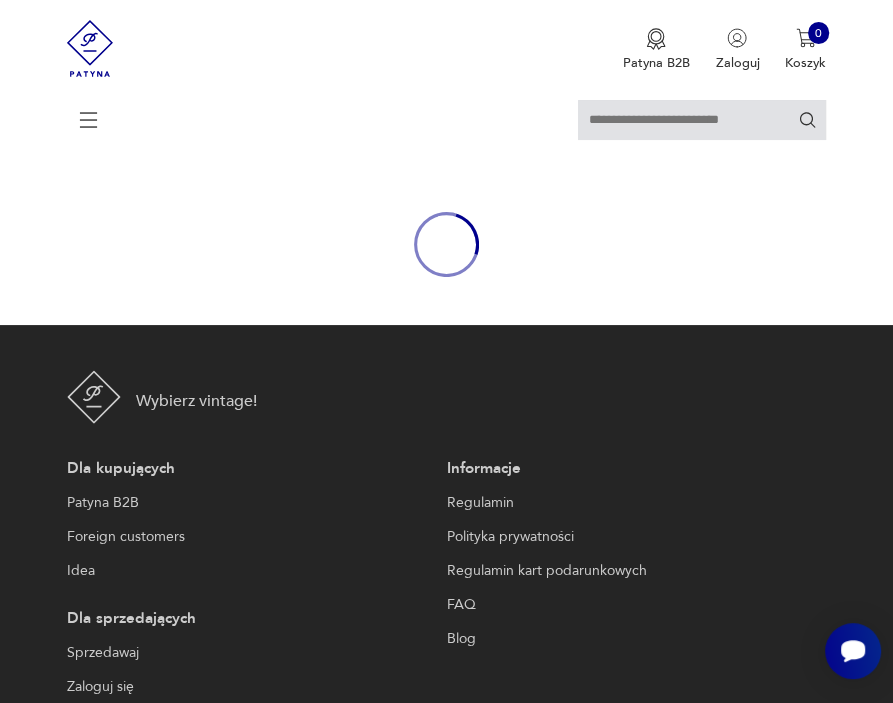 scroll, scrollTop: 0, scrollLeft: 0, axis: both 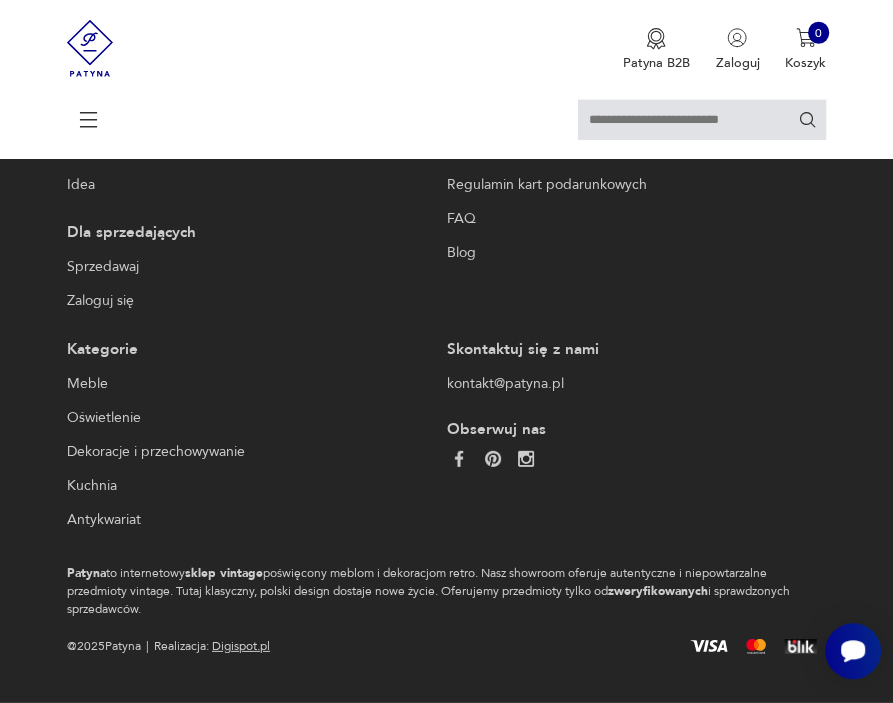 click on "55" at bounding box center (491, -156) 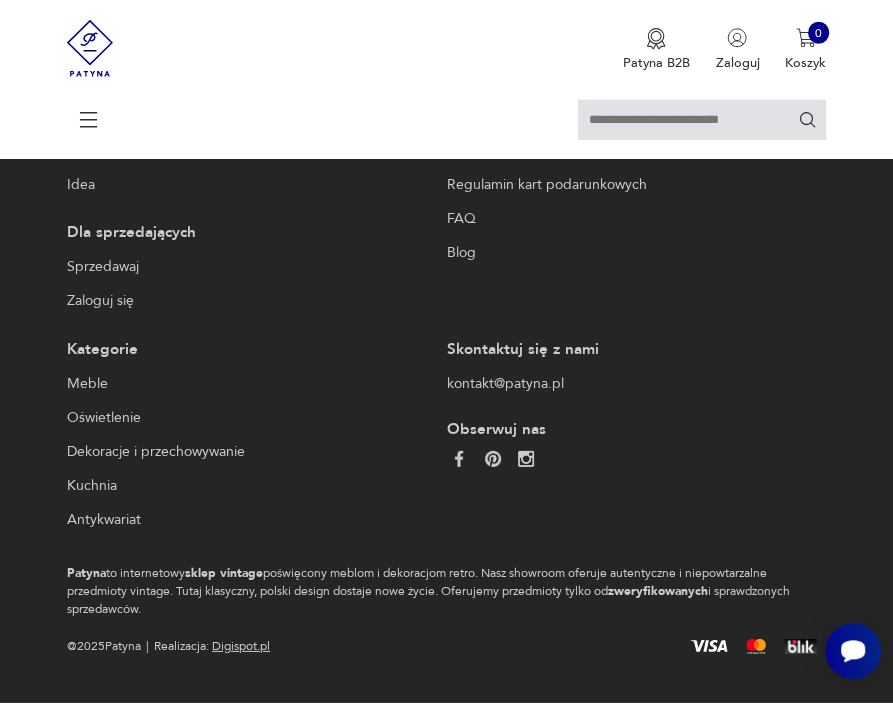 scroll, scrollTop: 3572, scrollLeft: 0, axis: vertical 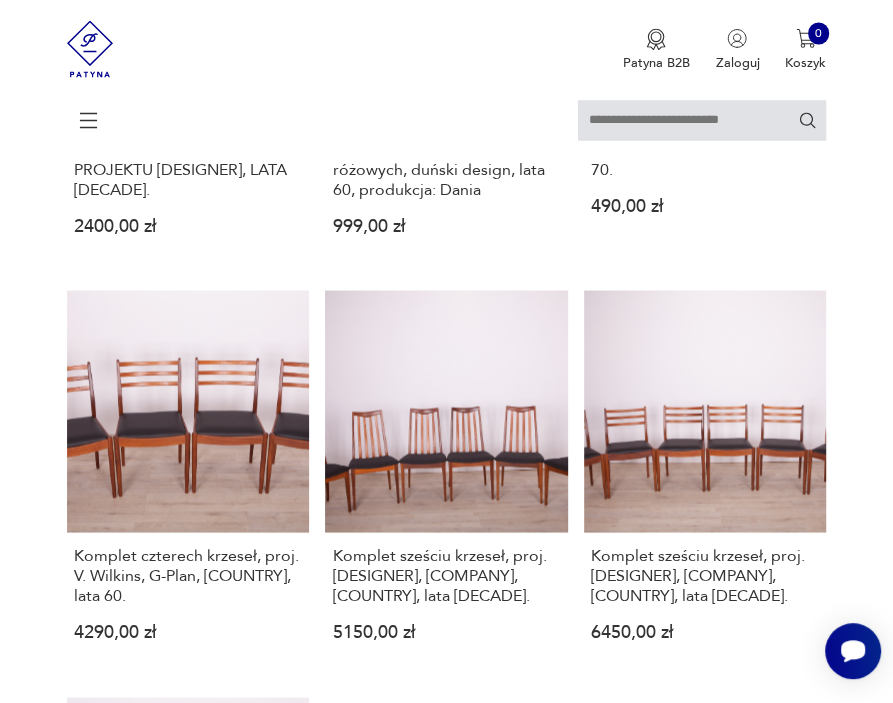 drag, startPoint x: 745, startPoint y: 271, endPoint x: 841, endPoint y: 240, distance: 100.88112 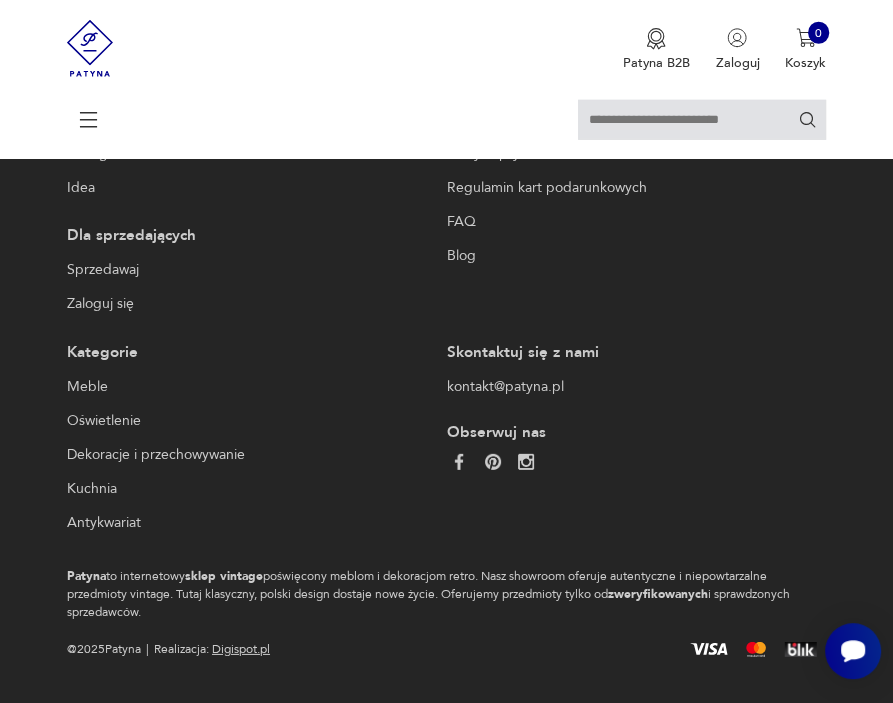 scroll, scrollTop: 3479, scrollLeft: 0, axis: vertical 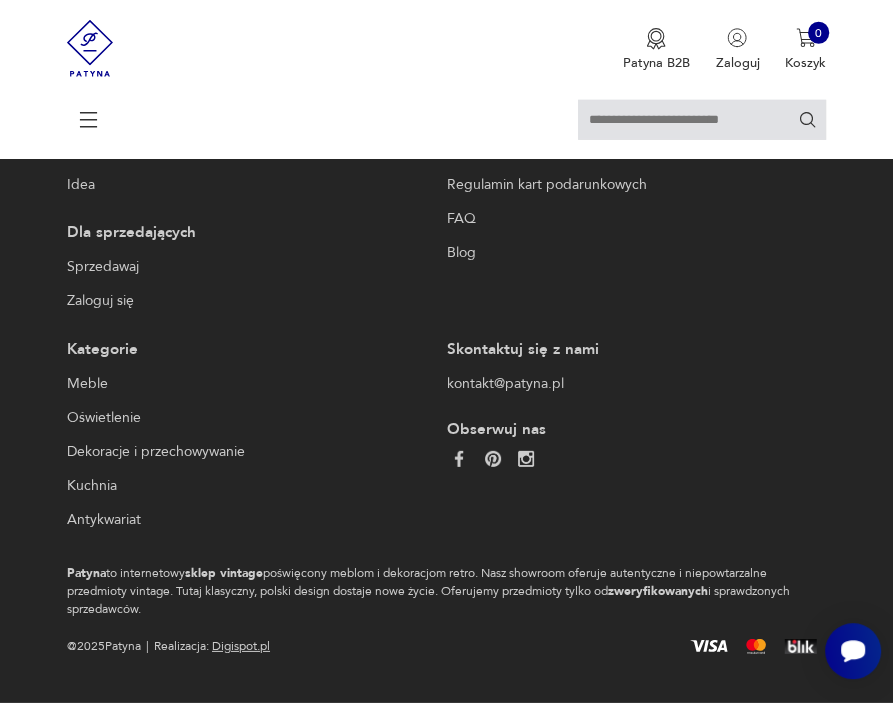 click on "57" at bounding box center [491, -156] 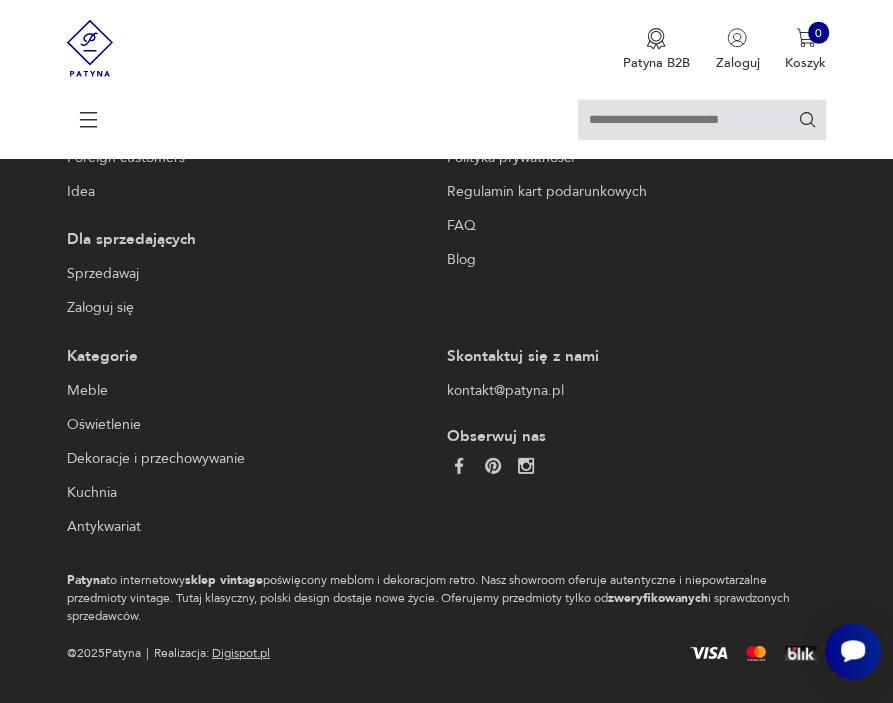 scroll, scrollTop: 3385, scrollLeft: 0, axis: vertical 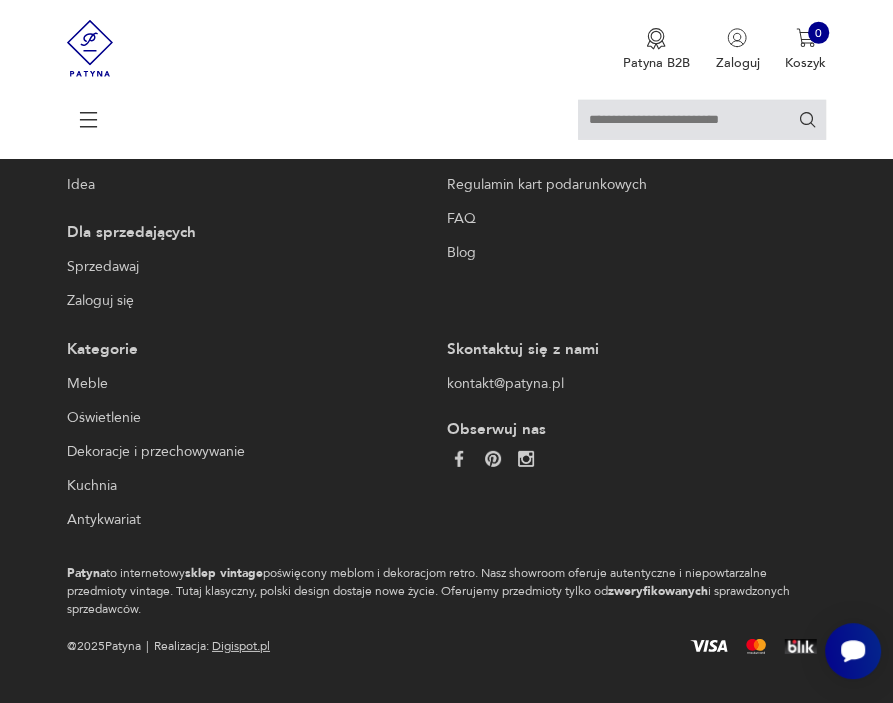 click on "58" at bounding box center [491, -156] 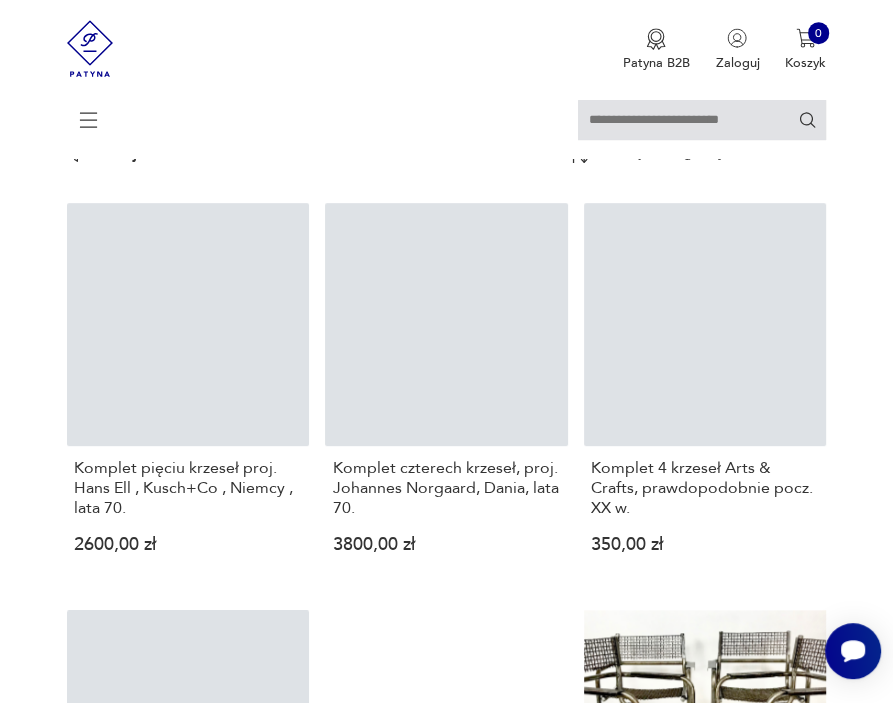 scroll, scrollTop: 616, scrollLeft: 0, axis: vertical 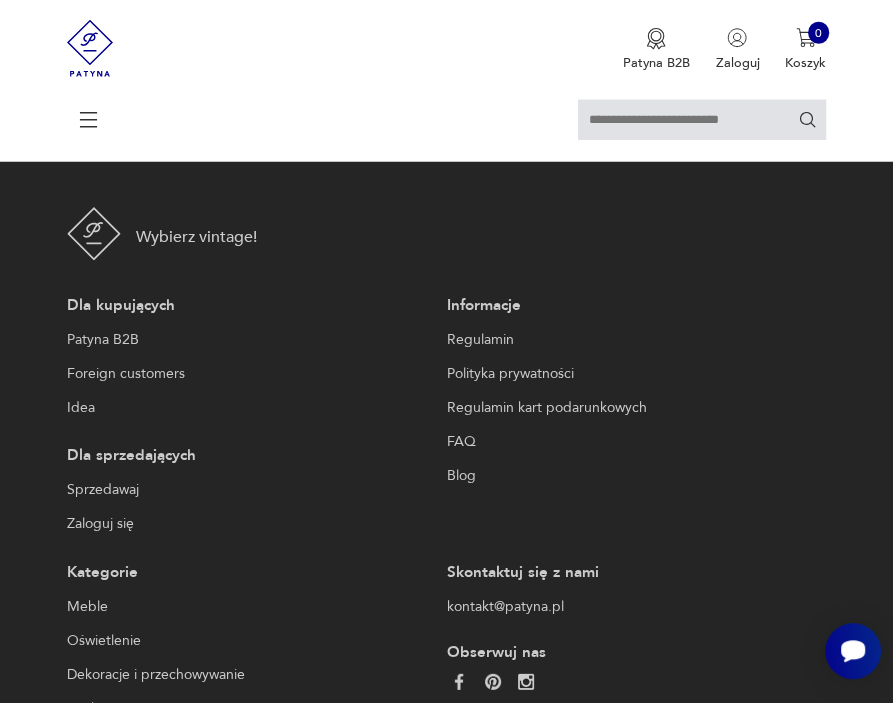 click on "59" at bounding box center (491, 67) 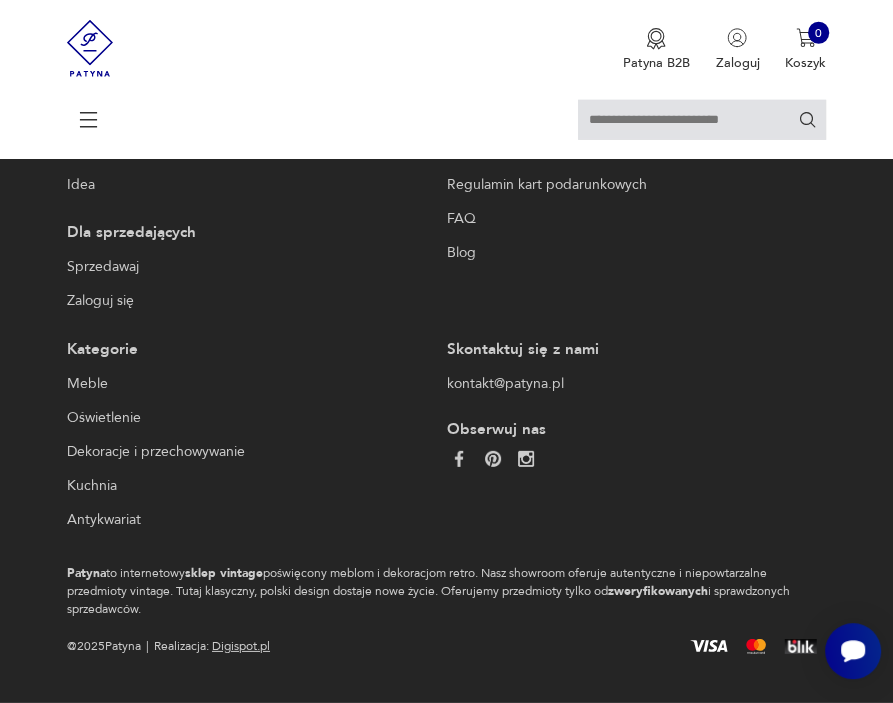 scroll, scrollTop: 3370, scrollLeft: 0, axis: vertical 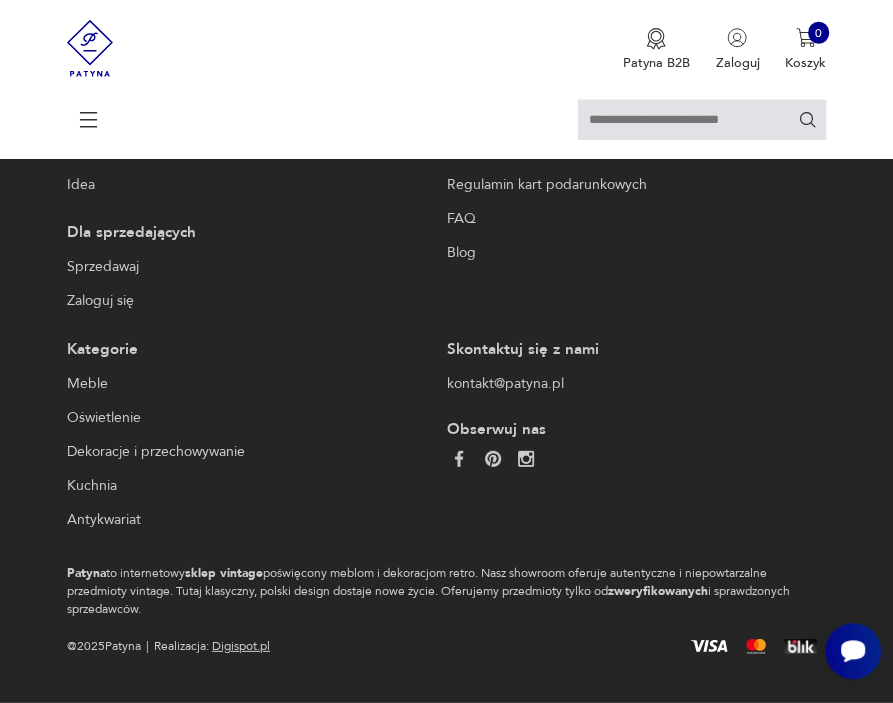 click on "61" at bounding box center (491, -156) 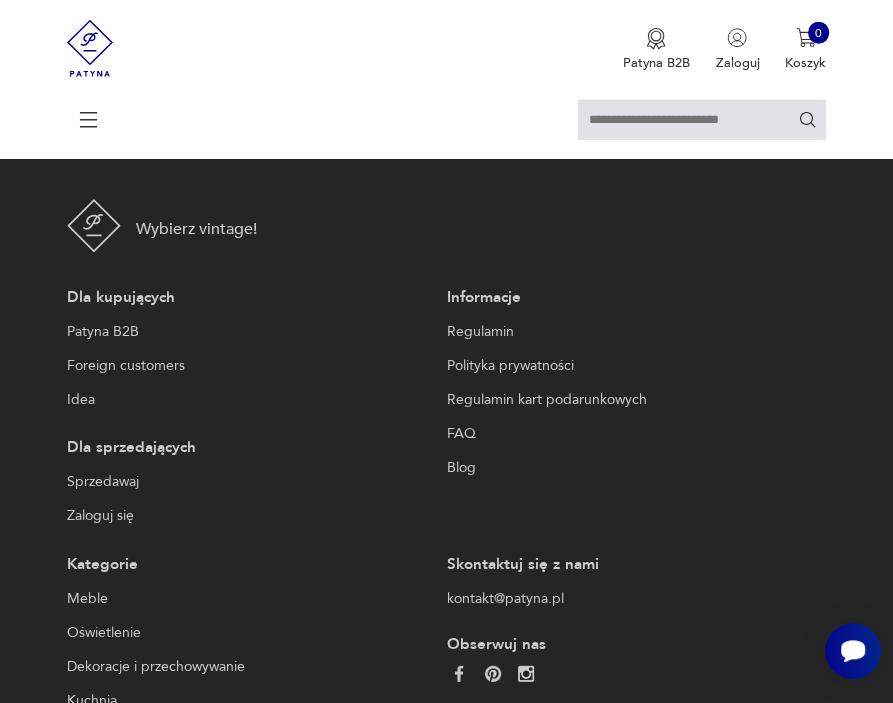 scroll, scrollTop: 3128, scrollLeft: 0, axis: vertical 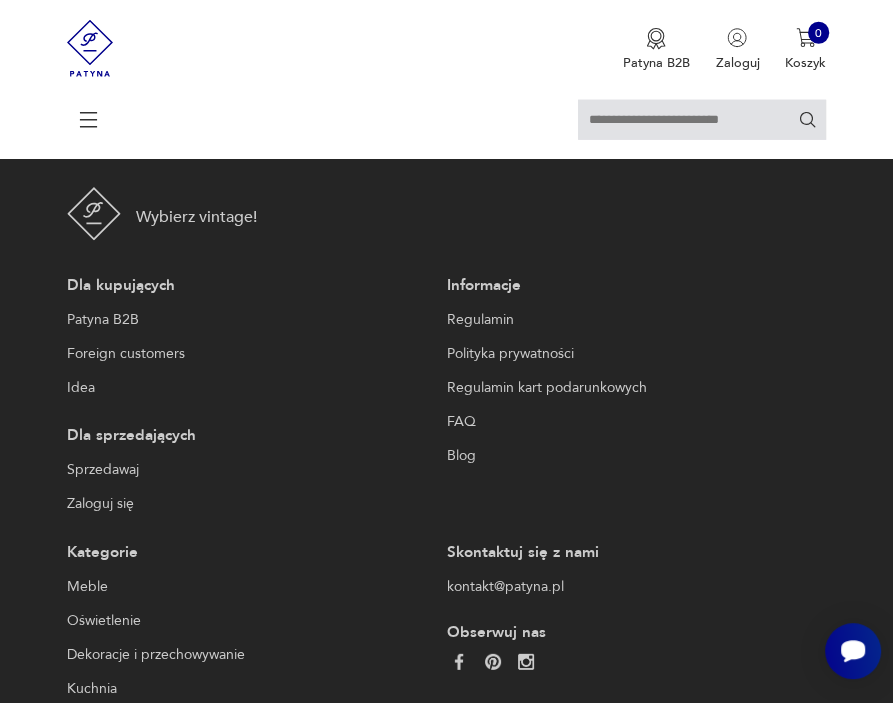 click on "62" at bounding box center [491, 47] 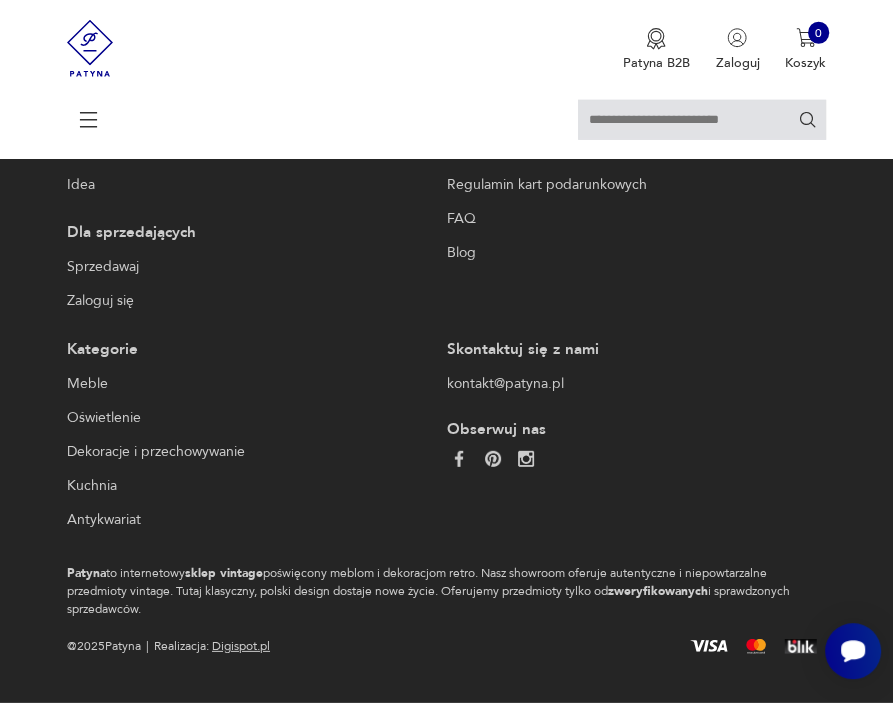 scroll, scrollTop: 3230, scrollLeft: 0, axis: vertical 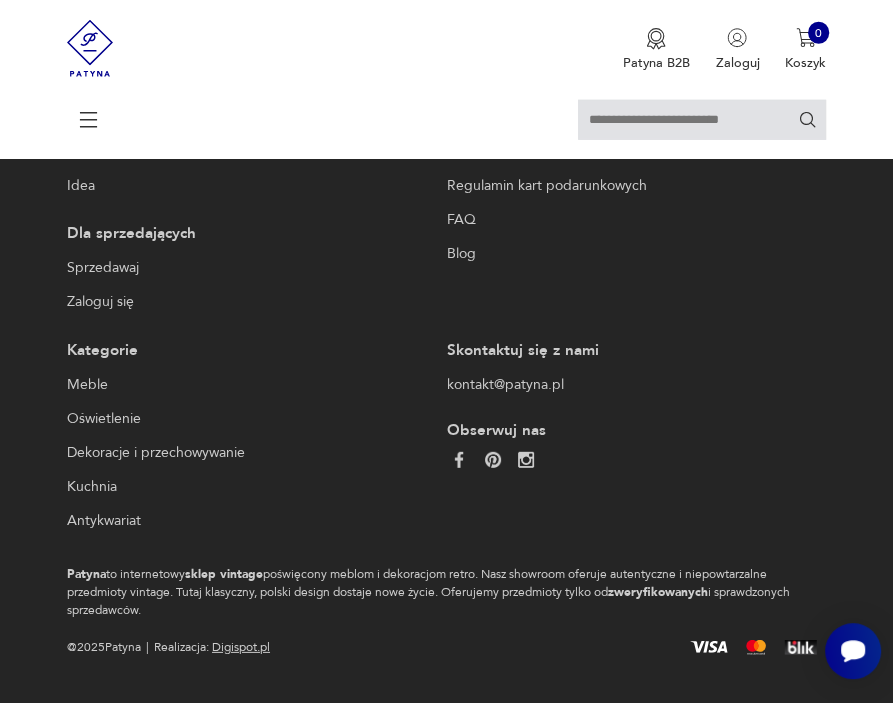 click on "63" at bounding box center [491, -155] 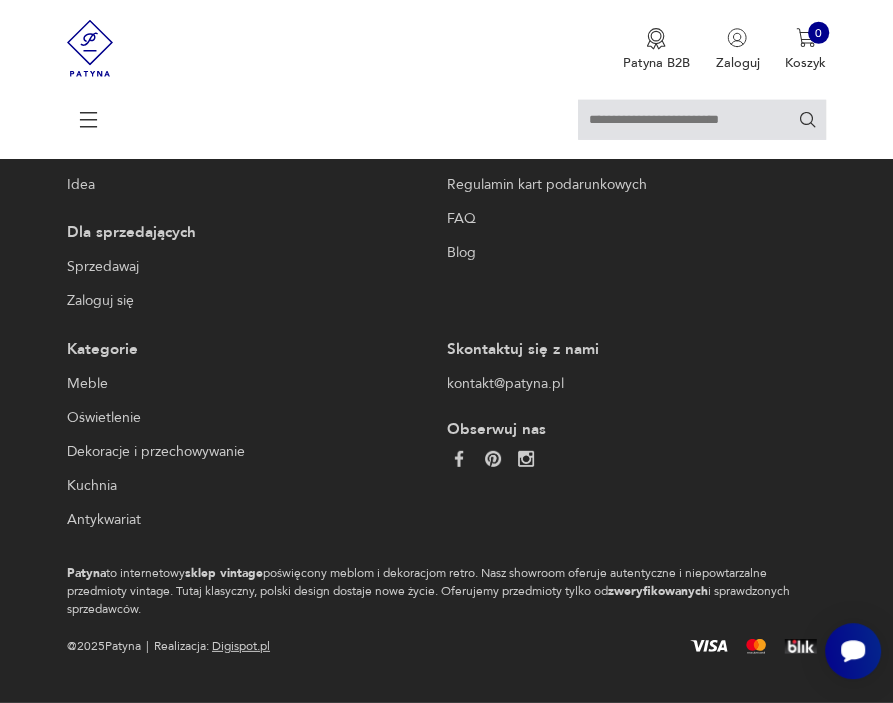 scroll, scrollTop: 3633, scrollLeft: 0, axis: vertical 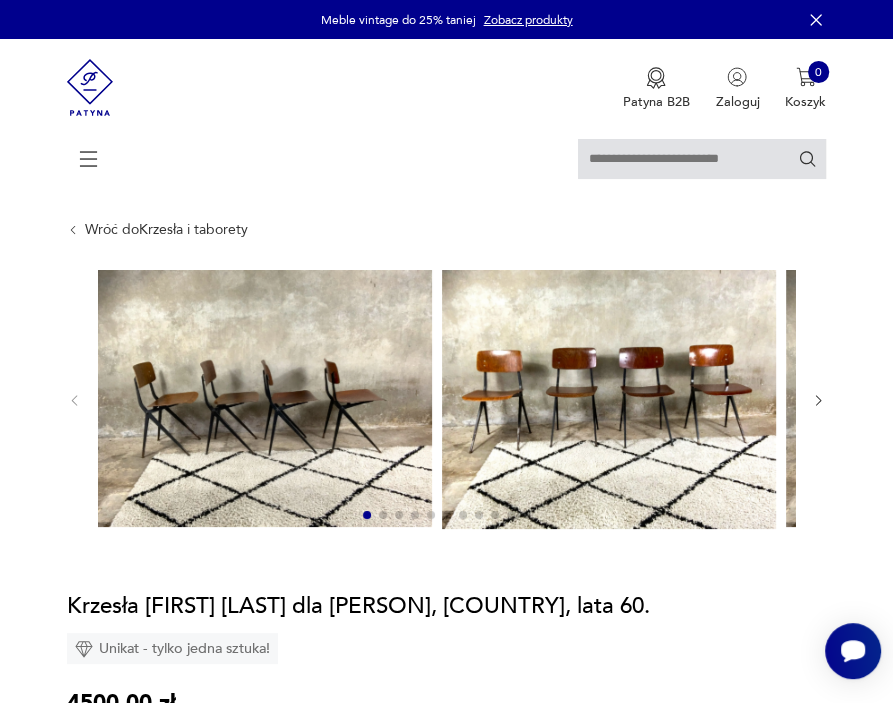 click 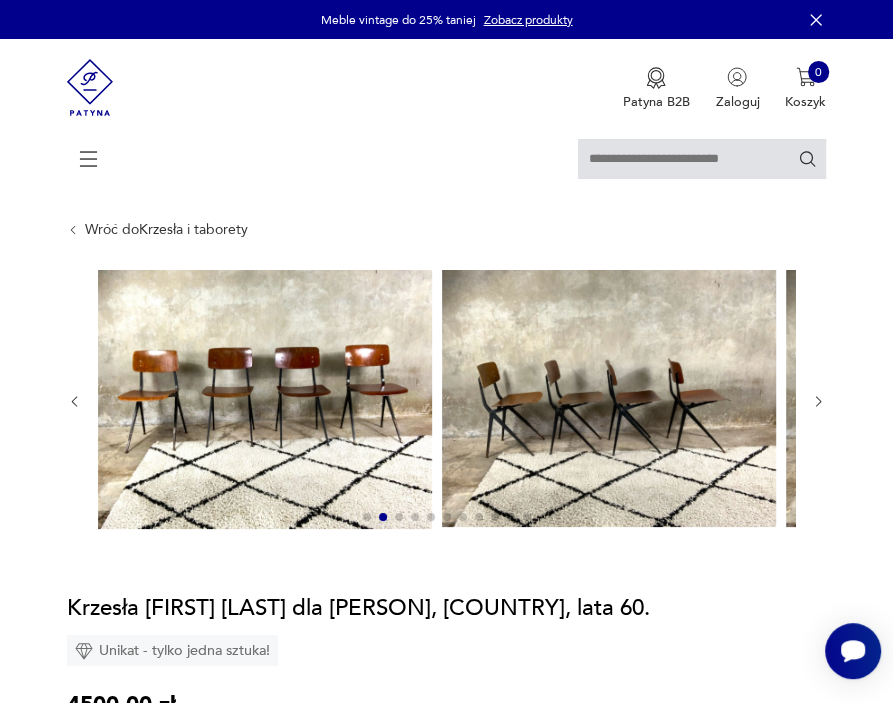 click 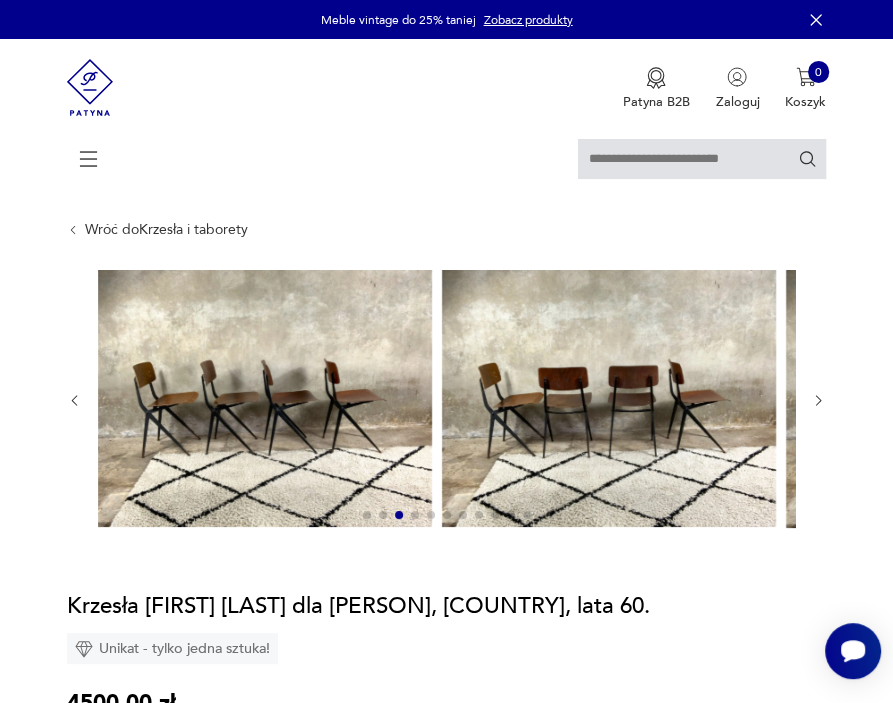 click 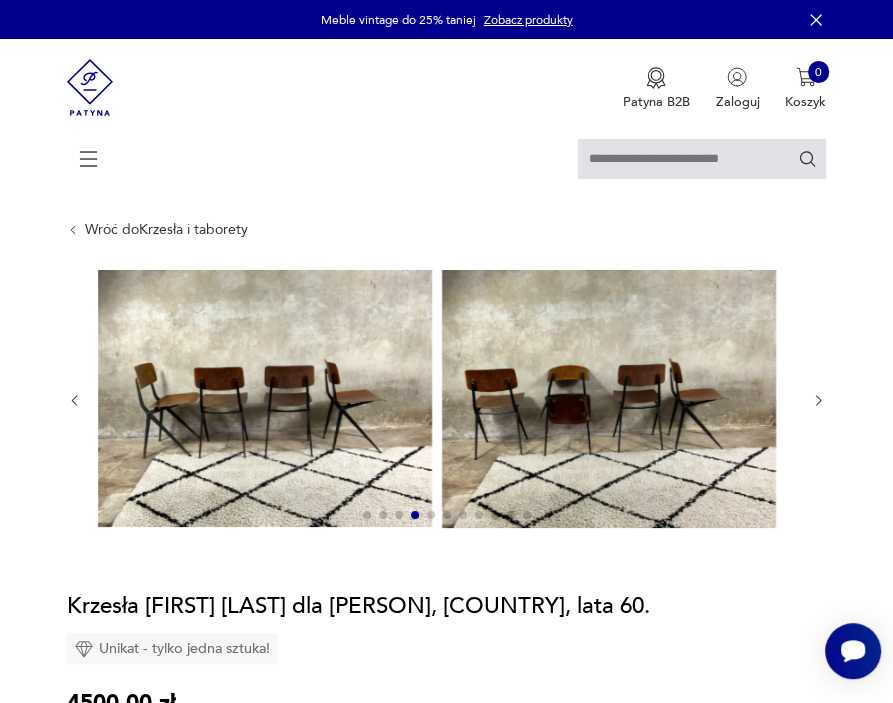 click 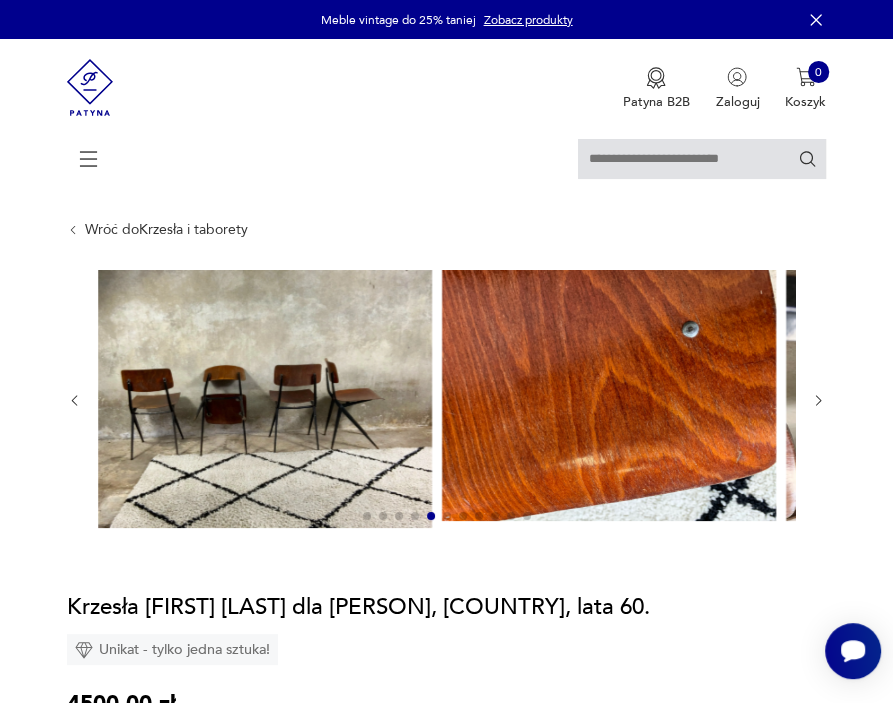 click 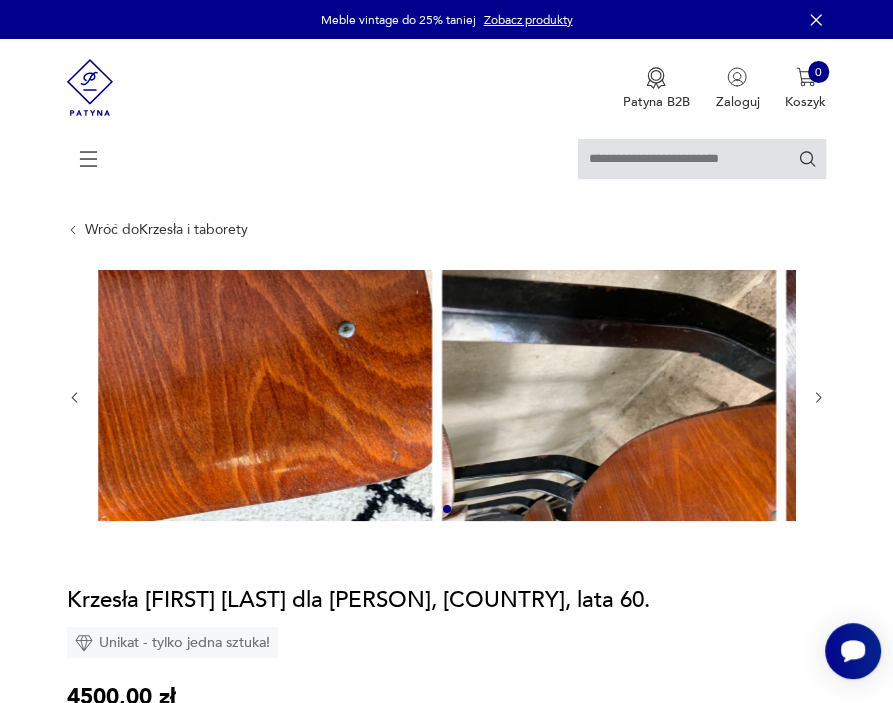 click 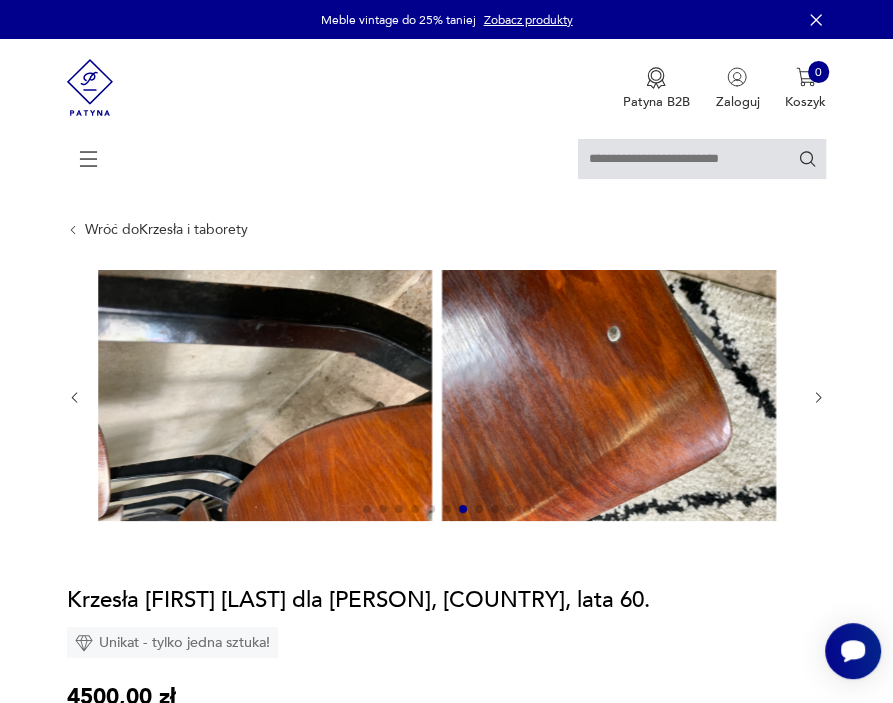 click 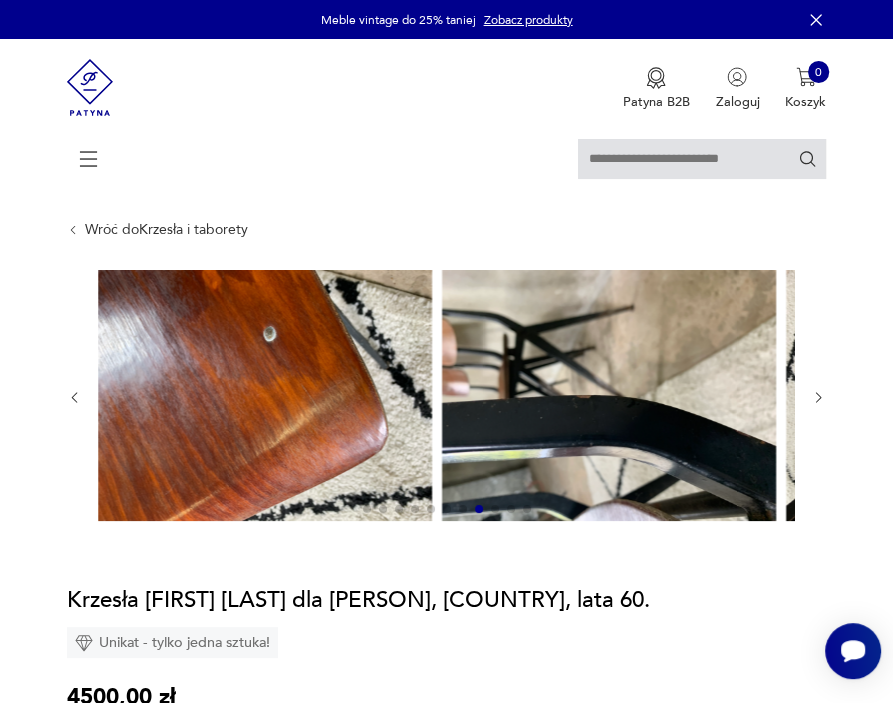 click 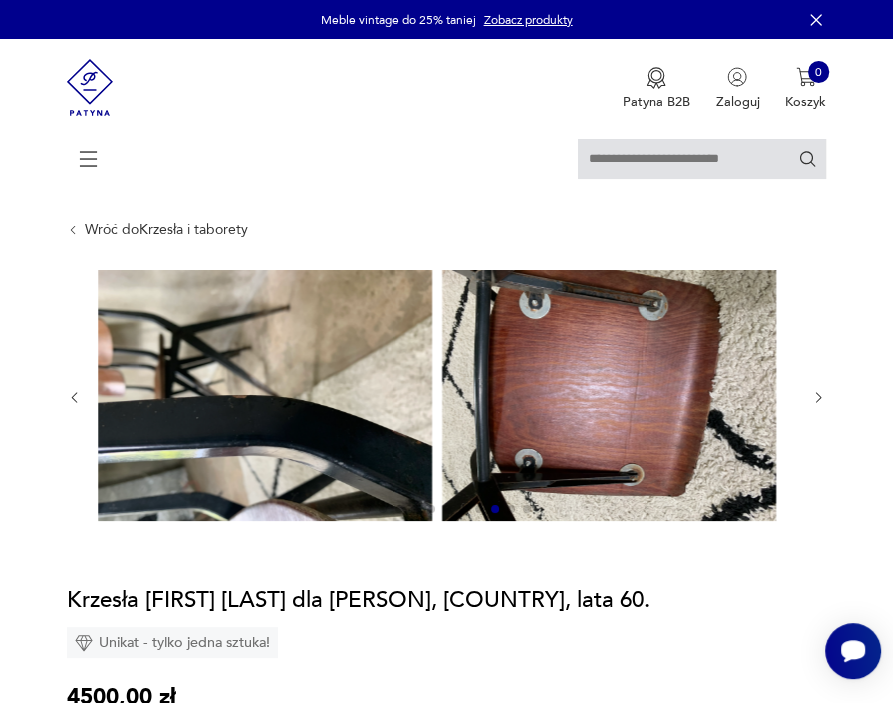 click 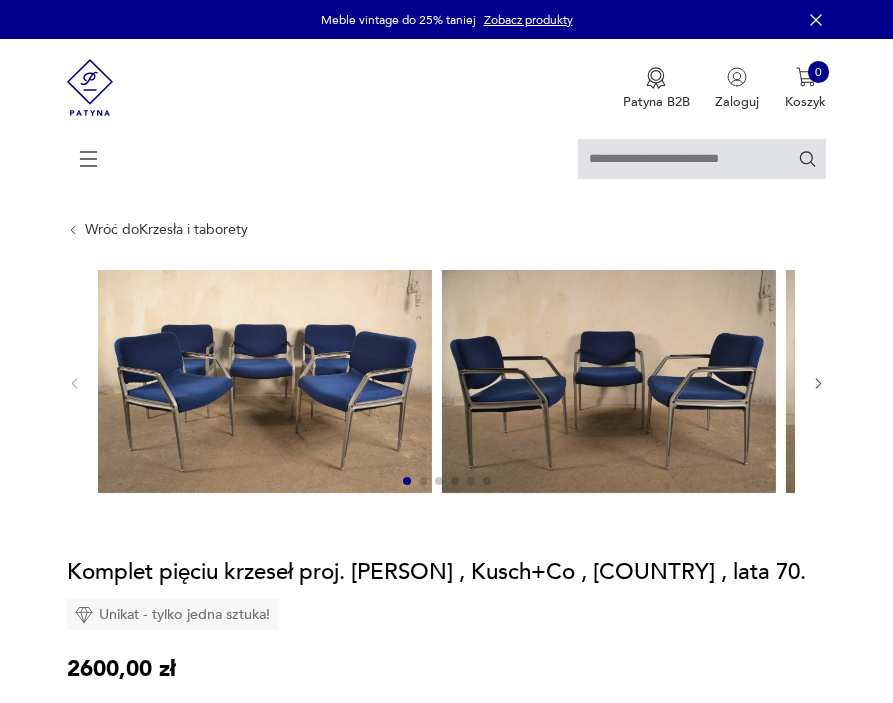 scroll, scrollTop: 0, scrollLeft: 0, axis: both 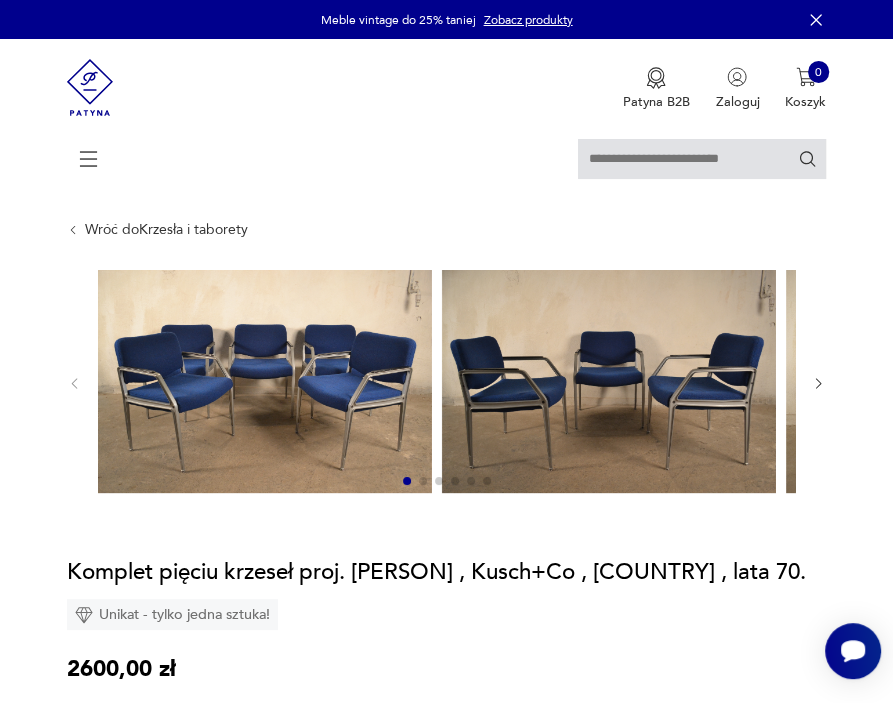 click 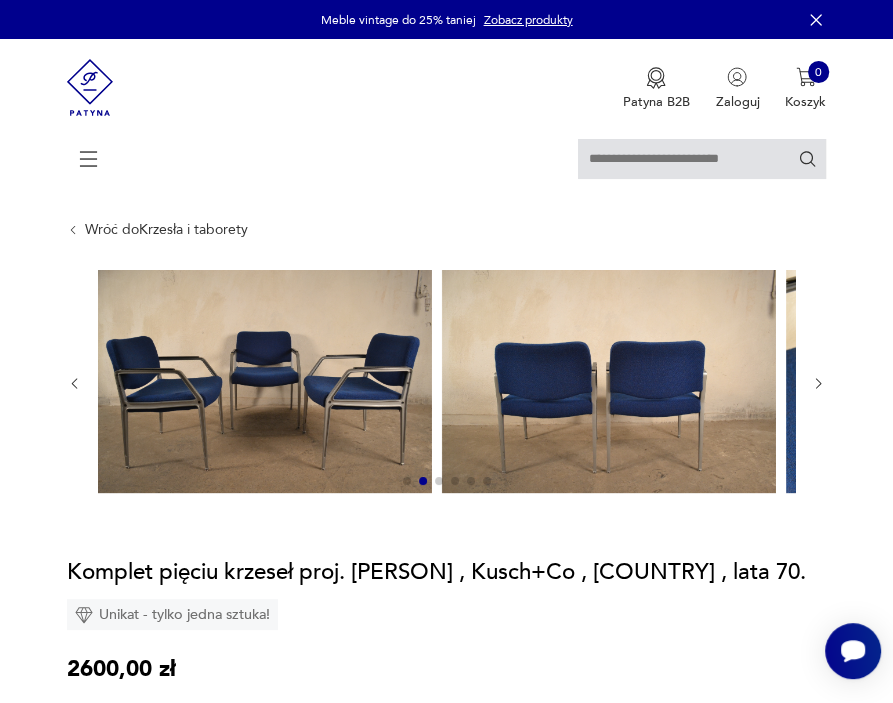 click 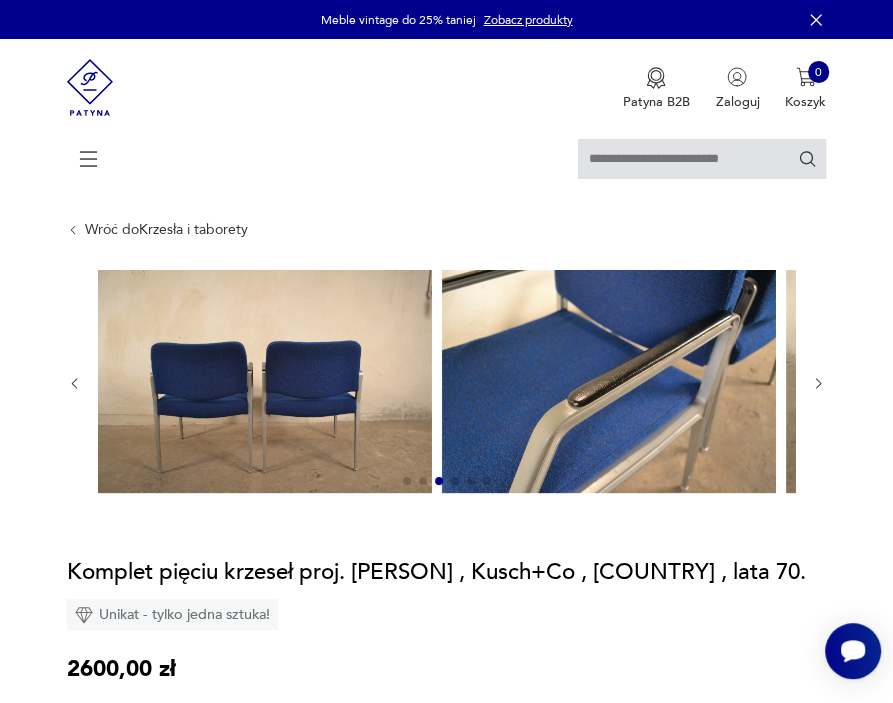 click 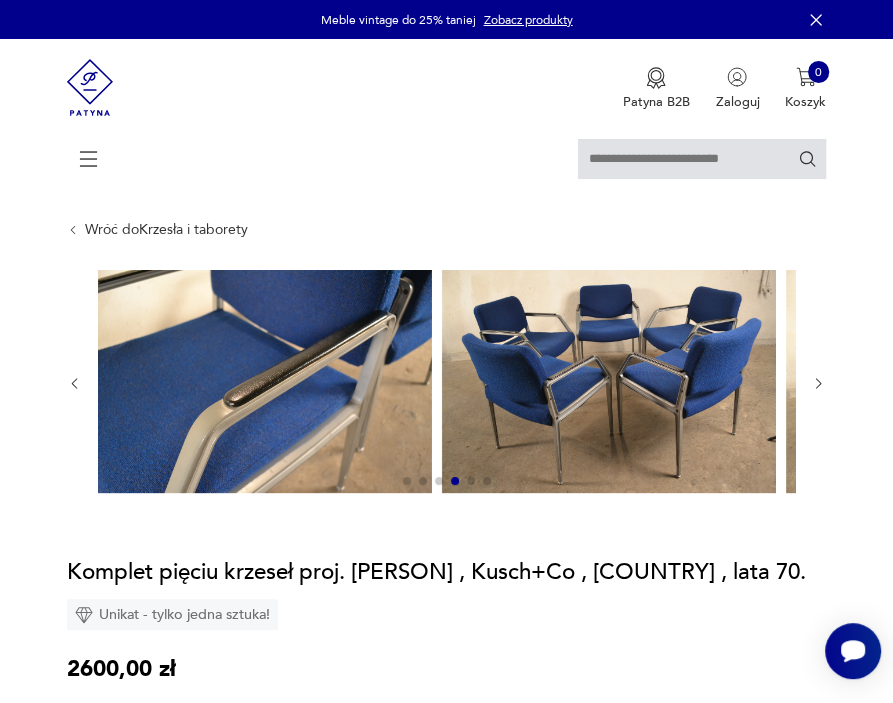 click 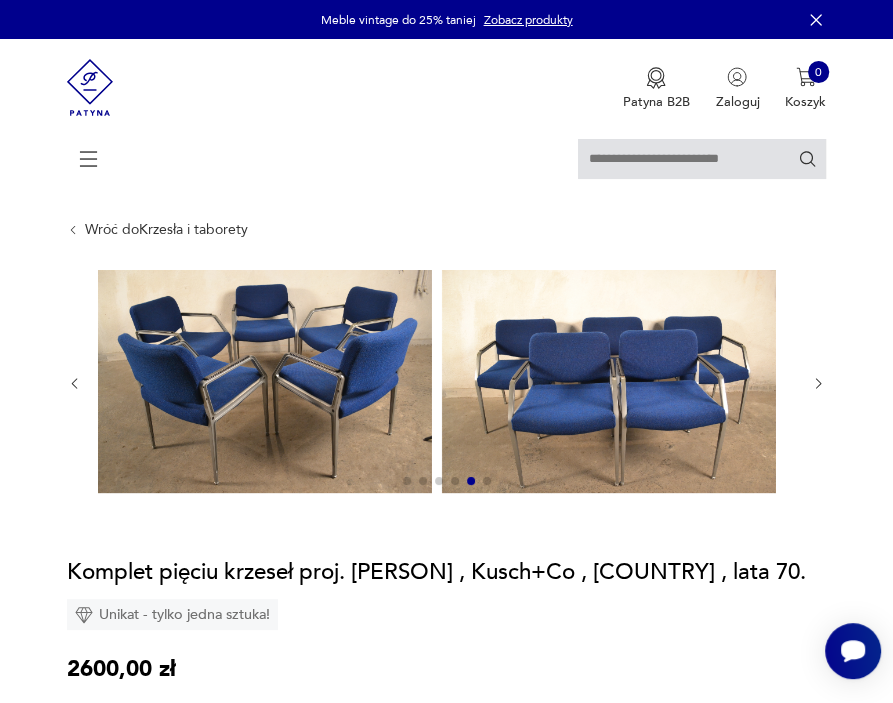 click 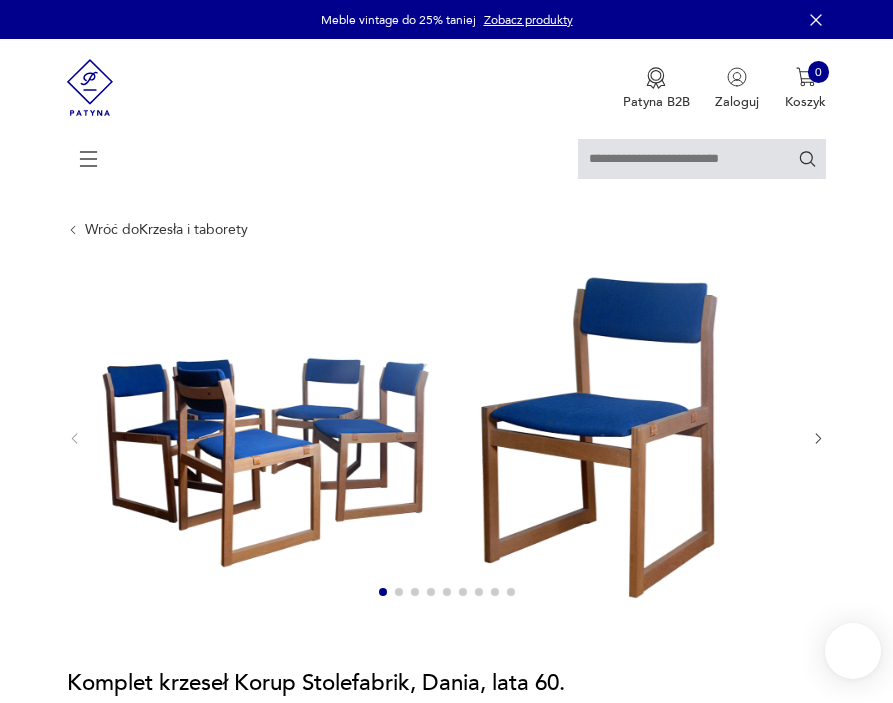 scroll, scrollTop: 0, scrollLeft: 0, axis: both 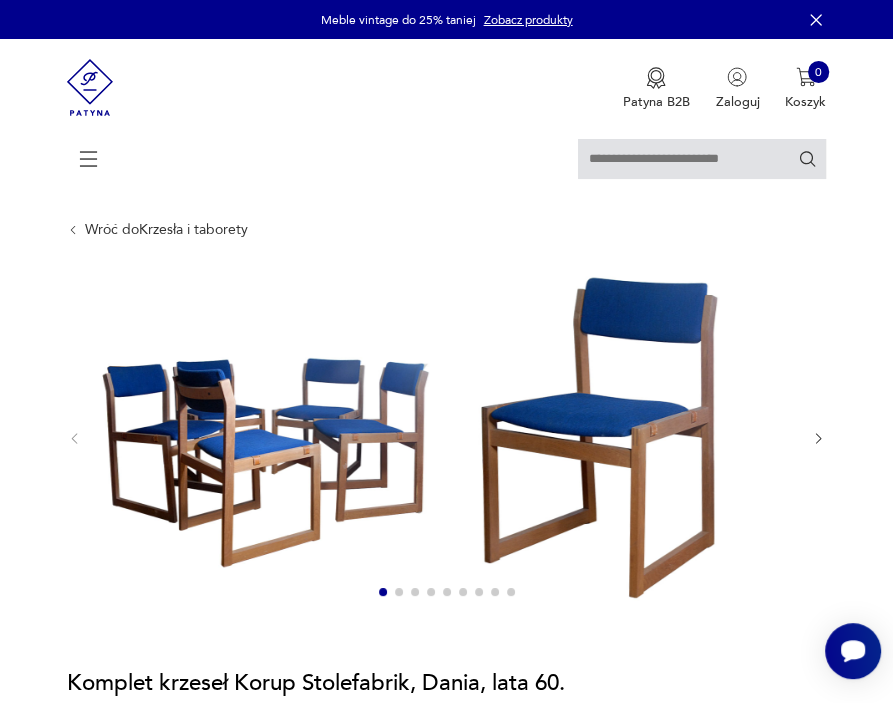 click 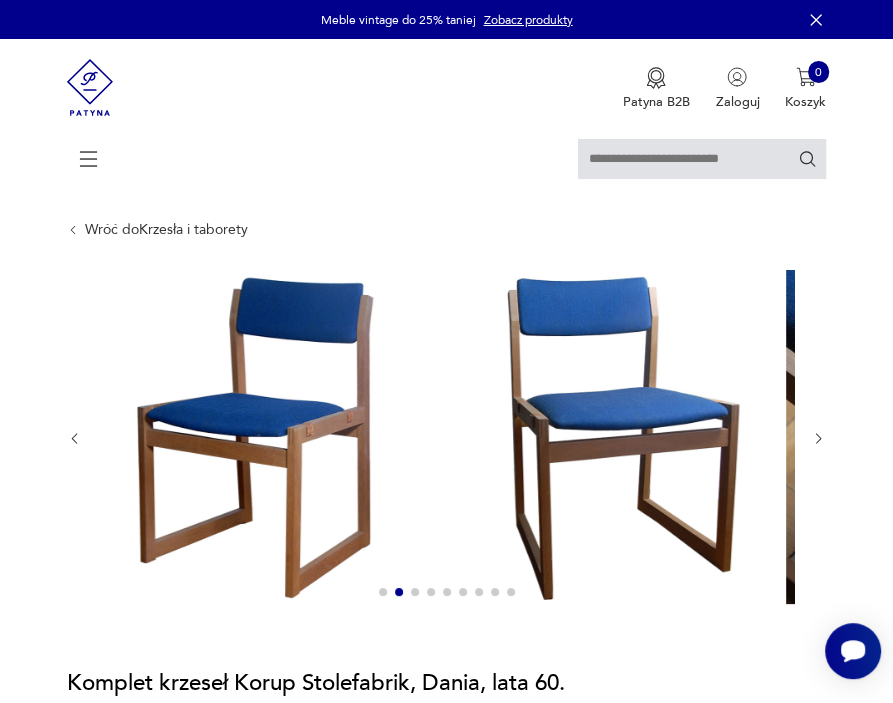 click 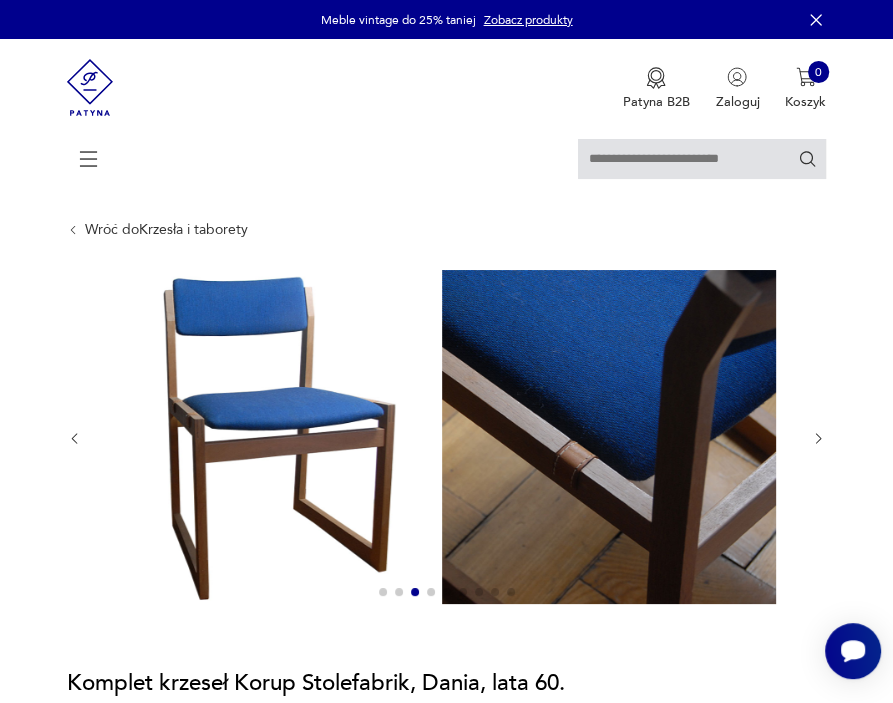 click 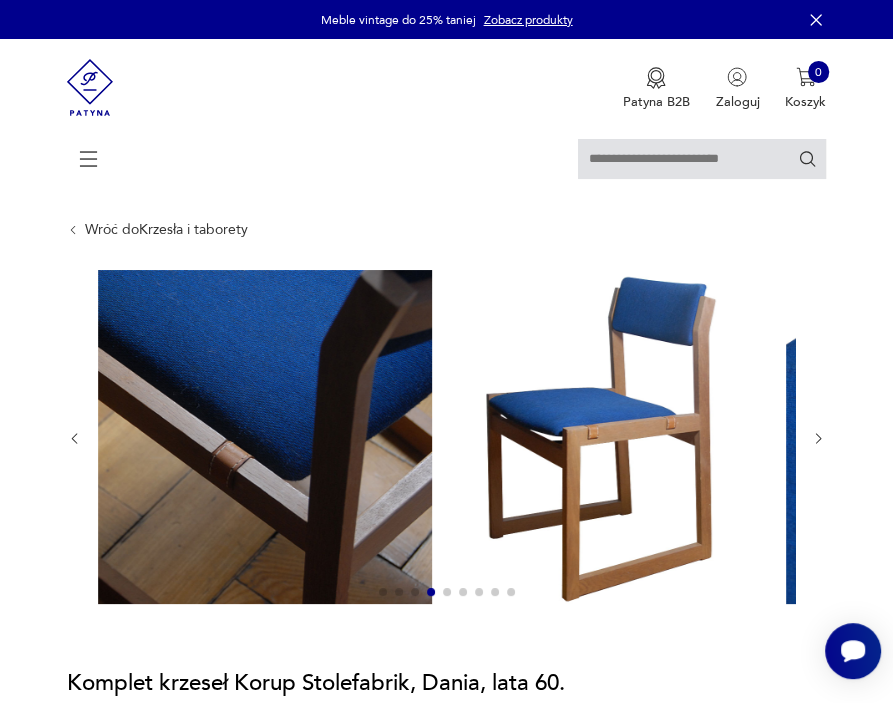 click 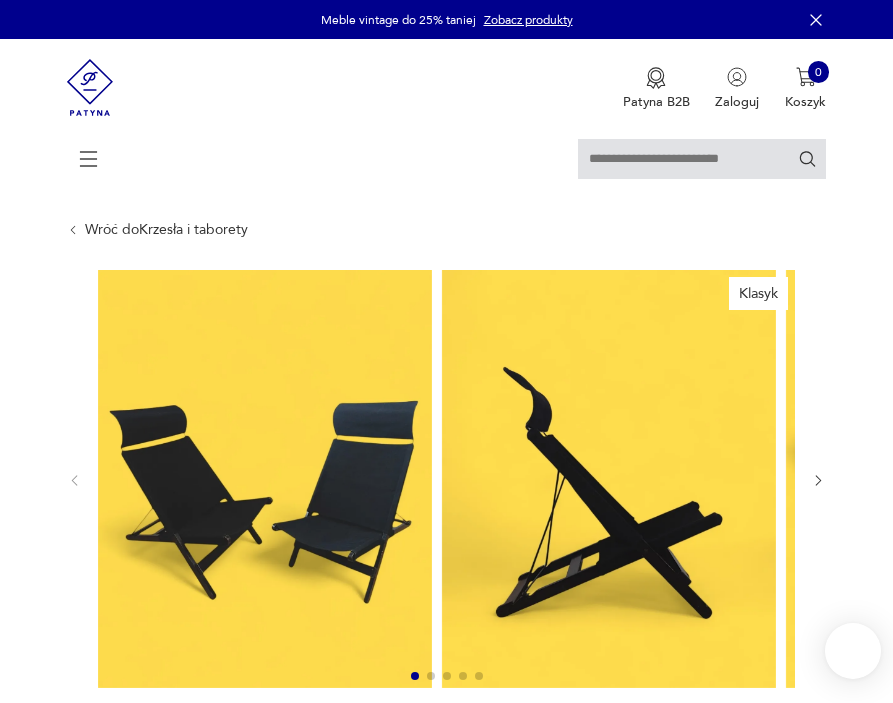 scroll, scrollTop: 0, scrollLeft: 0, axis: both 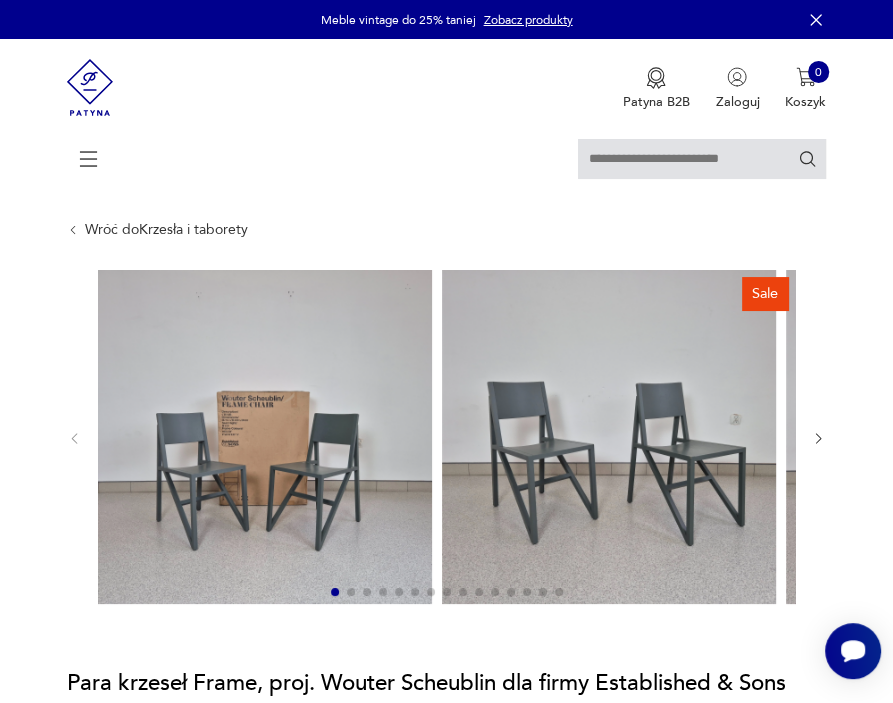 click at bounding box center (265, 437) 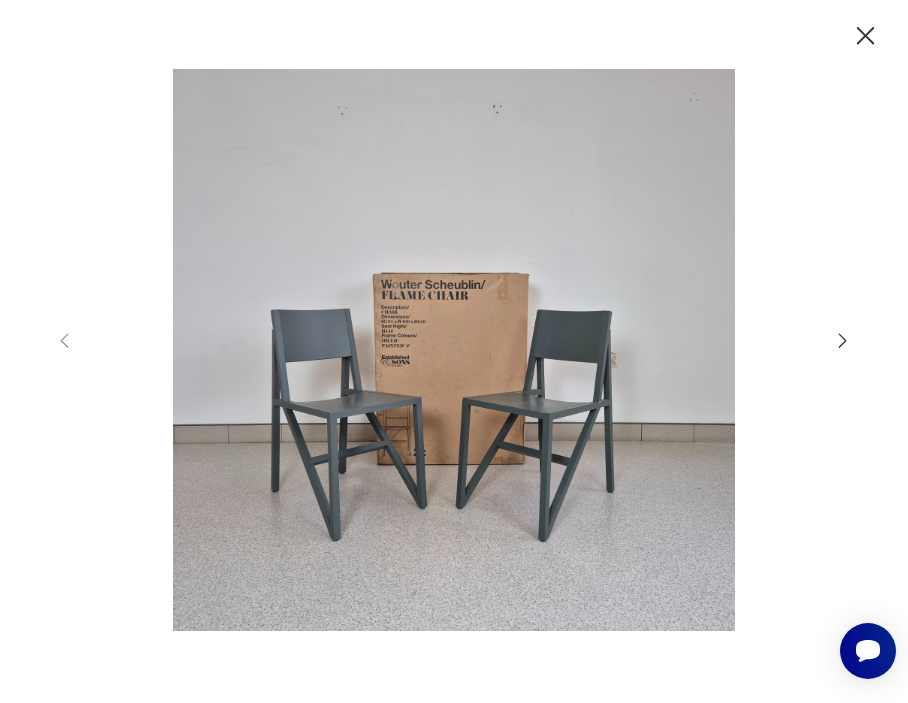 click 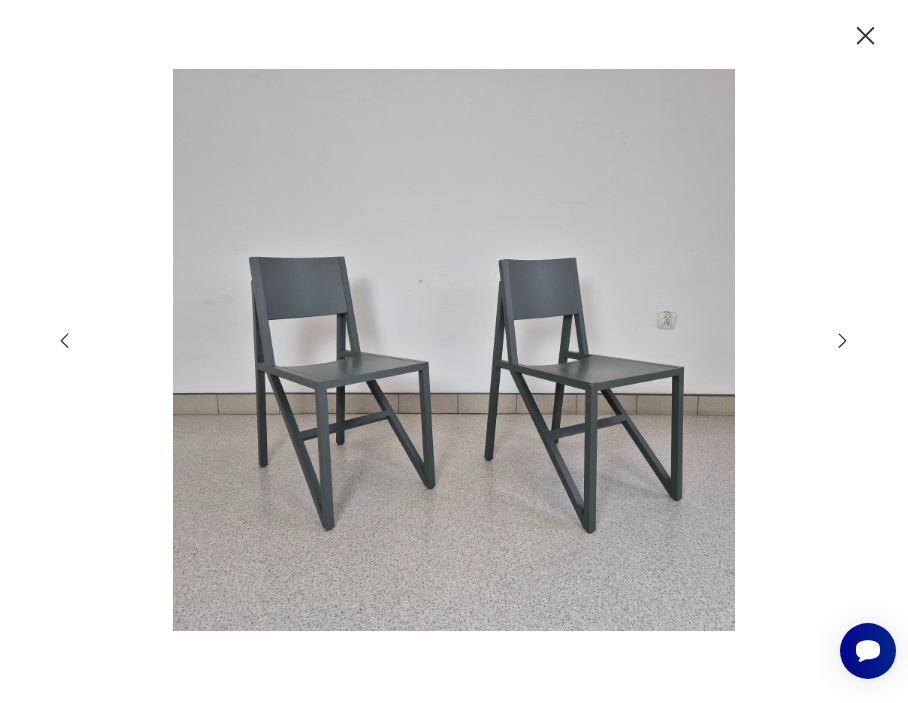 click 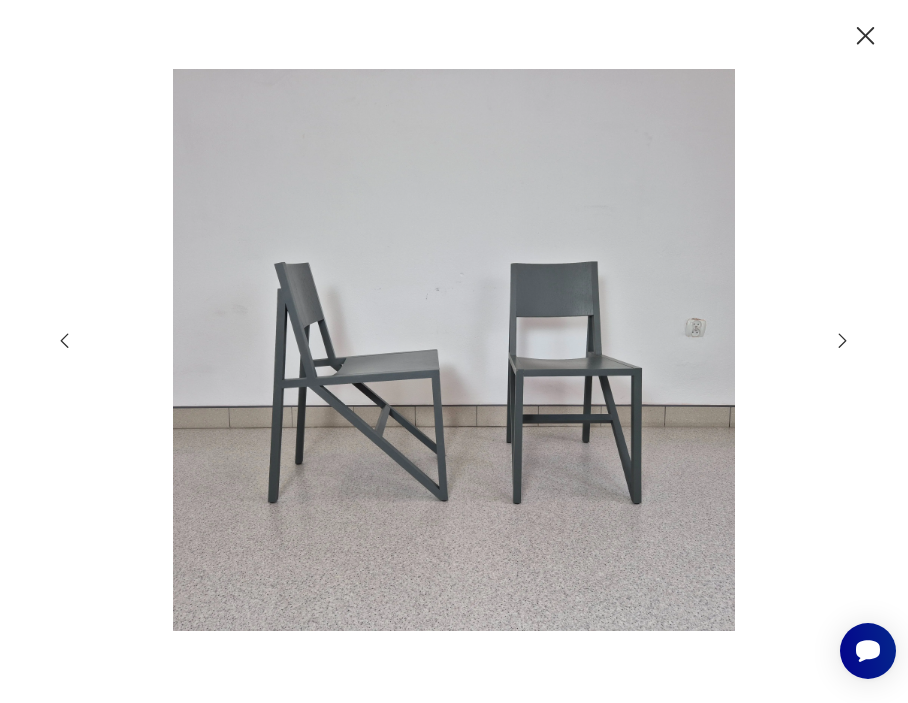 click 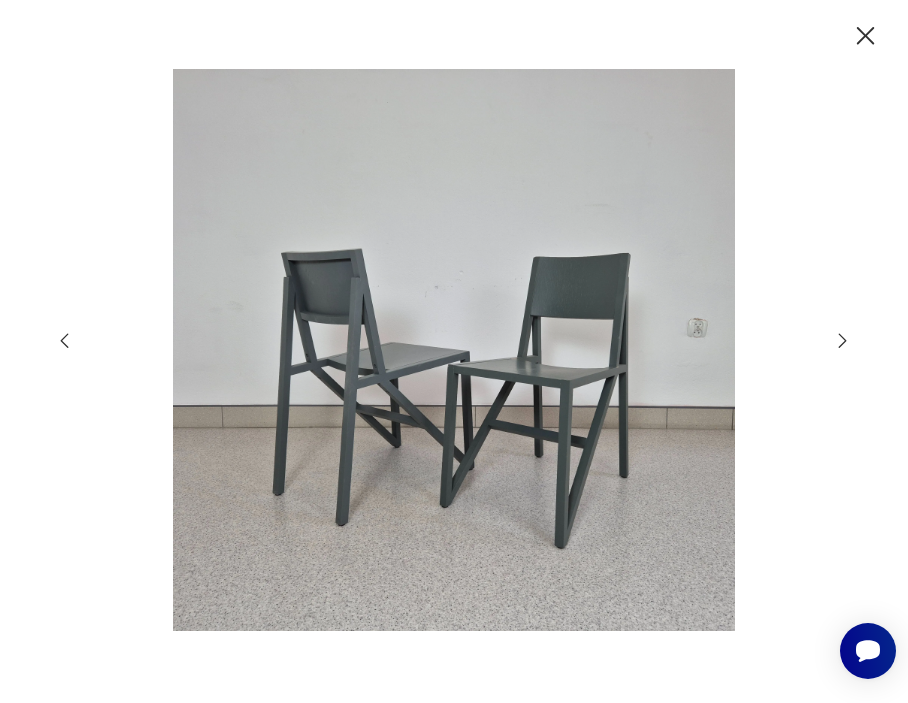 click 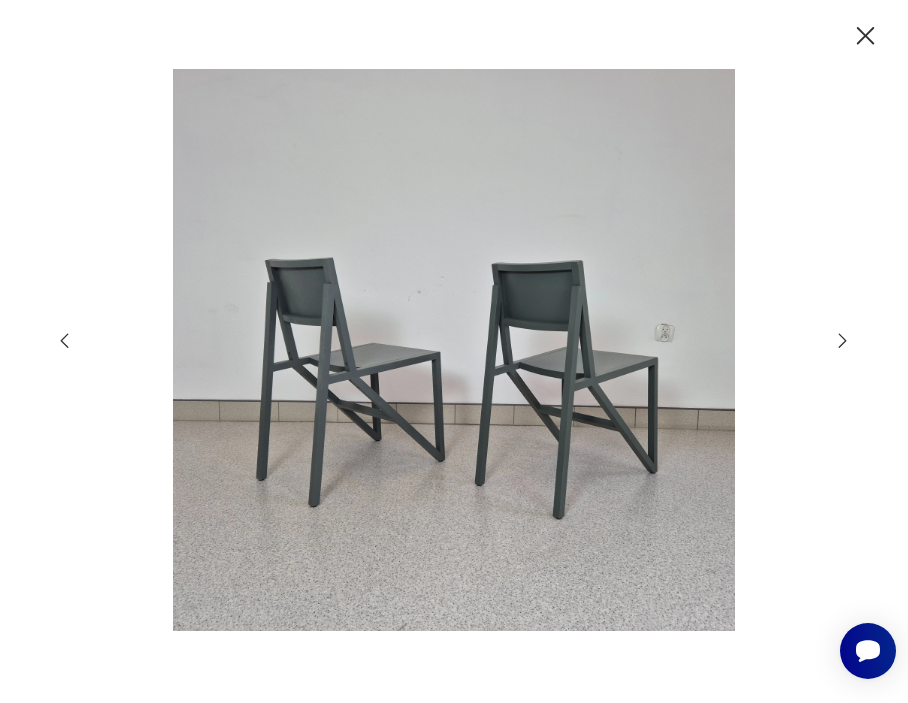click 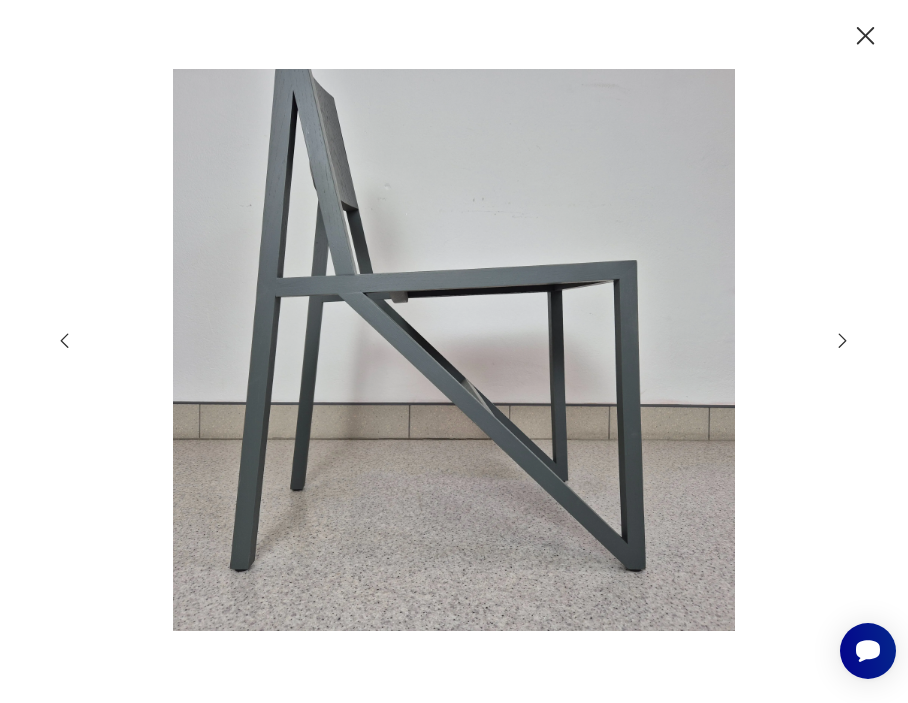 click 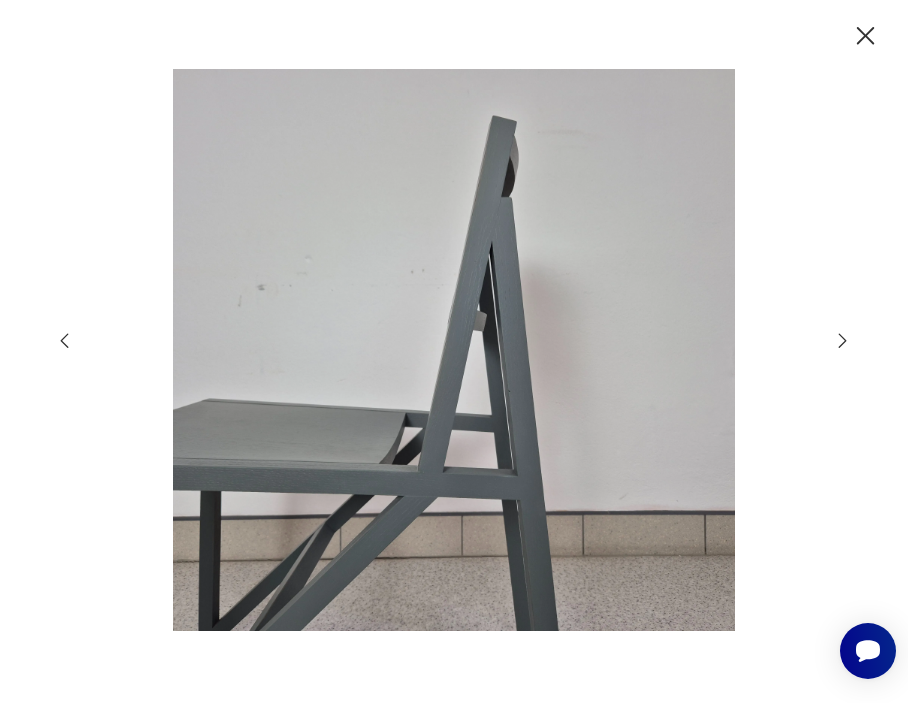 click 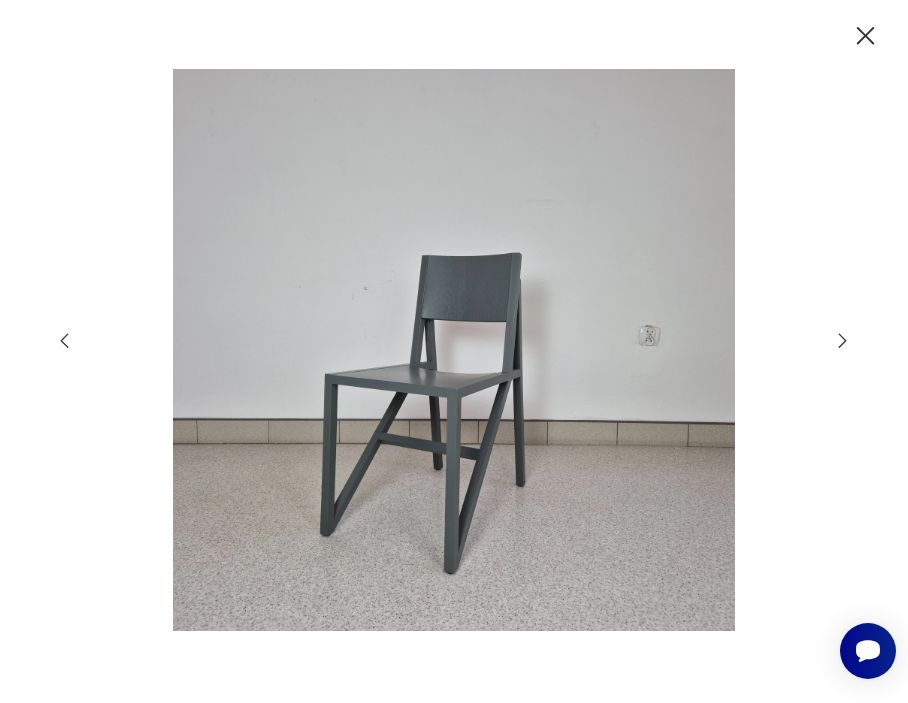 click 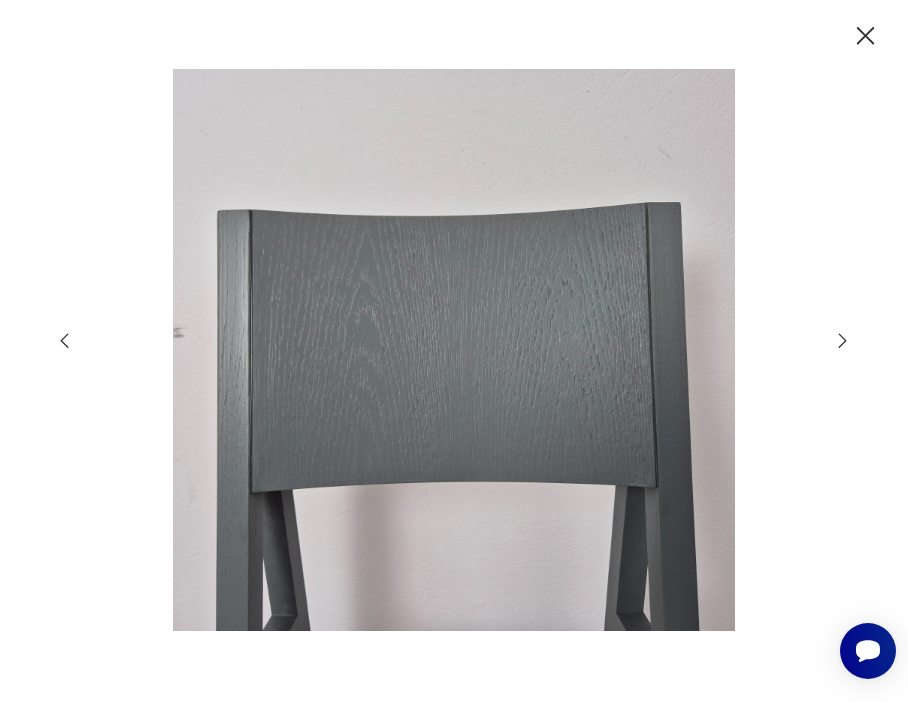 click 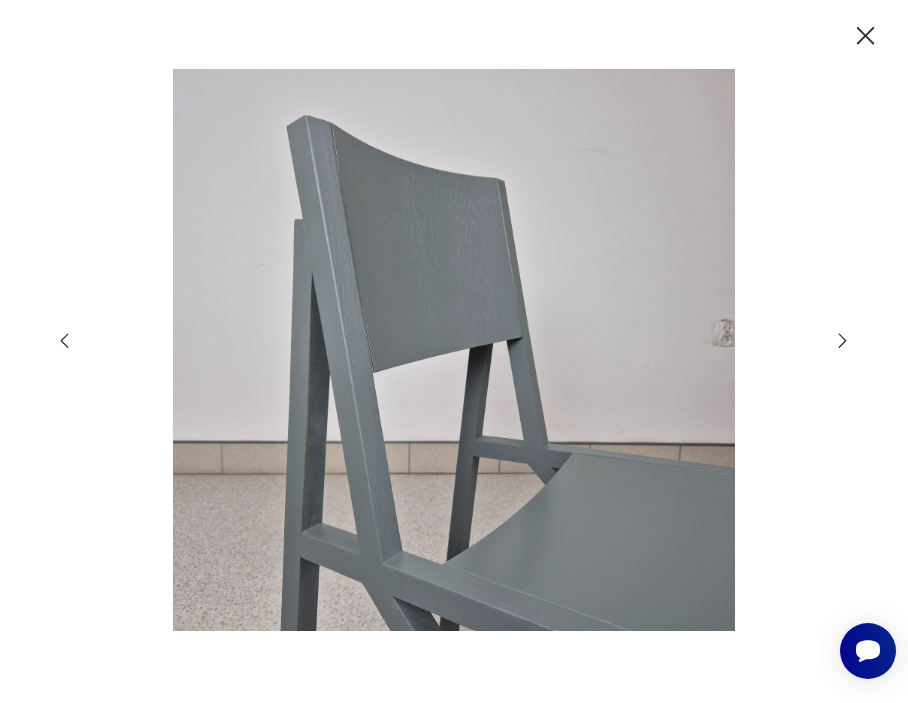 click 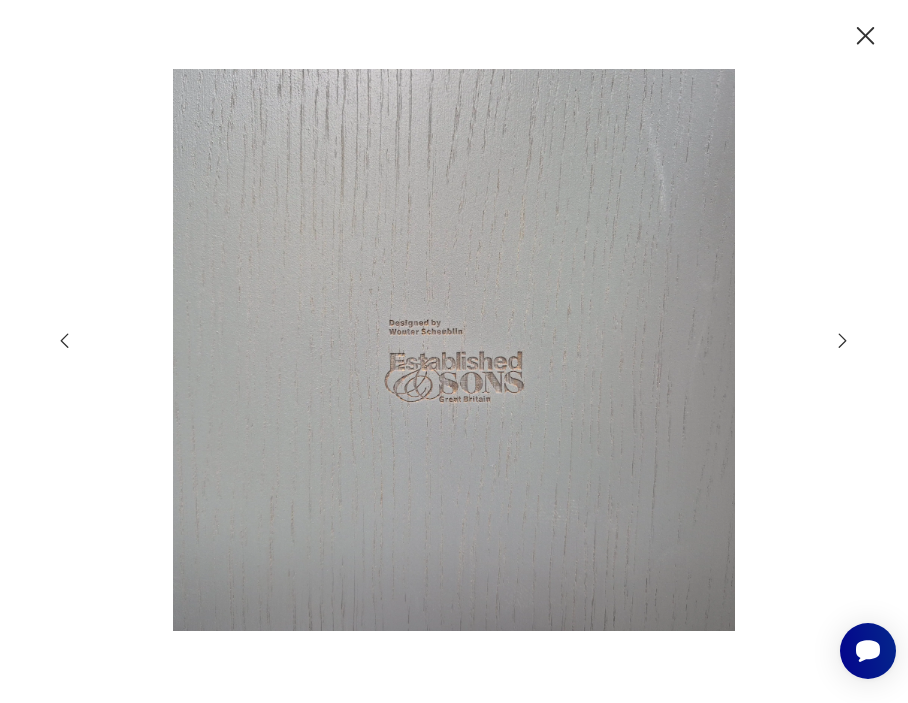 click 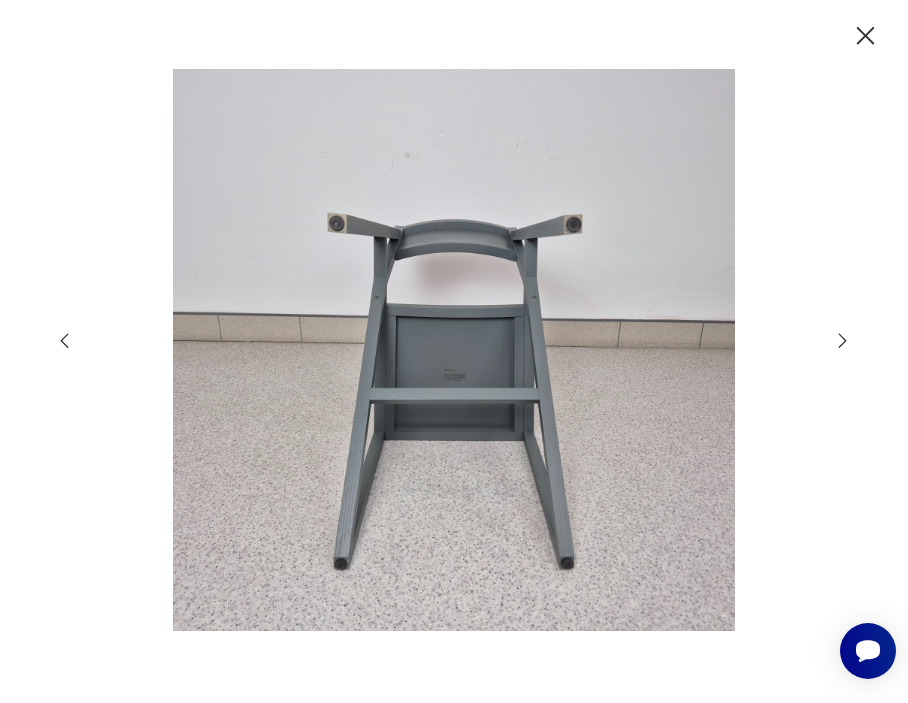 click 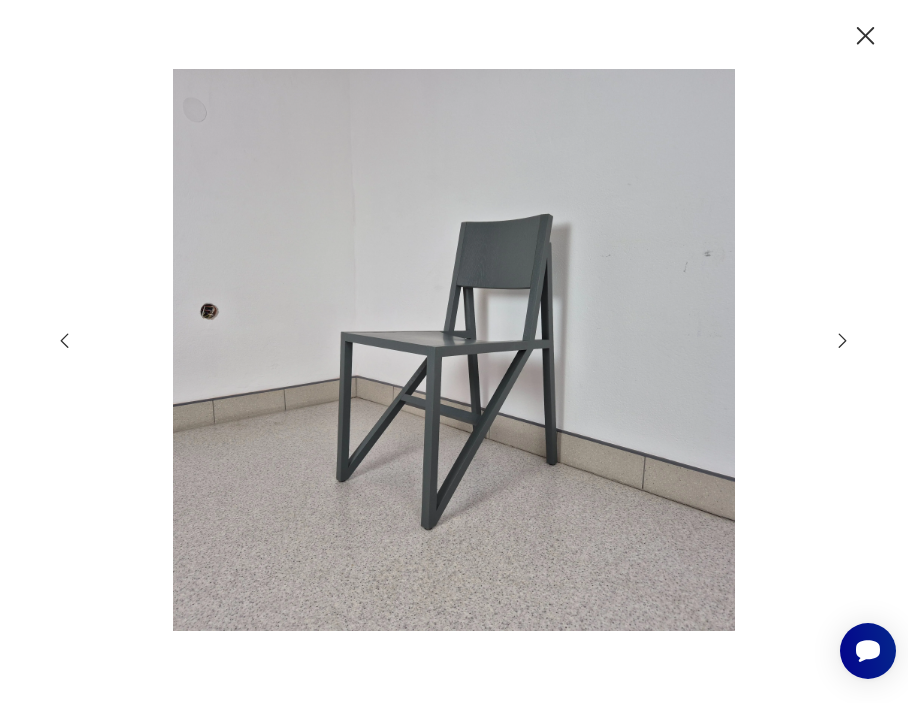 click 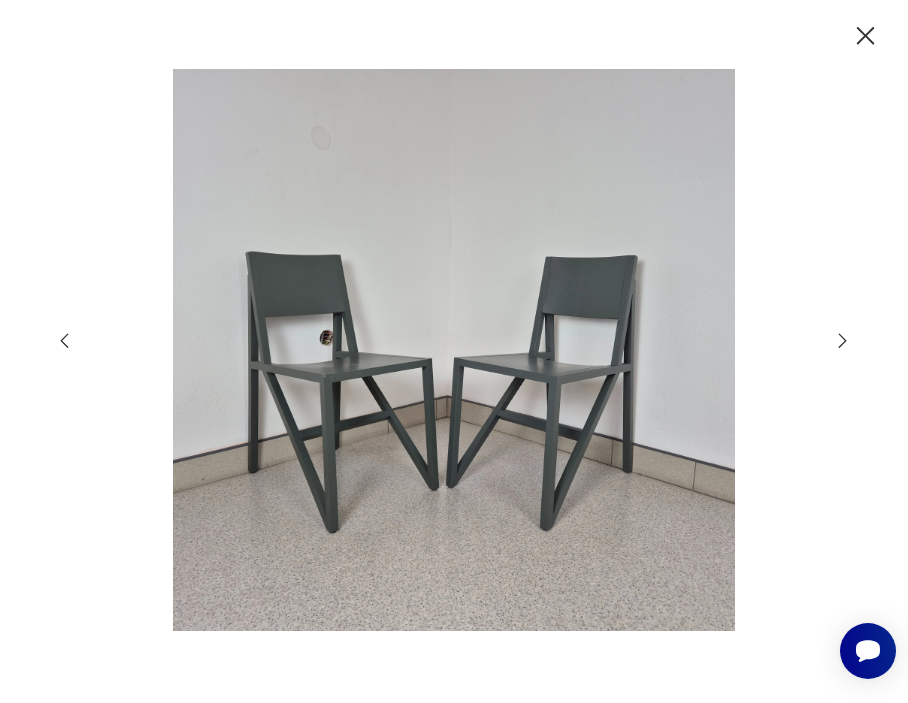 click 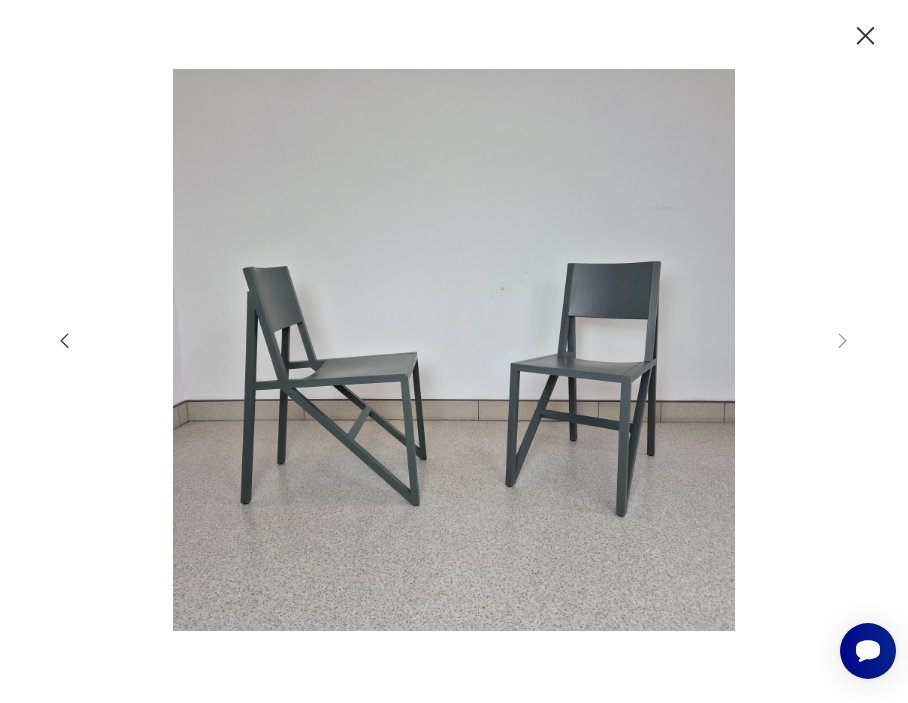click 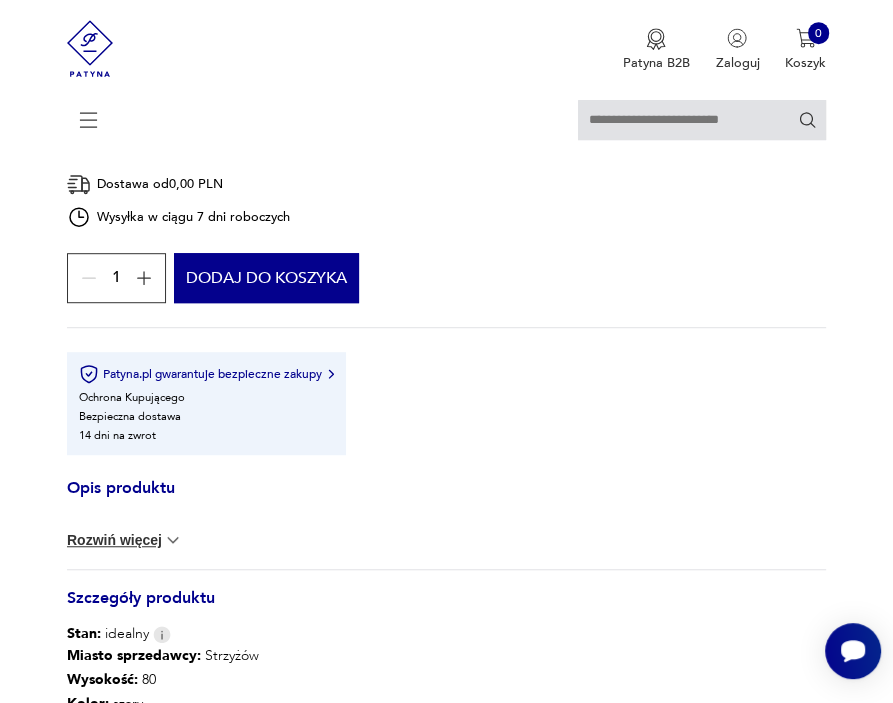 scroll, scrollTop: 630, scrollLeft: 0, axis: vertical 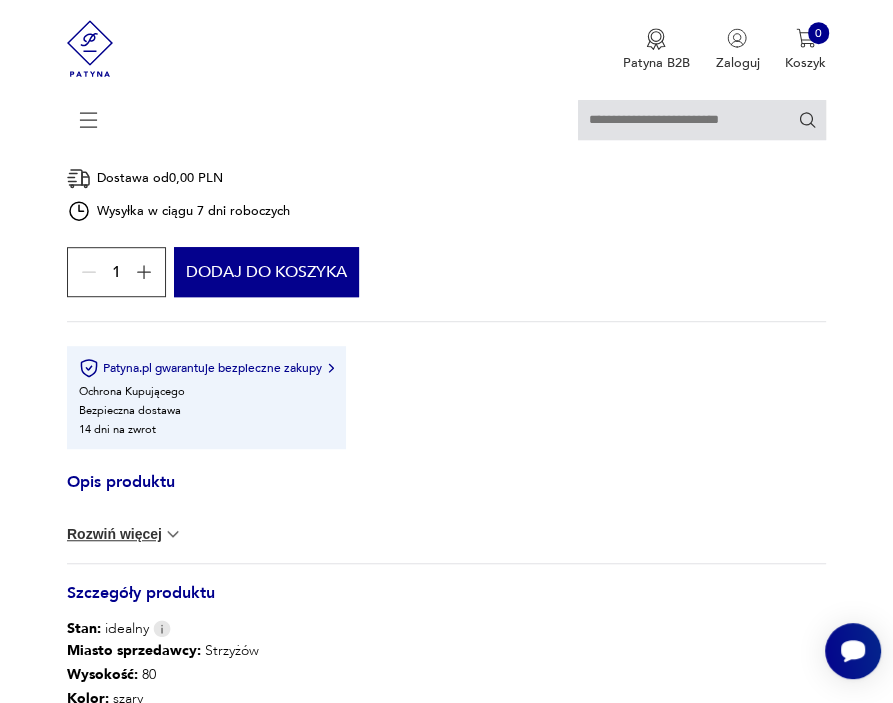 click at bounding box center [0, 0] 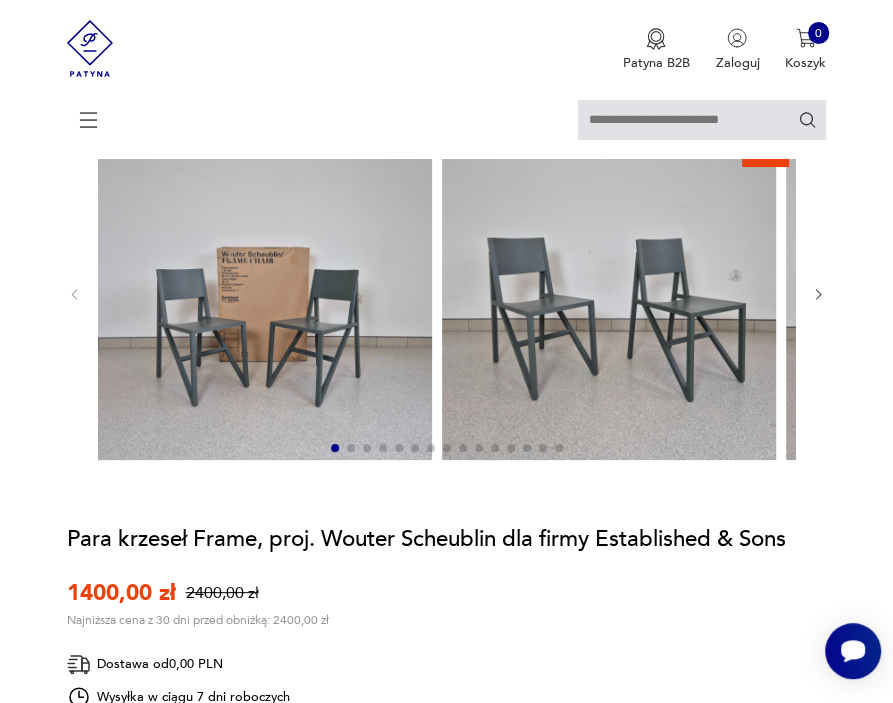 scroll, scrollTop: 0, scrollLeft: 0, axis: both 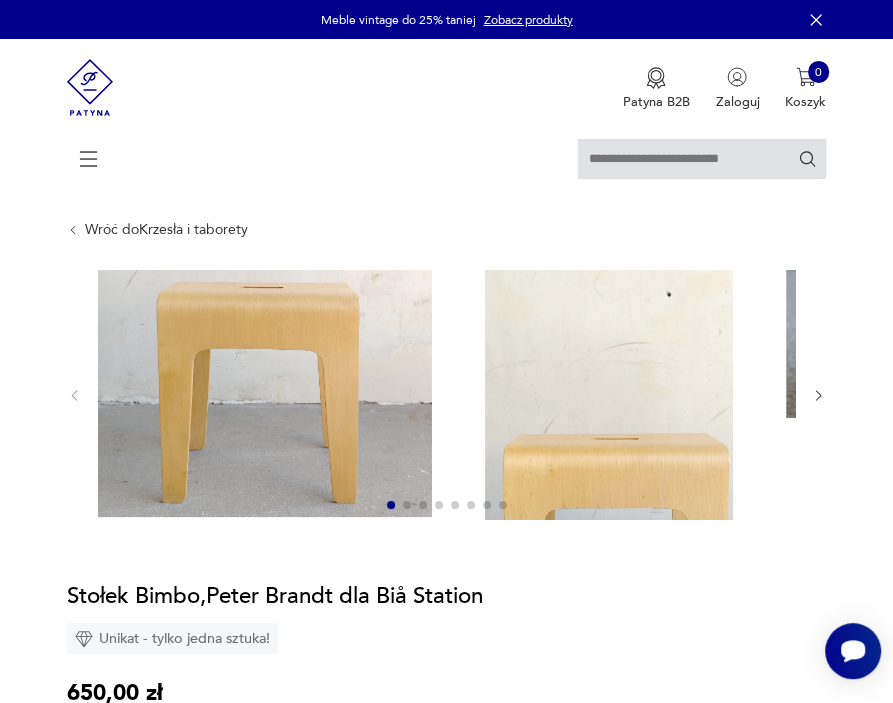 click 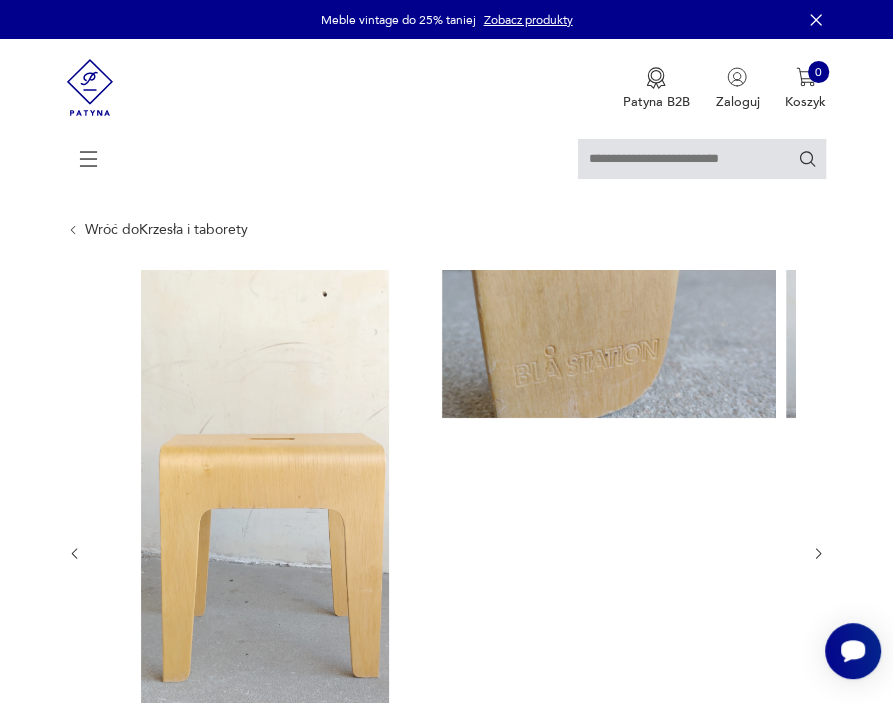 click 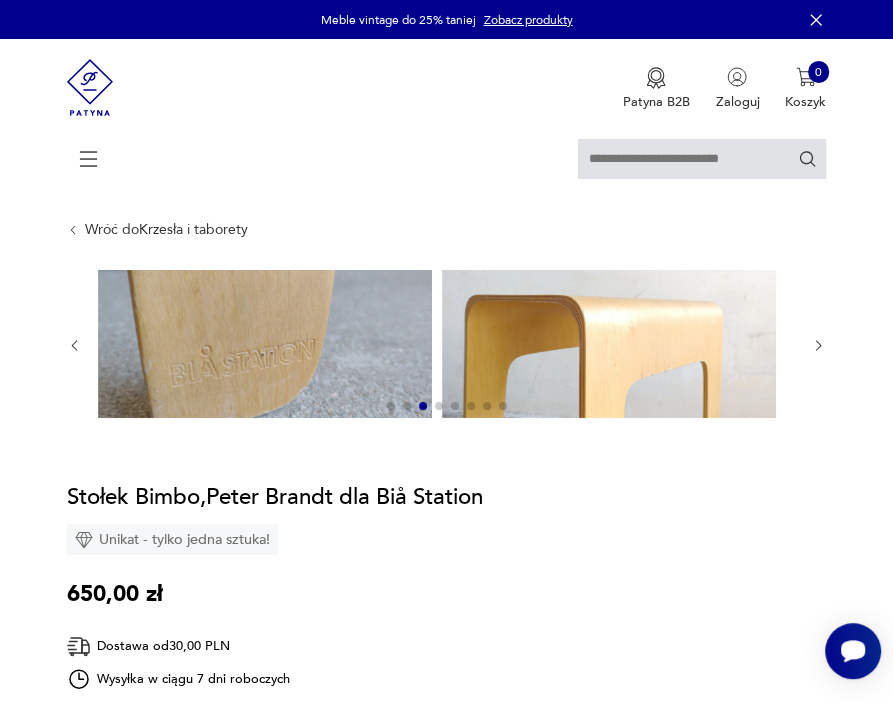 click 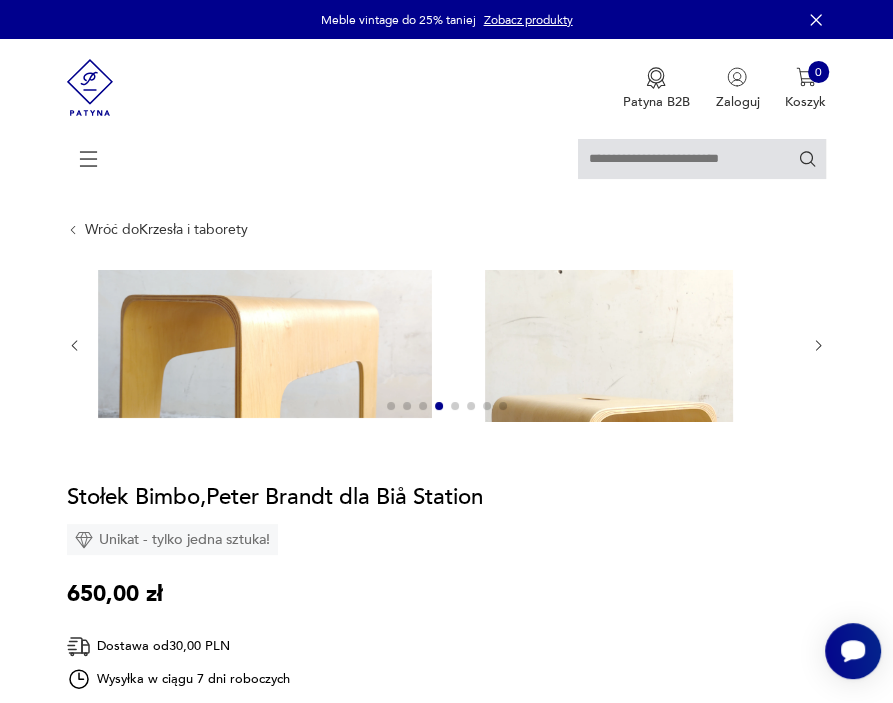 click 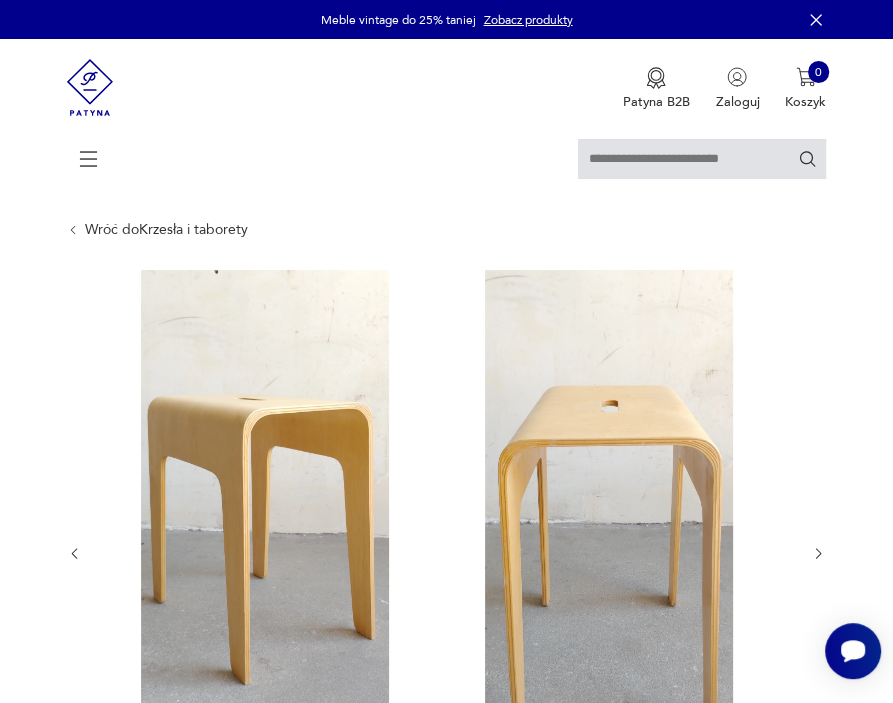 click 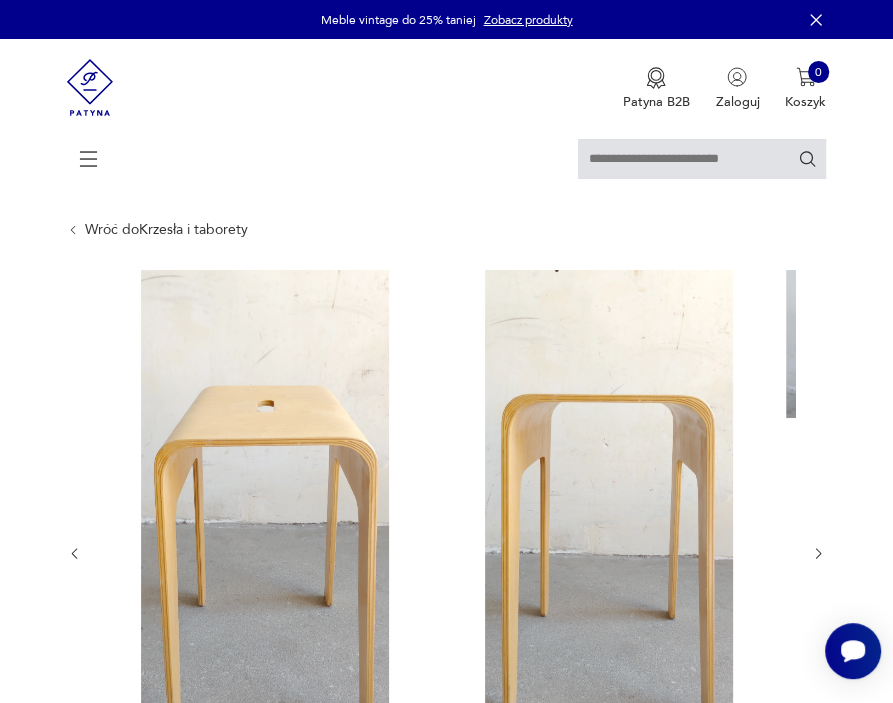 click 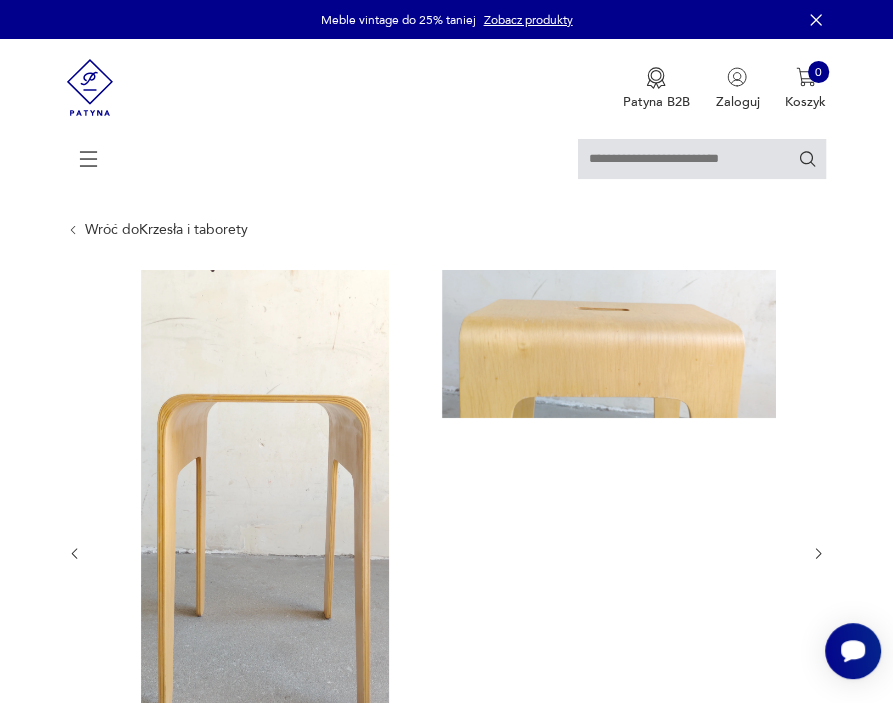 click 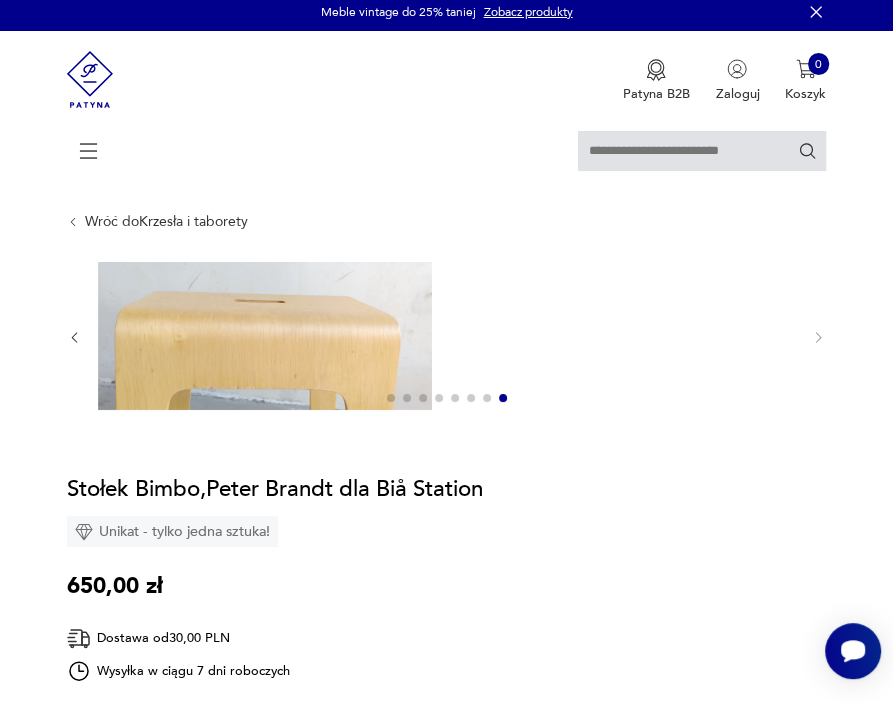 scroll, scrollTop: 0, scrollLeft: 0, axis: both 